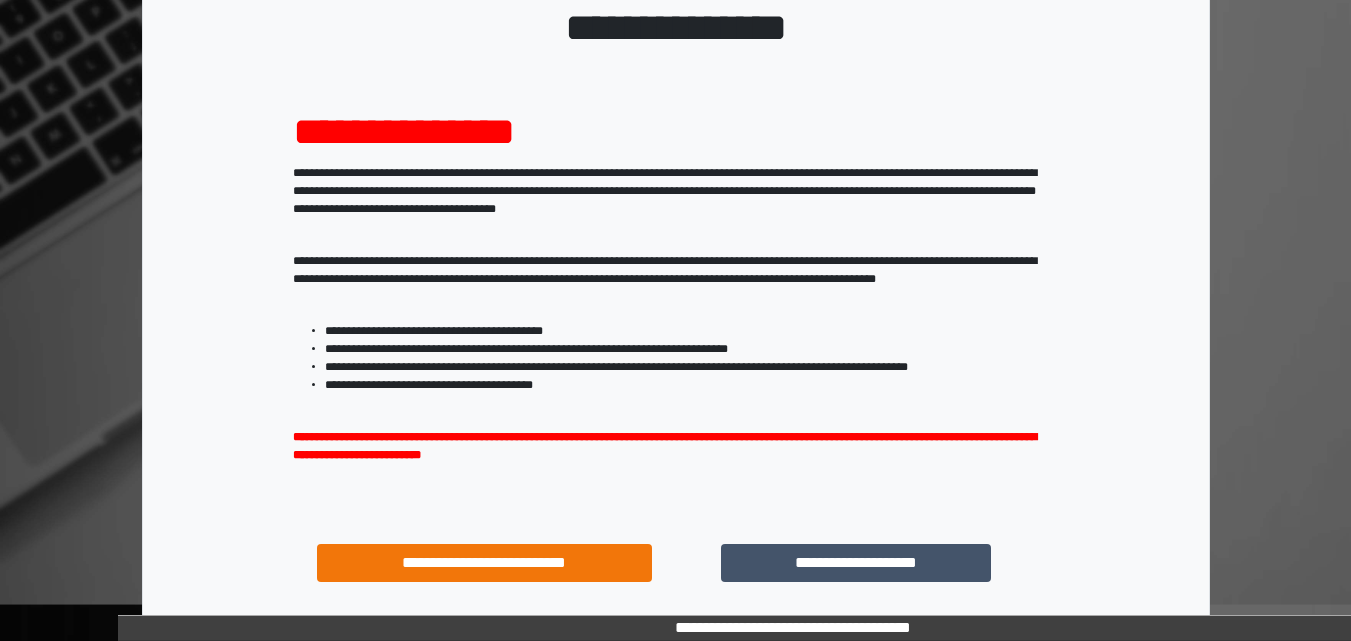 scroll, scrollTop: 200, scrollLeft: 0, axis: vertical 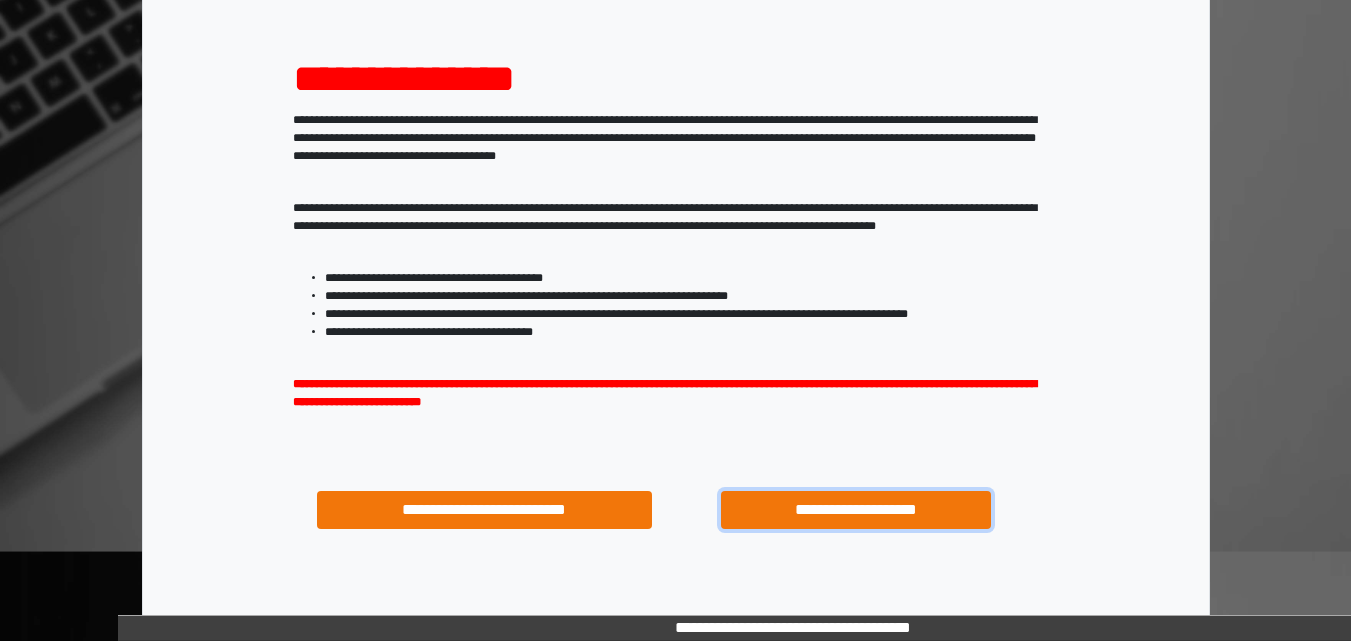 click on "**********" at bounding box center (855, 510) 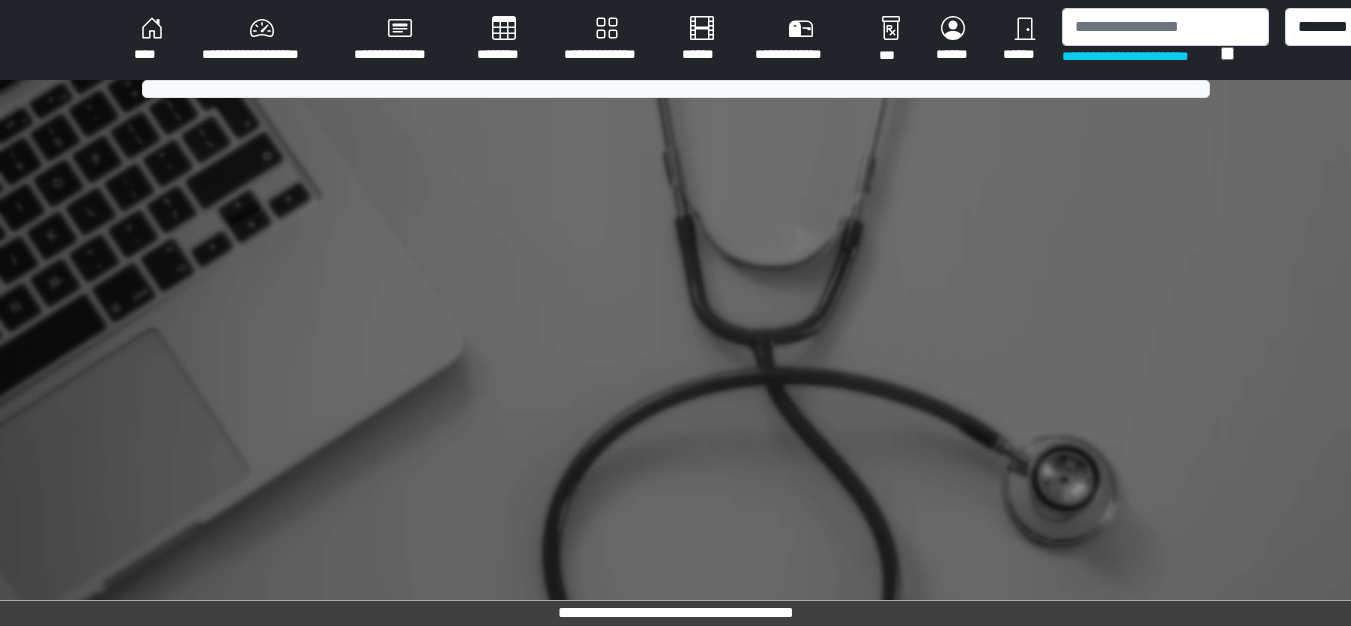 scroll, scrollTop: 0, scrollLeft: 0, axis: both 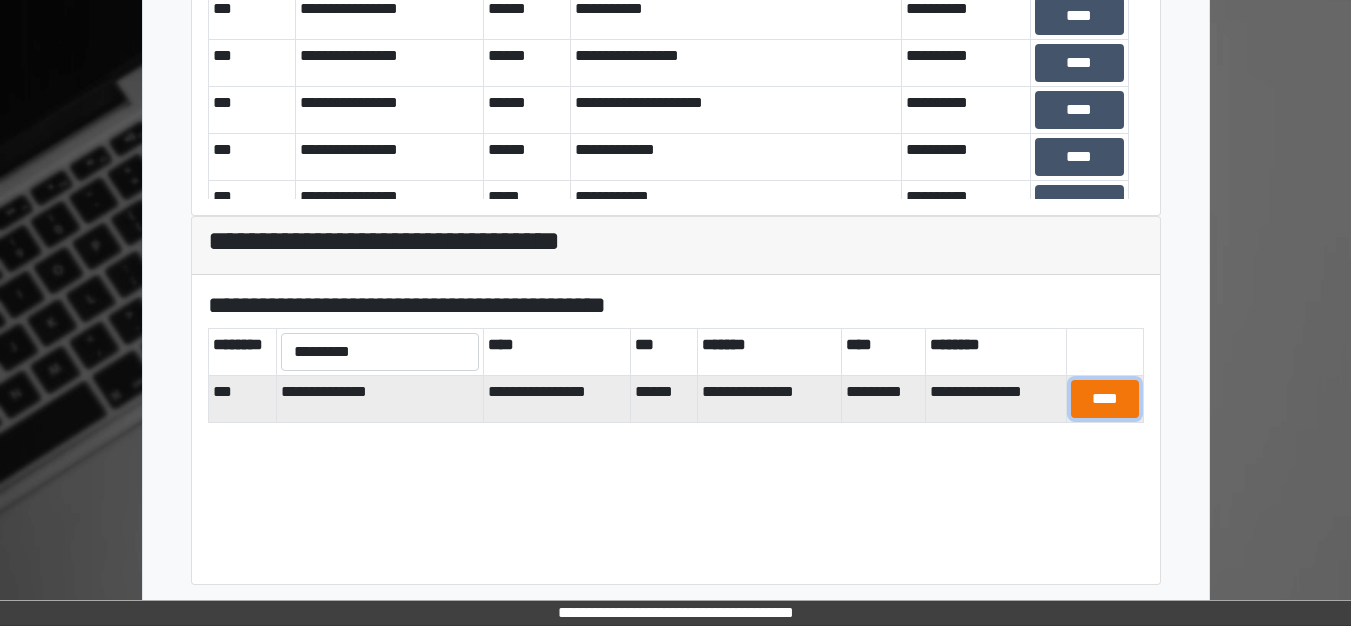 click on "****" at bounding box center (1104, 399) 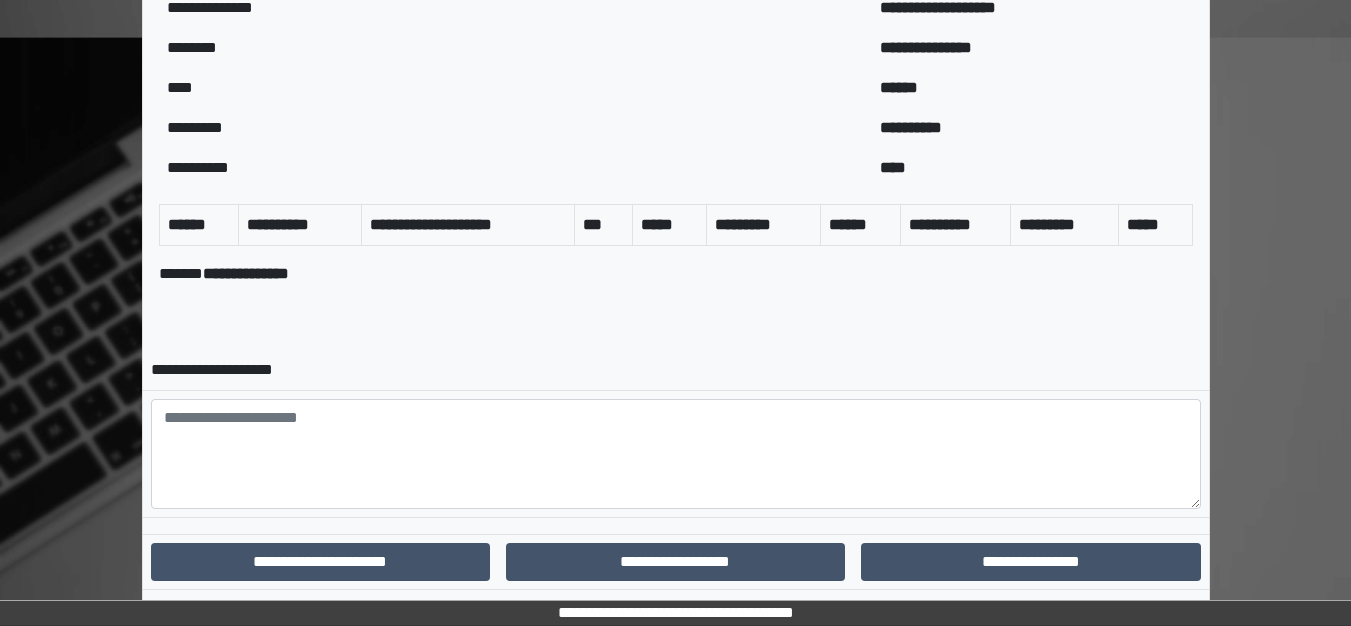 scroll, scrollTop: 759, scrollLeft: 0, axis: vertical 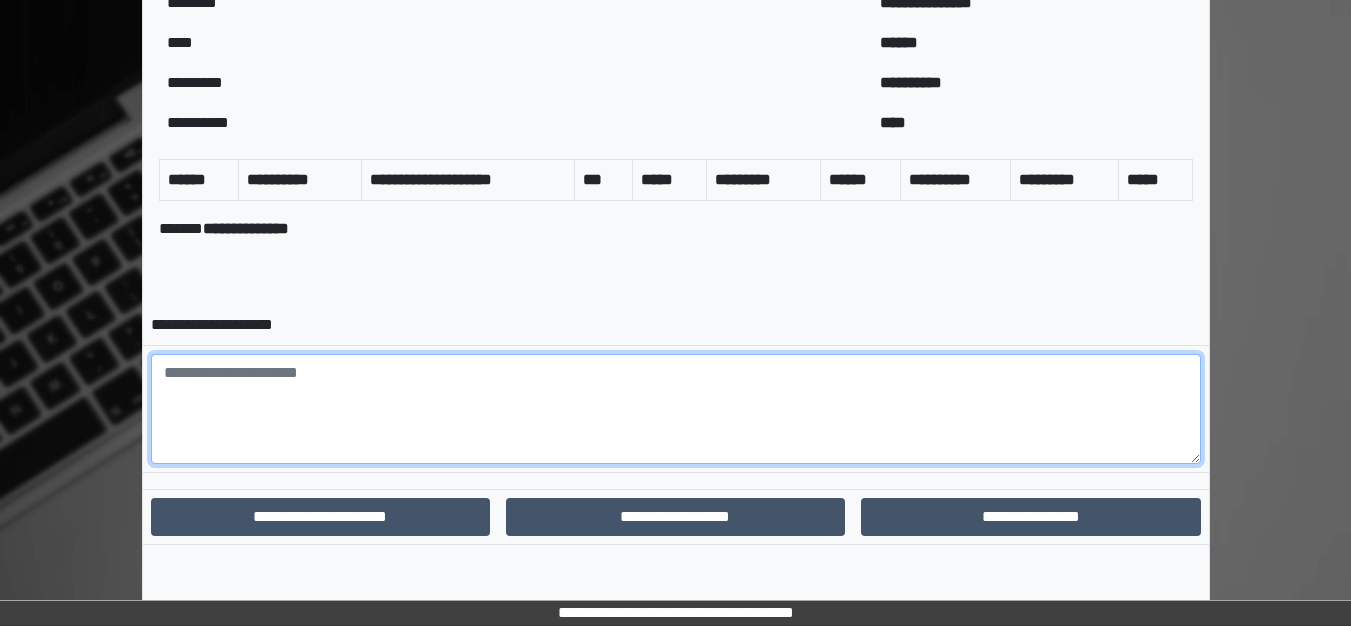 click at bounding box center (676, 409) 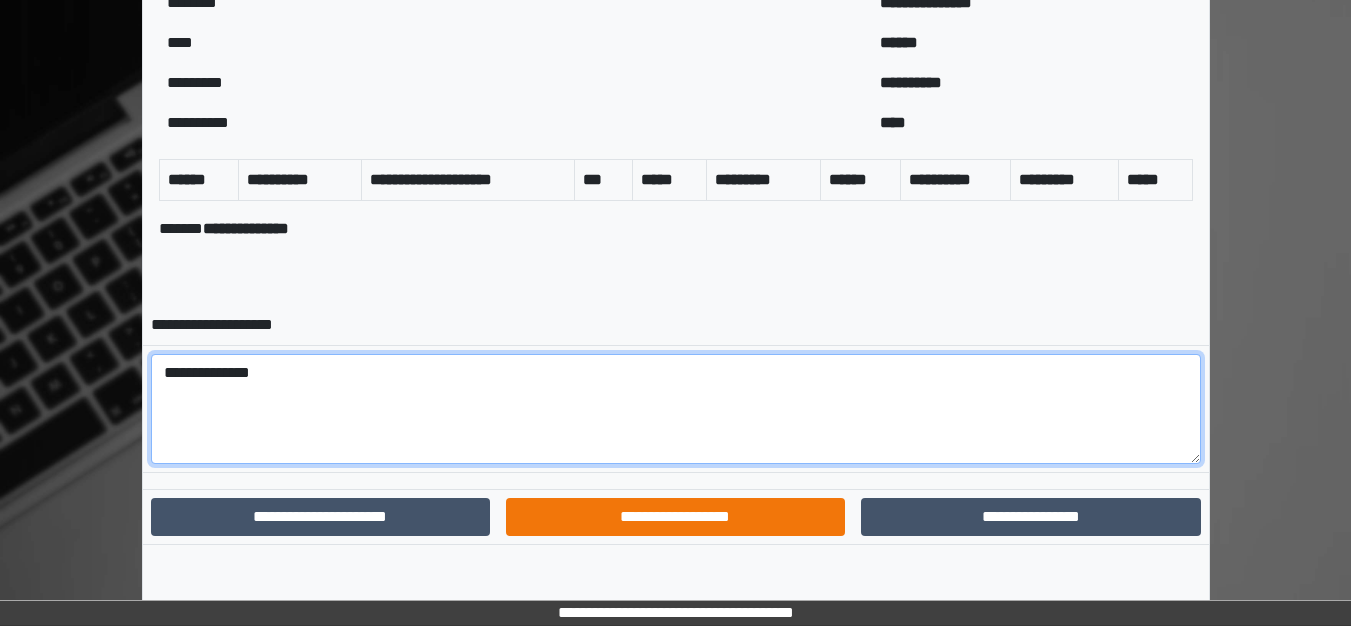 type on "**********" 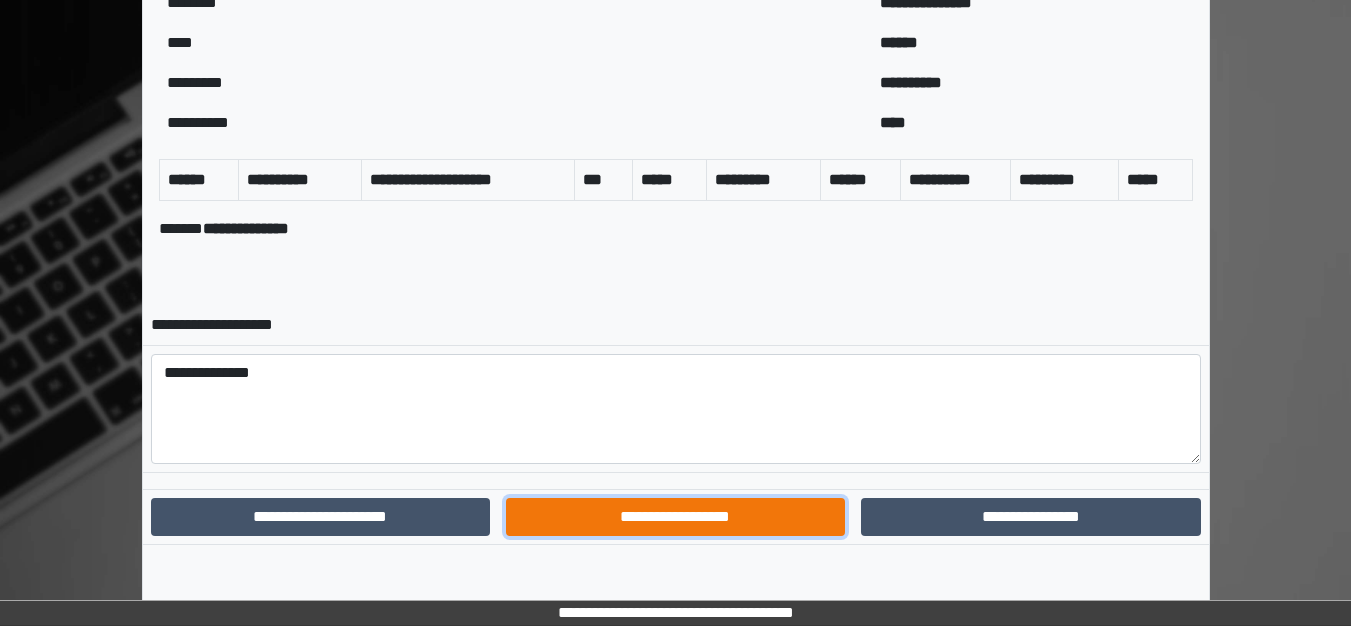 click on "**********" at bounding box center [675, 517] 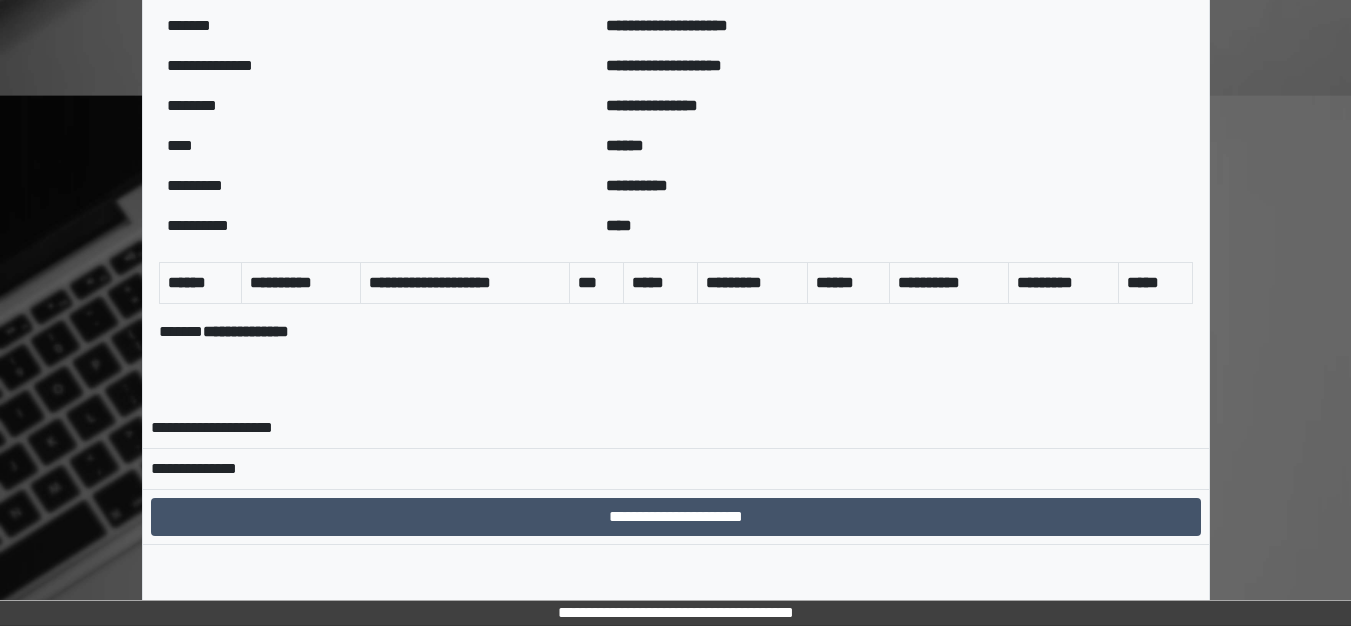 scroll, scrollTop: 656, scrollLeft: 0, axis: vertical 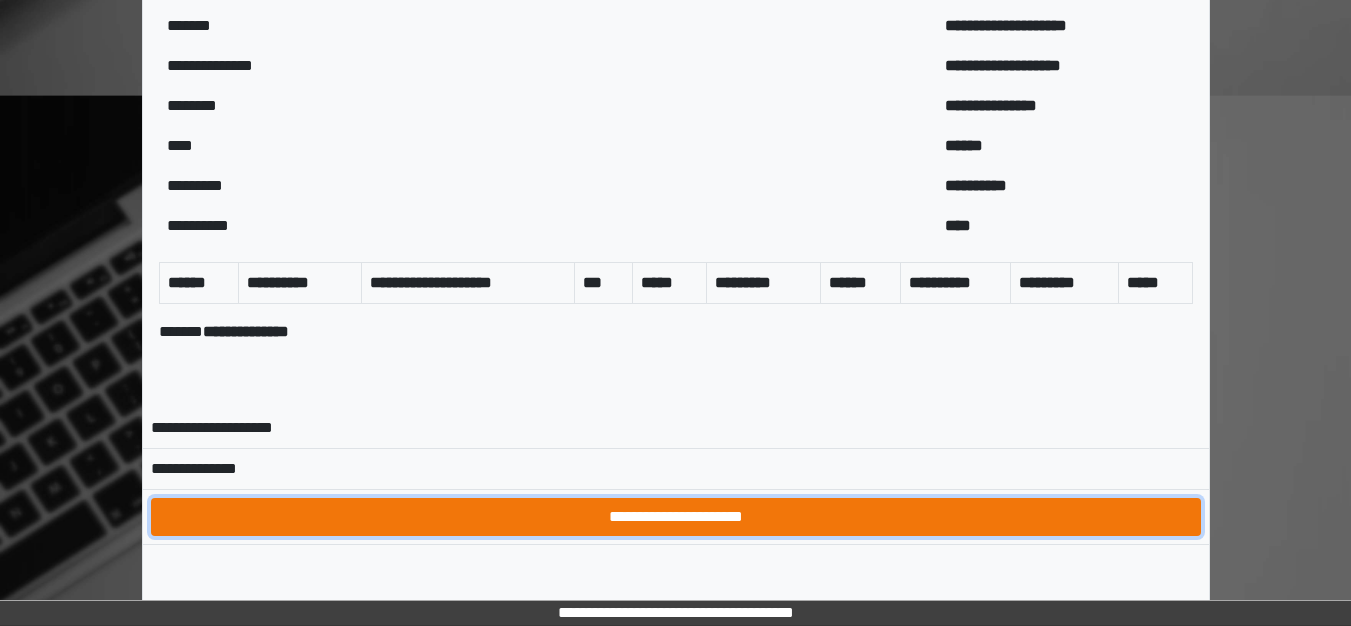 click on "**********" at bounding box center [676, 517] 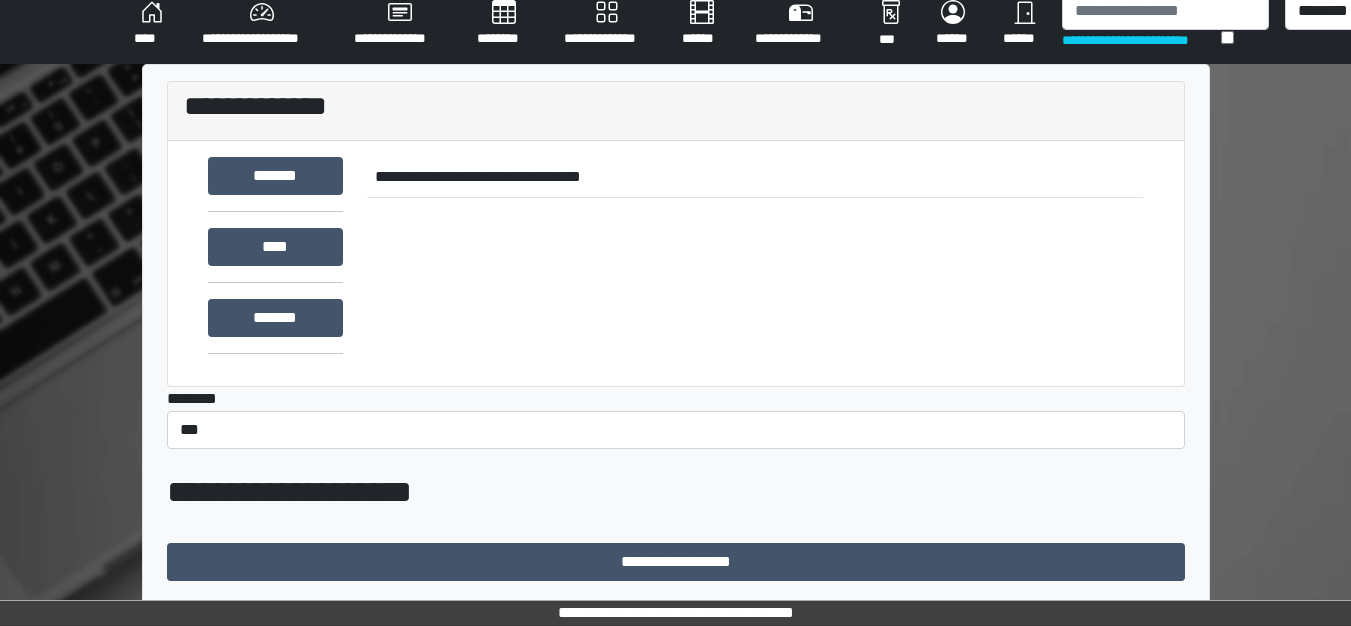 scroll, scrollTop: 0, scrollLeft: 0, axis: both 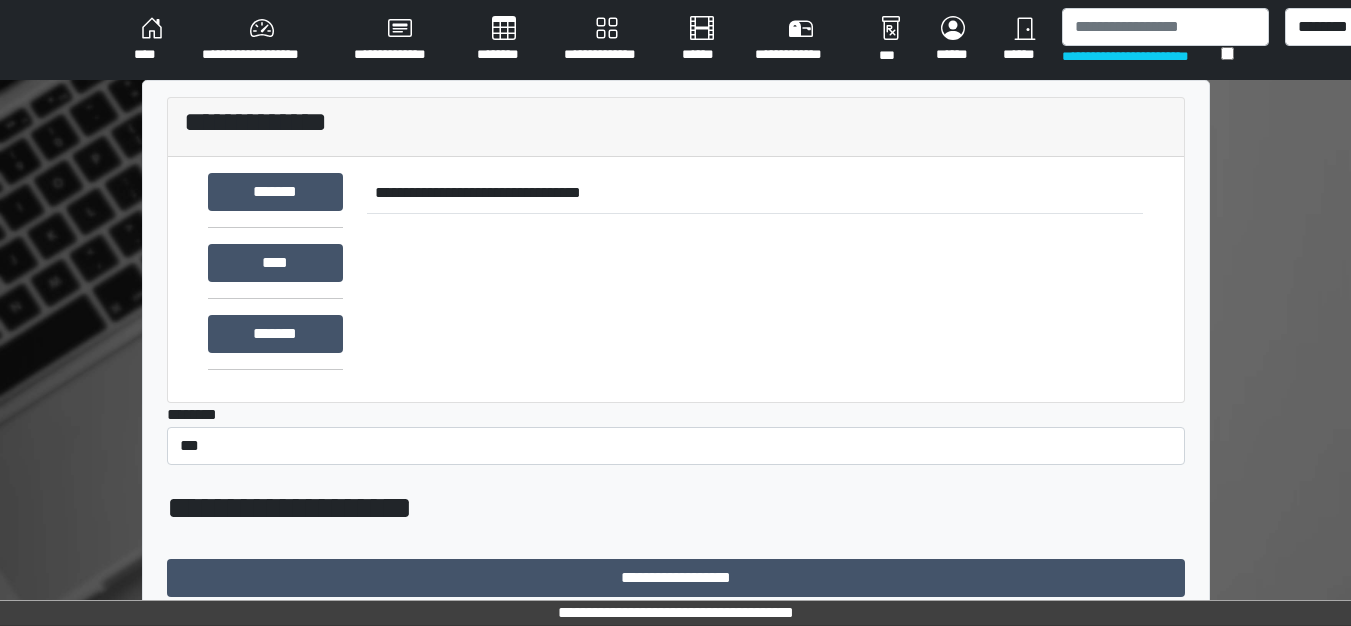 click on "**********" at bounding box center (262, 40) 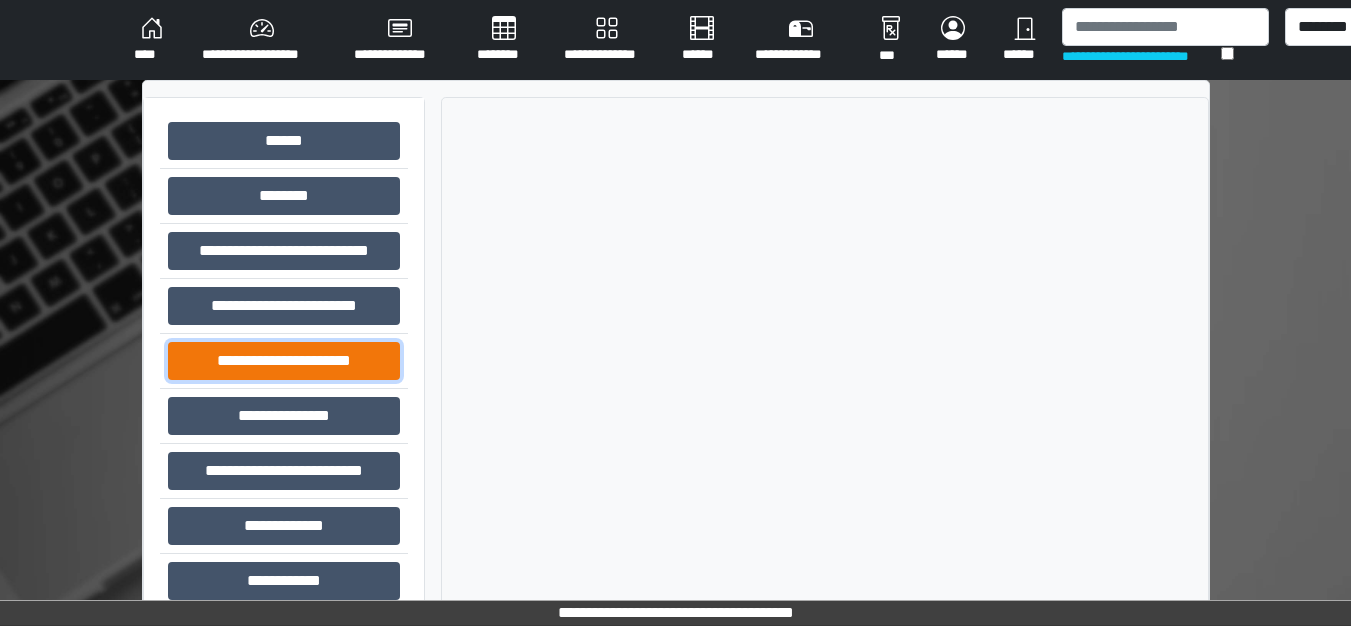 click on "**********" at bounding box center (284, 361) 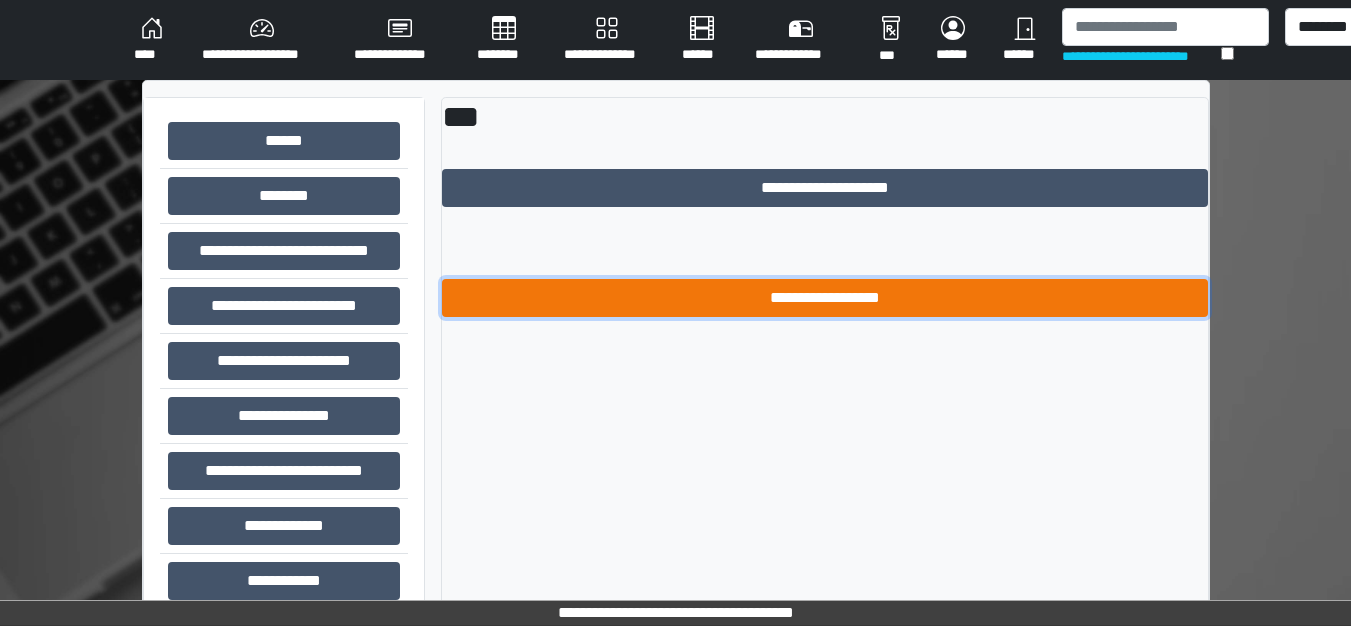 click on "**********" at bounding box center [825, 298] 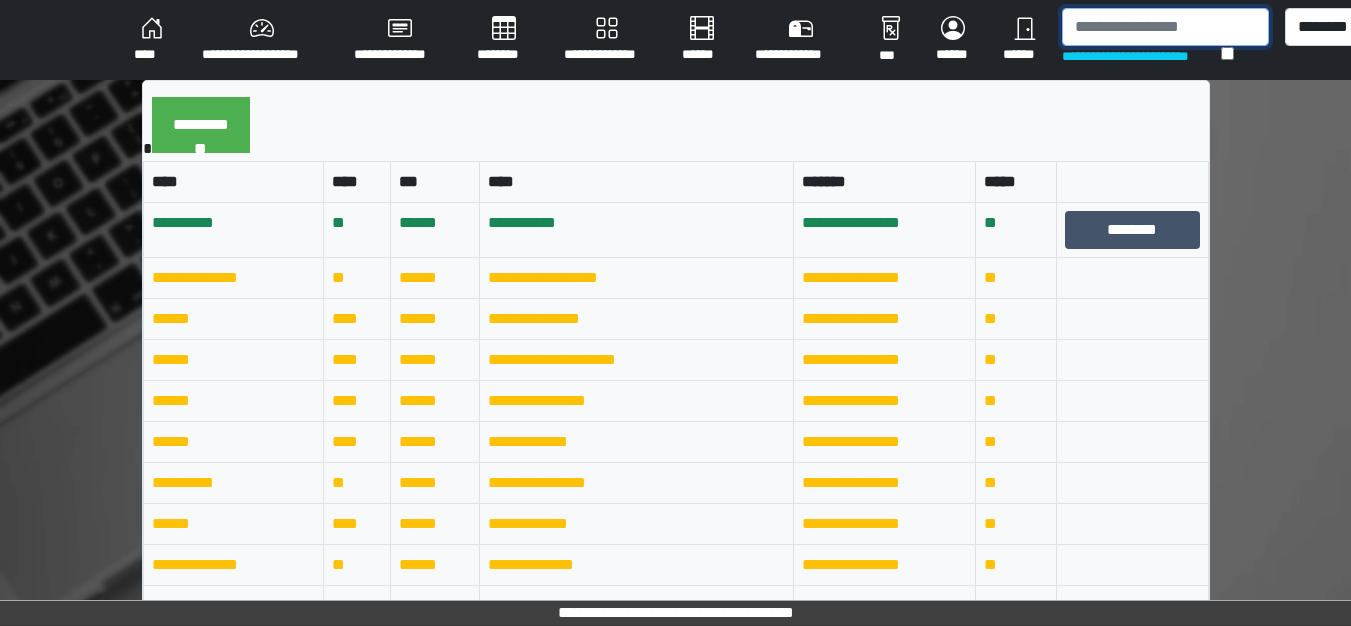click at bounding box center (1165, 27) 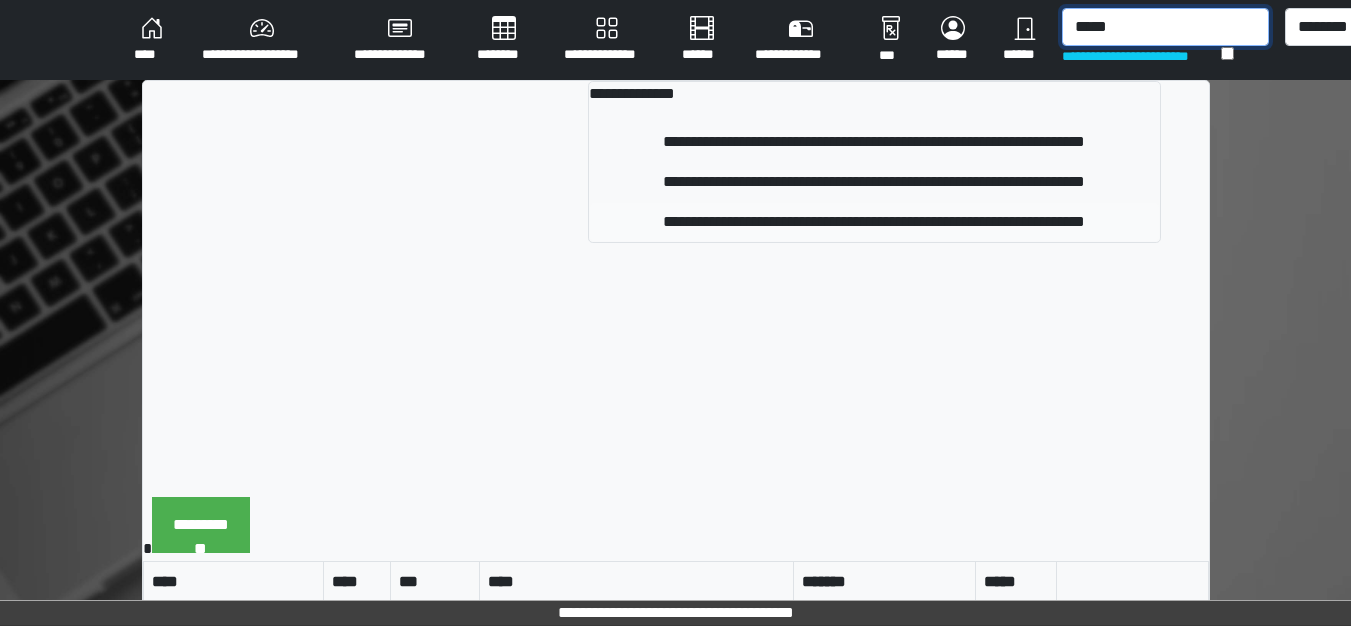 type on "*****" 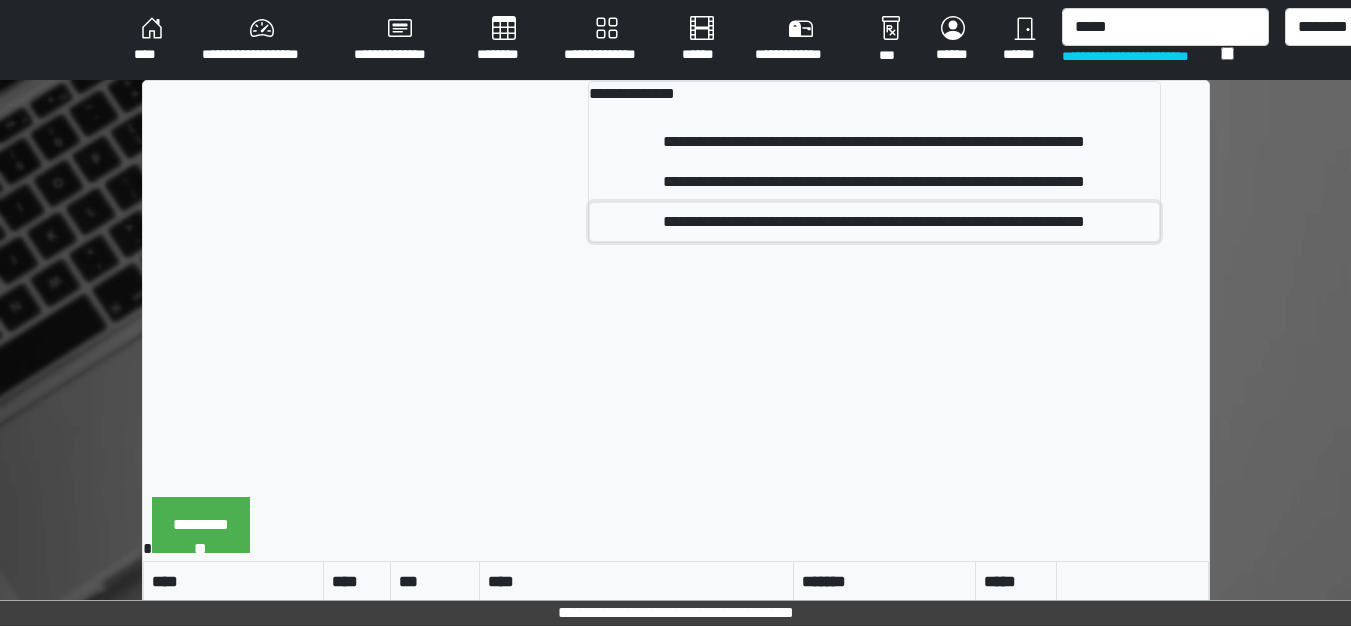 click on "**********" at bounding box center (874, 222) 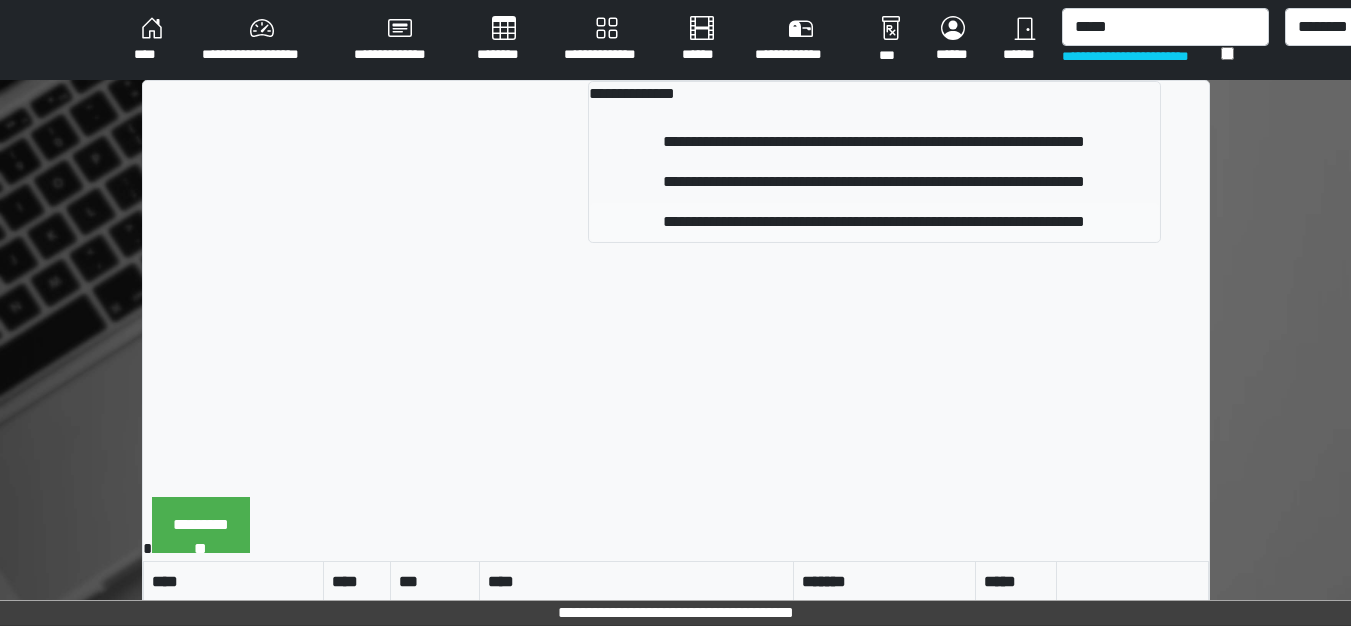 type 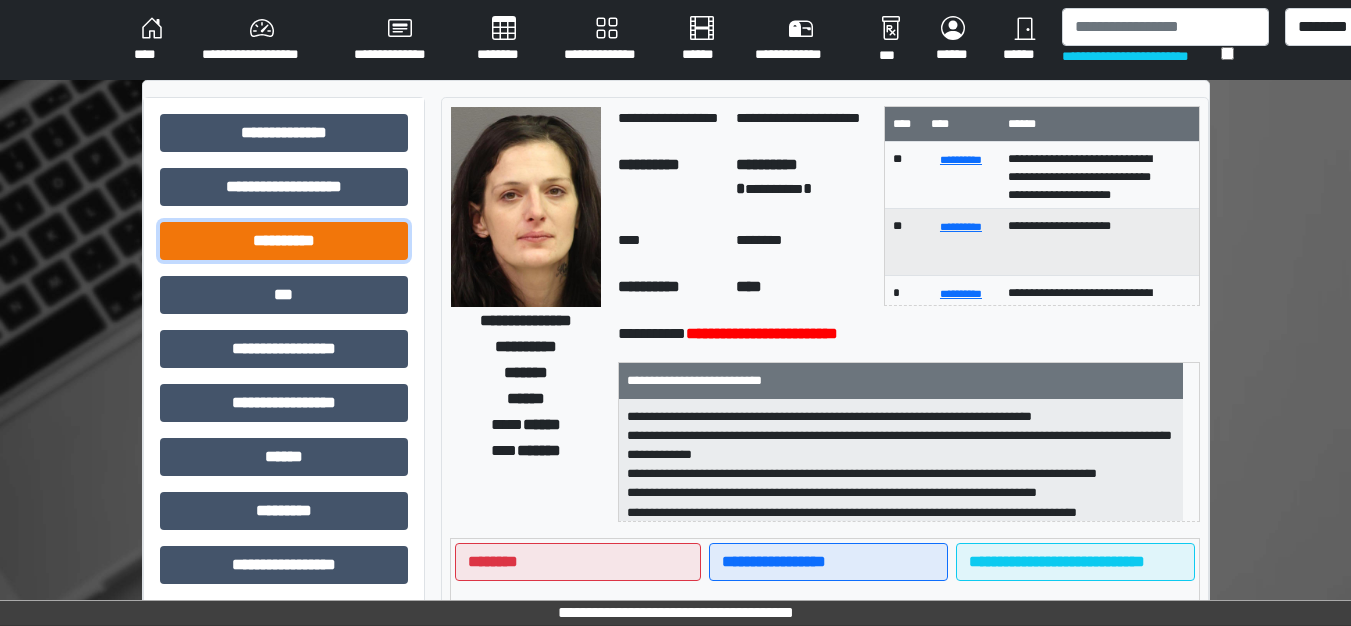 click on "**********" at bounding box center (284, 241) 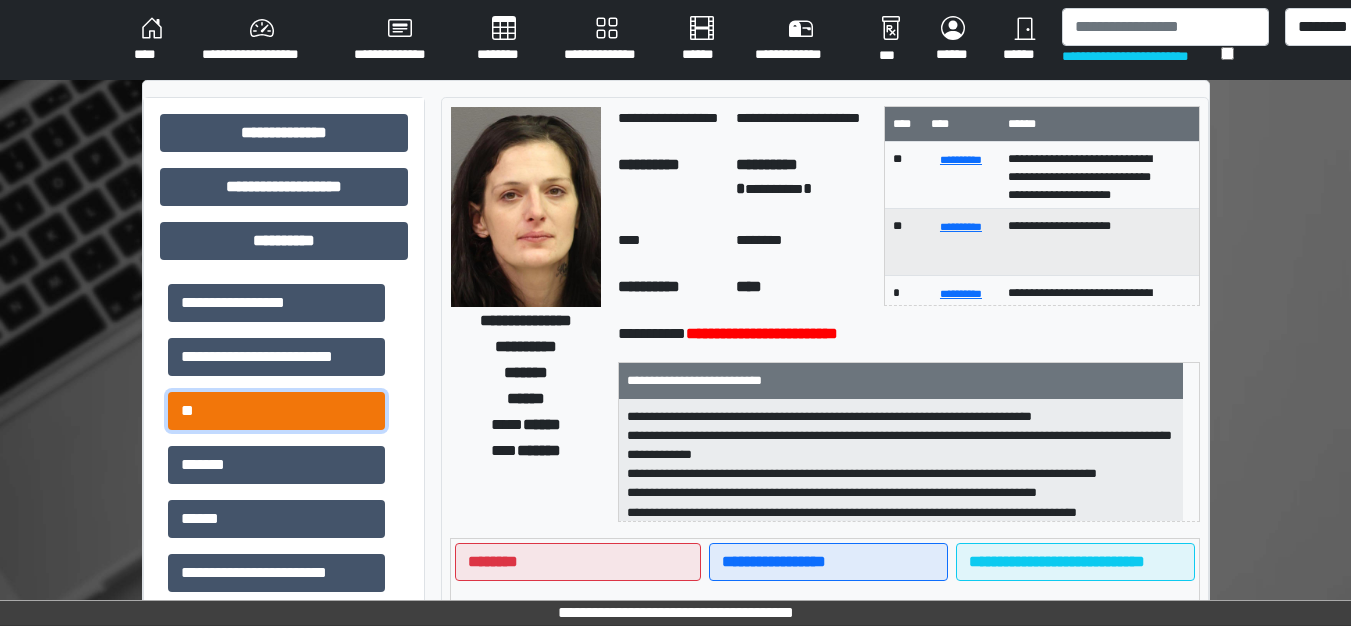 click on "**" at bounding box center [276, 411] 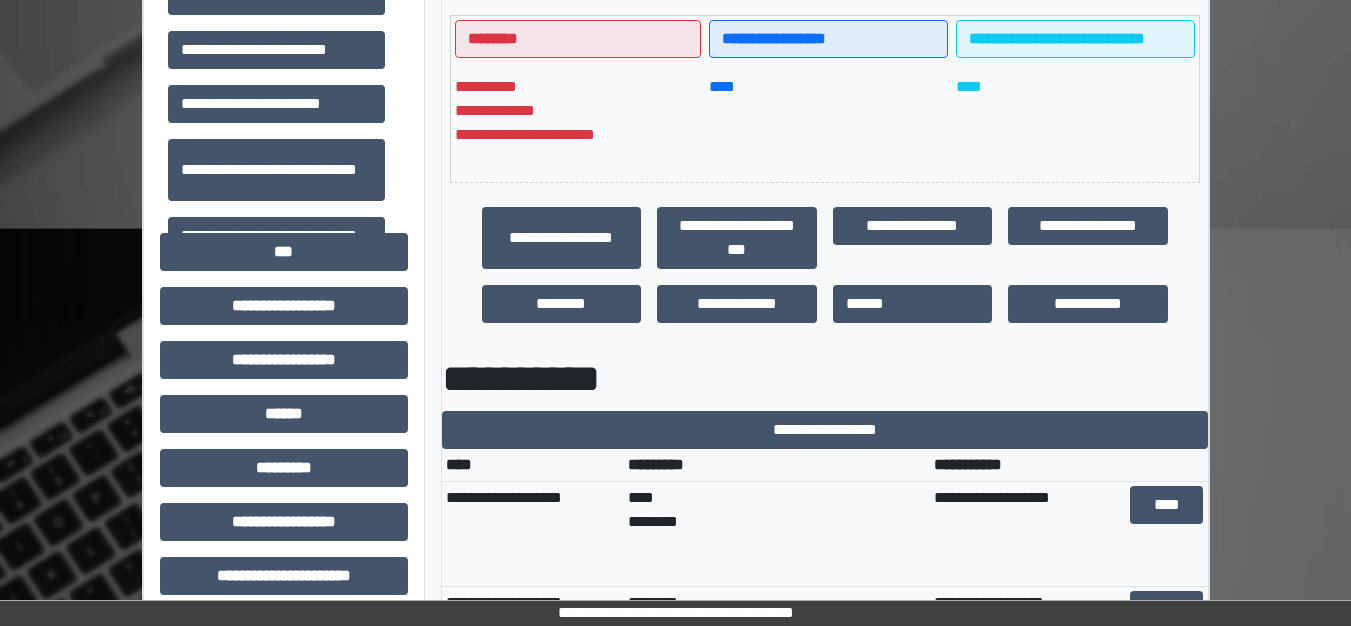 scroll, scrollTop: 600, scrollLeft: 0, axis: vertical 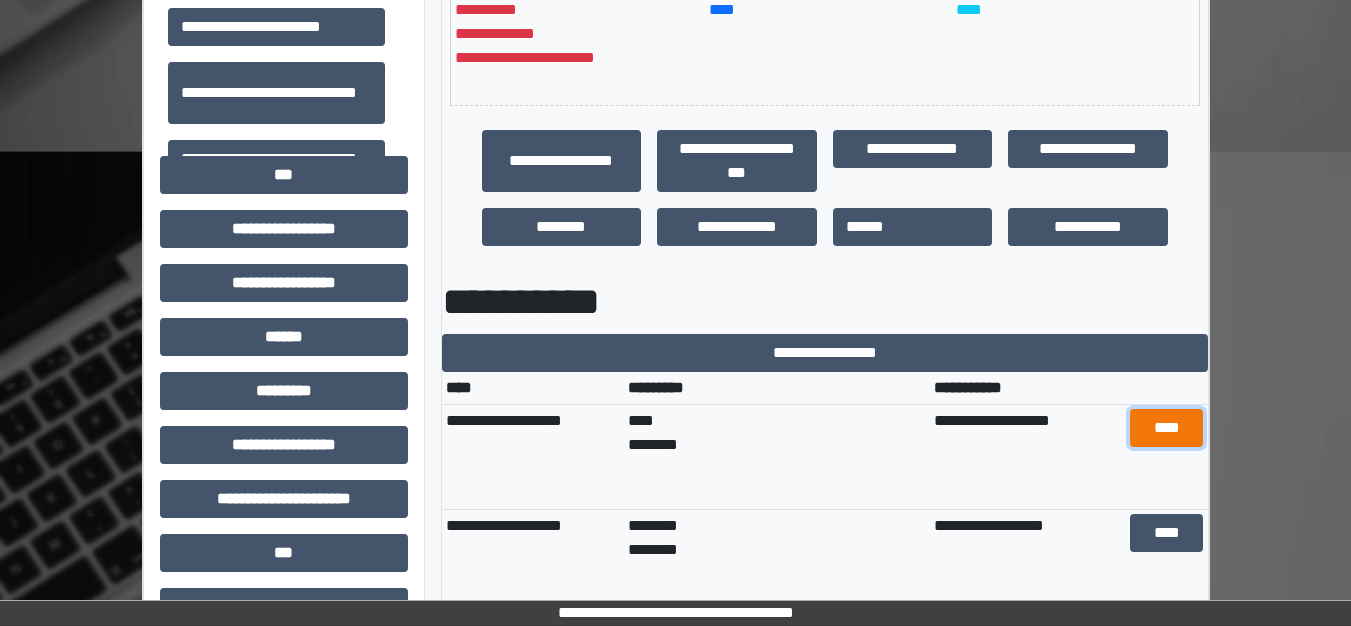 click on "****" at bounding box center [1166, 428] 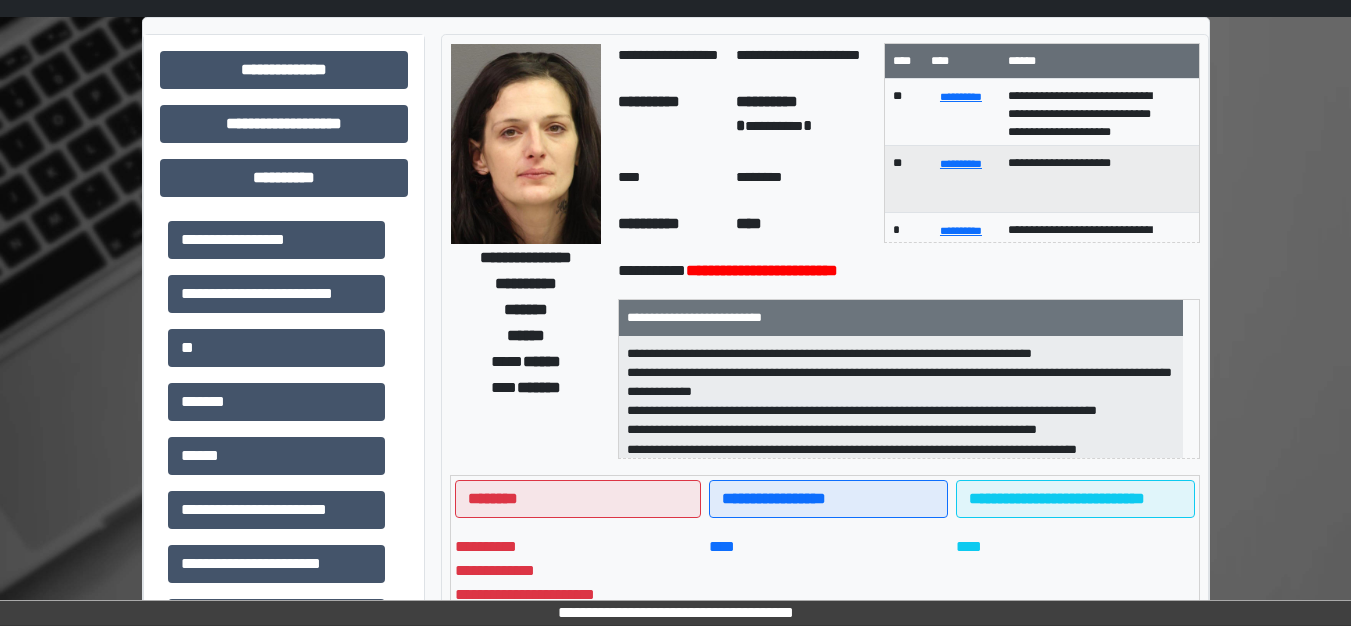 scroll, scrollTop: 0, scrollLeft: 0, axis: both 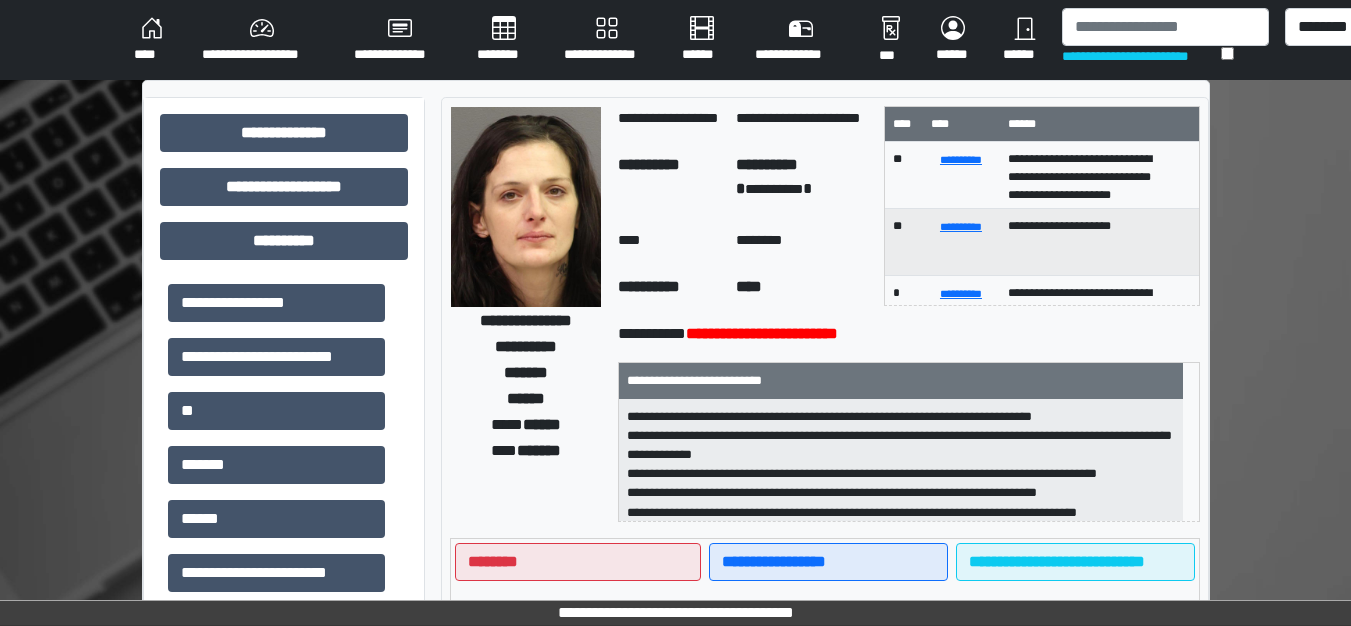 click on "****" at bounding box center [152, 40] 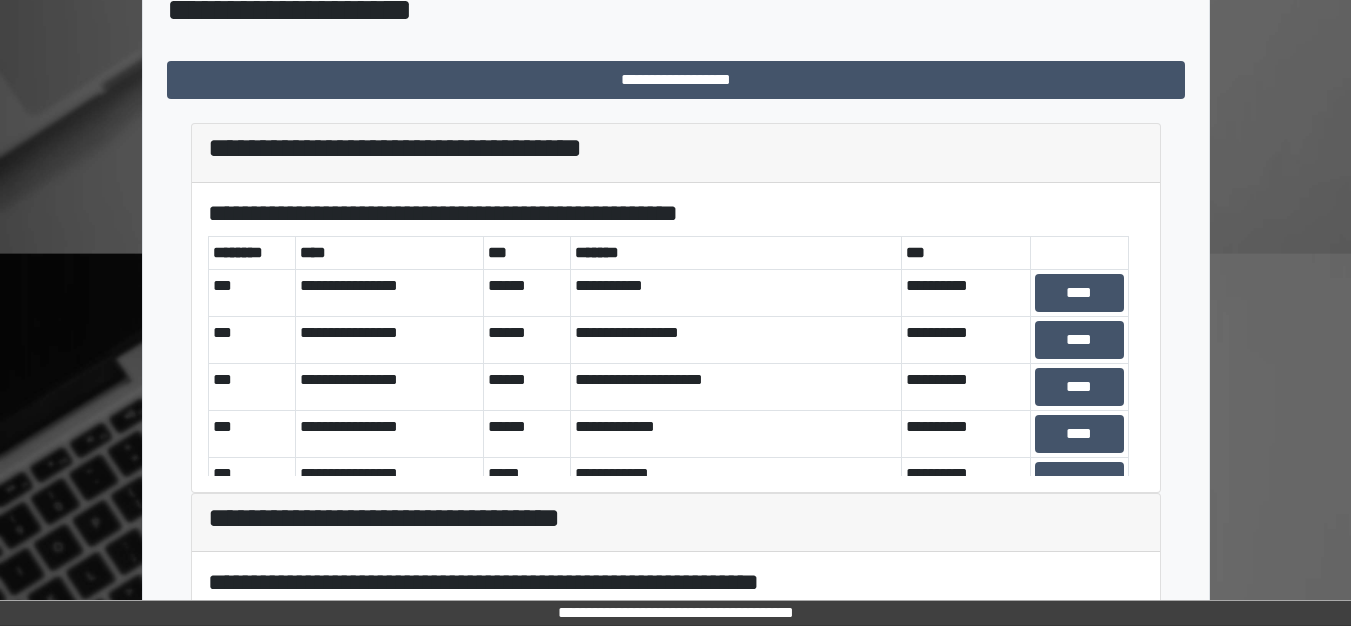 scroll, scrollTop: 500, scrollLeft: 0, axis: vertical 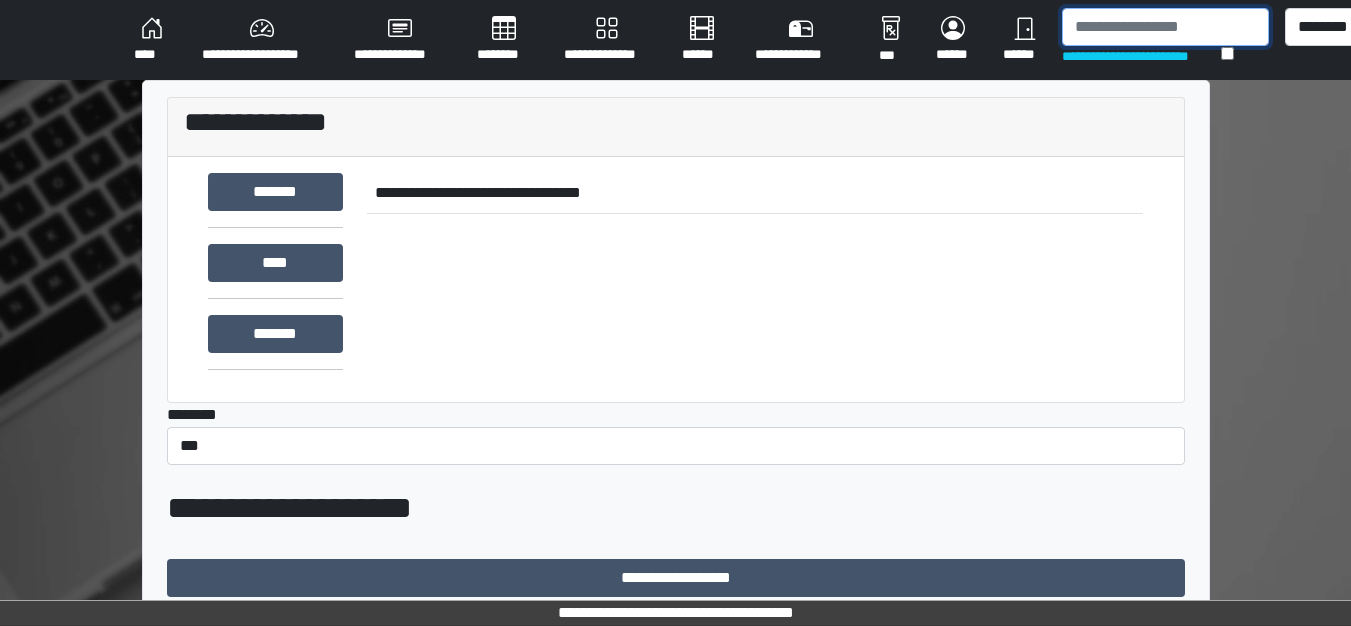 click at bounding box center [1165, 27] 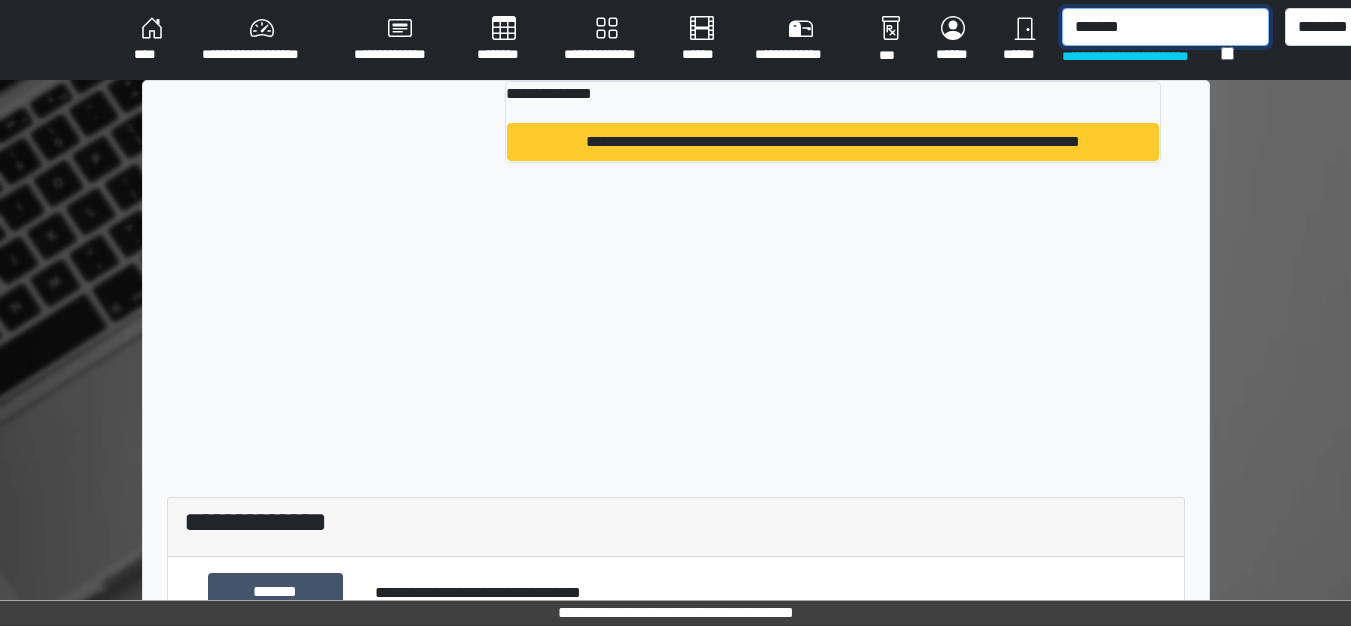 type on "*******" 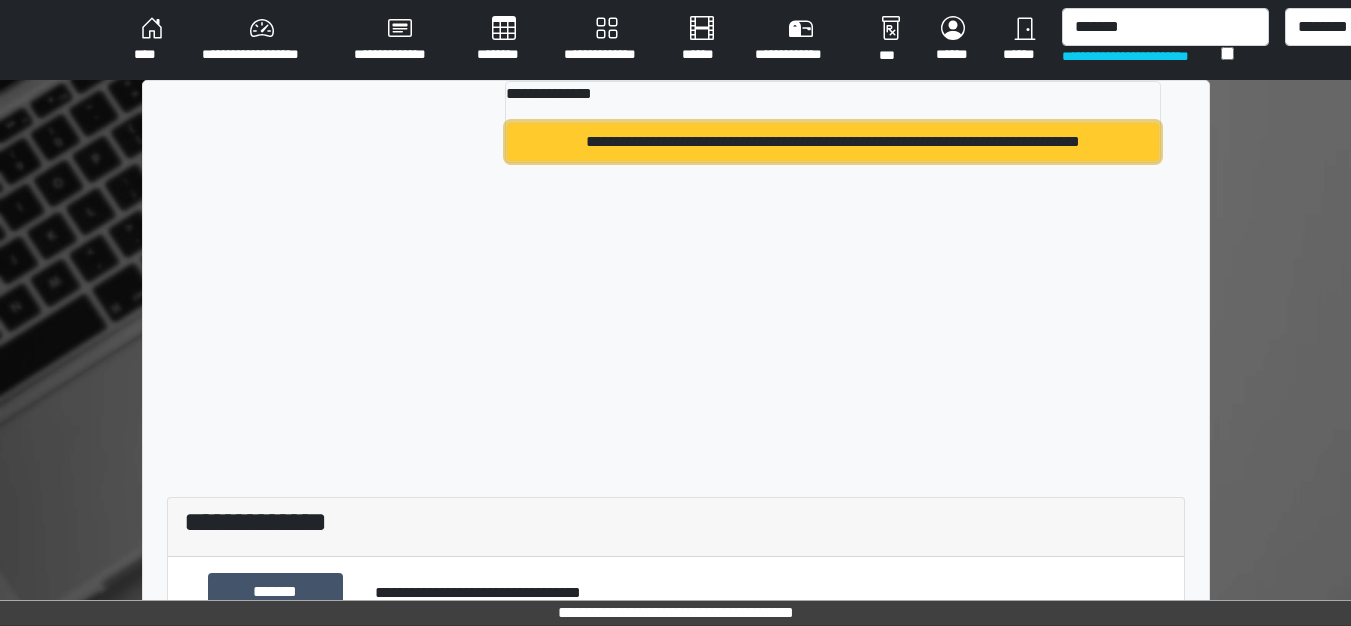 click on "**********" at bounding box center [833, 142] 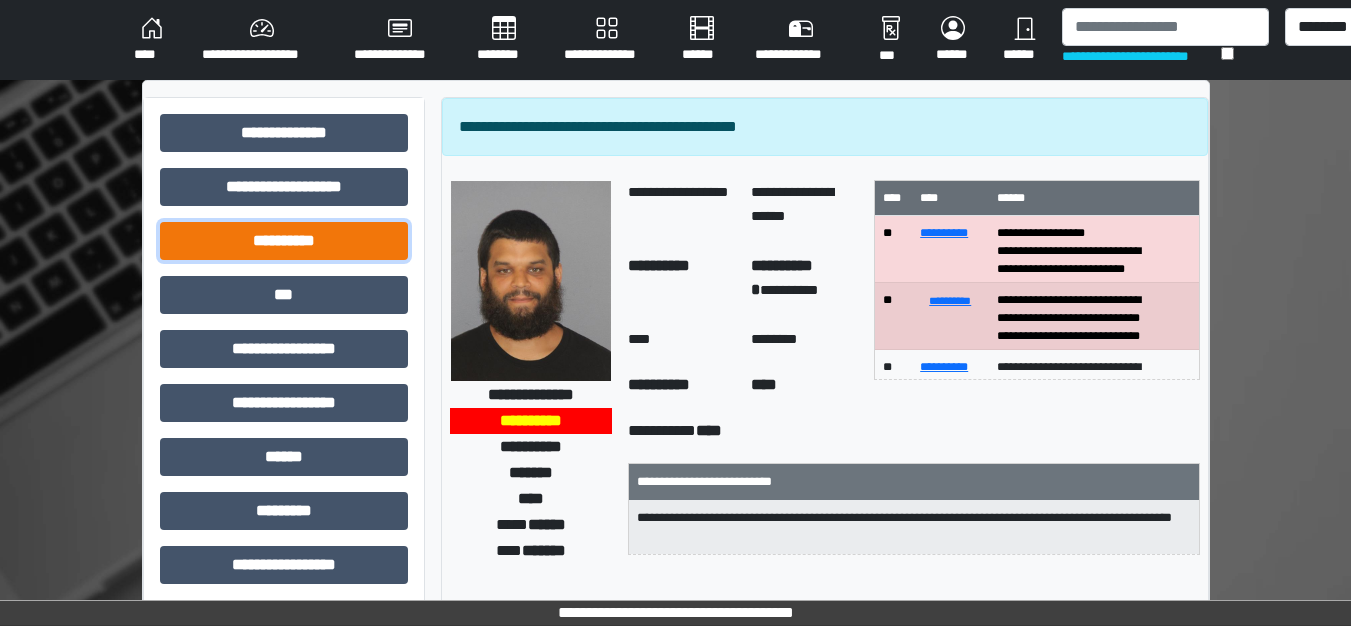 click on "**********" at bounding box center [284, 241] 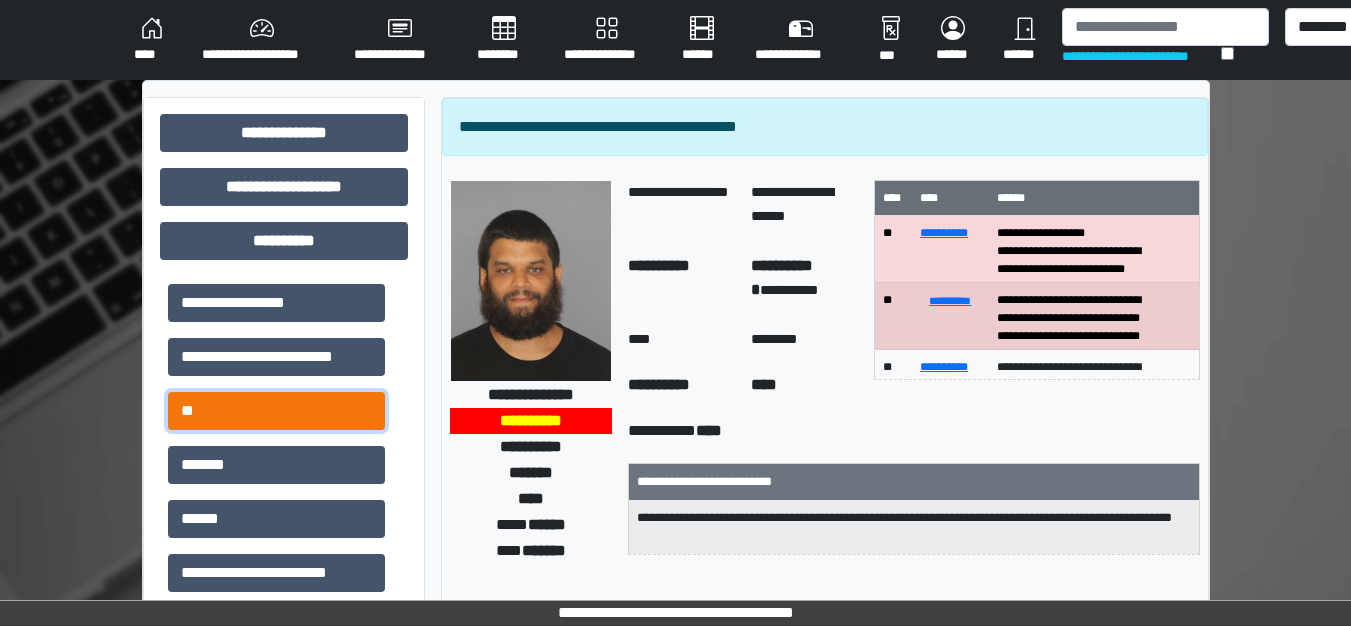 click on "**" at bounding box center [276, 411] 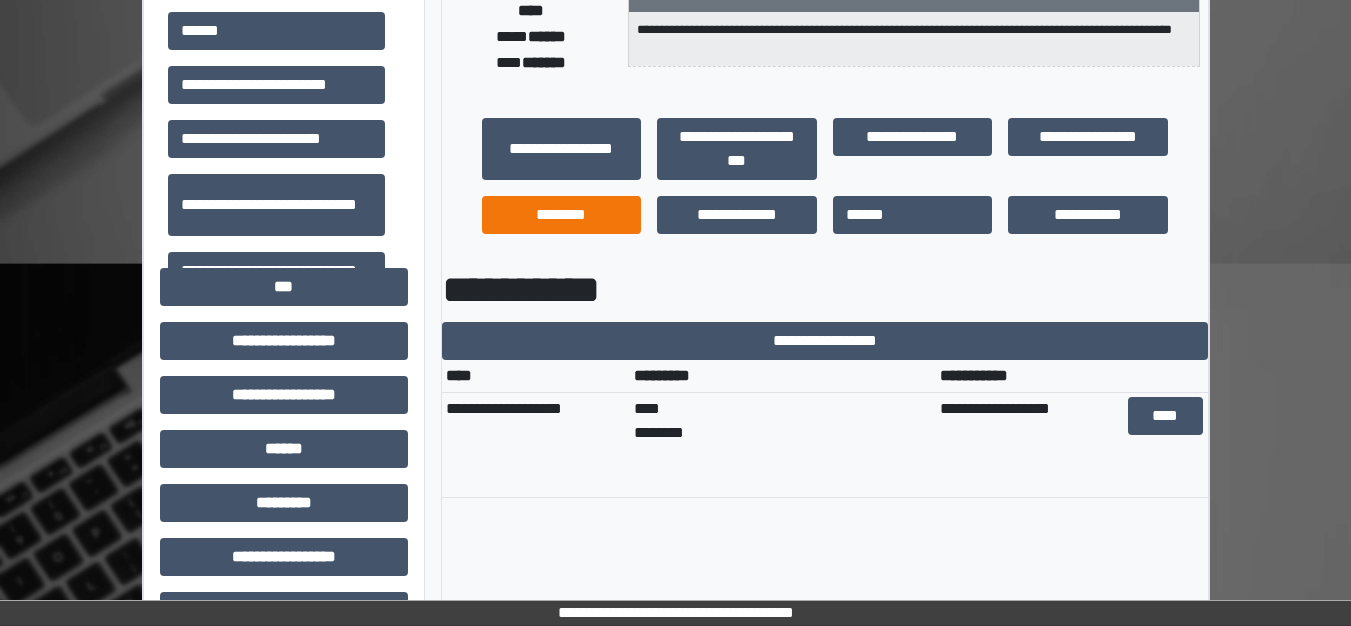 scroll, scrollTop: 500, scrollLeft: 0, axis: vertical 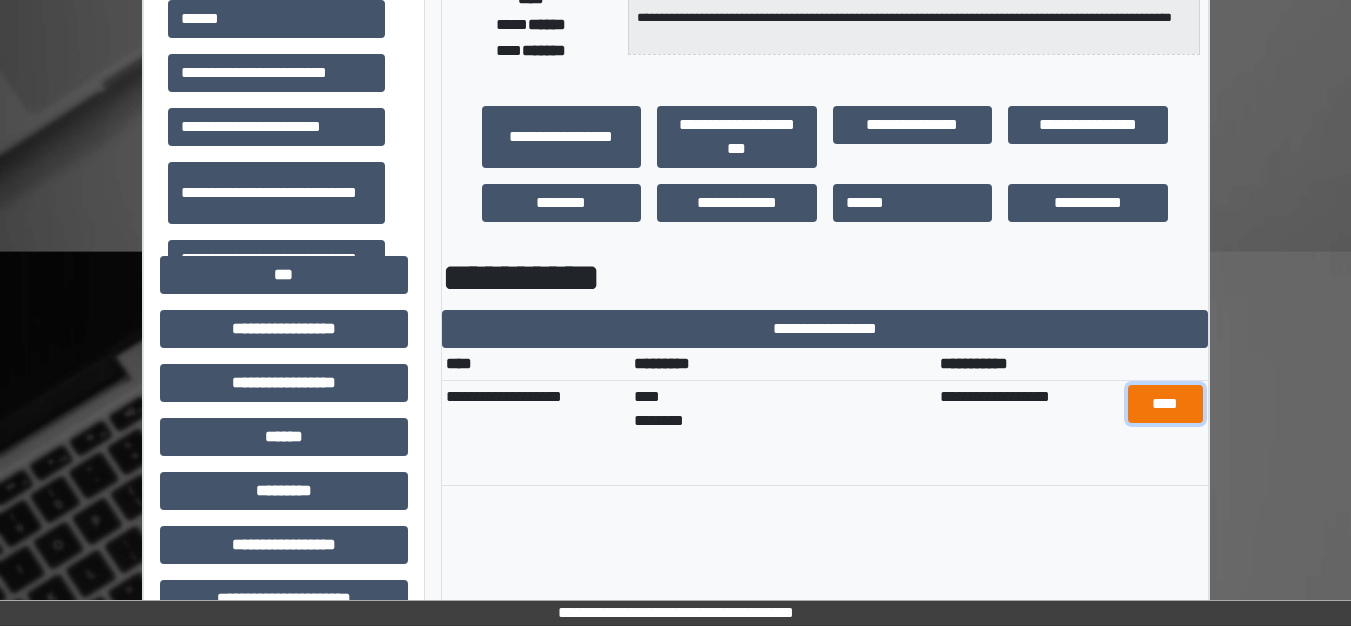 click on "****" at bounding box center [1165, 404] 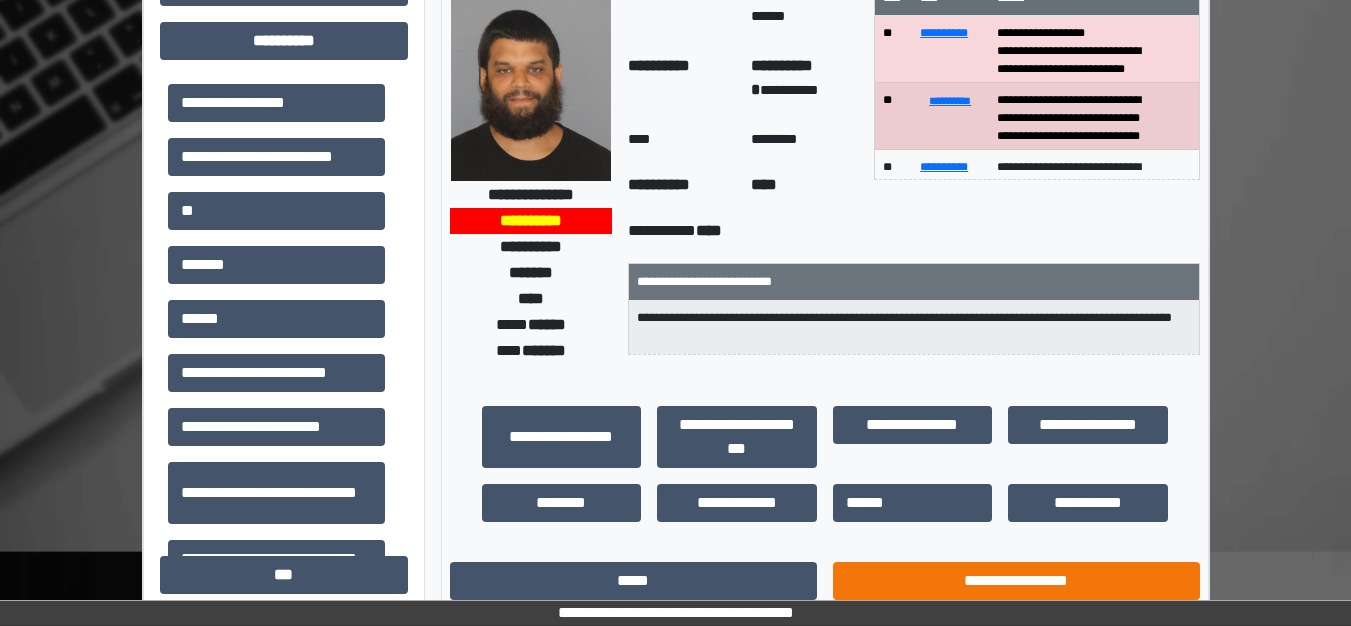 scroll, scrollTop: 0, scrollLeft: 0, axis: both 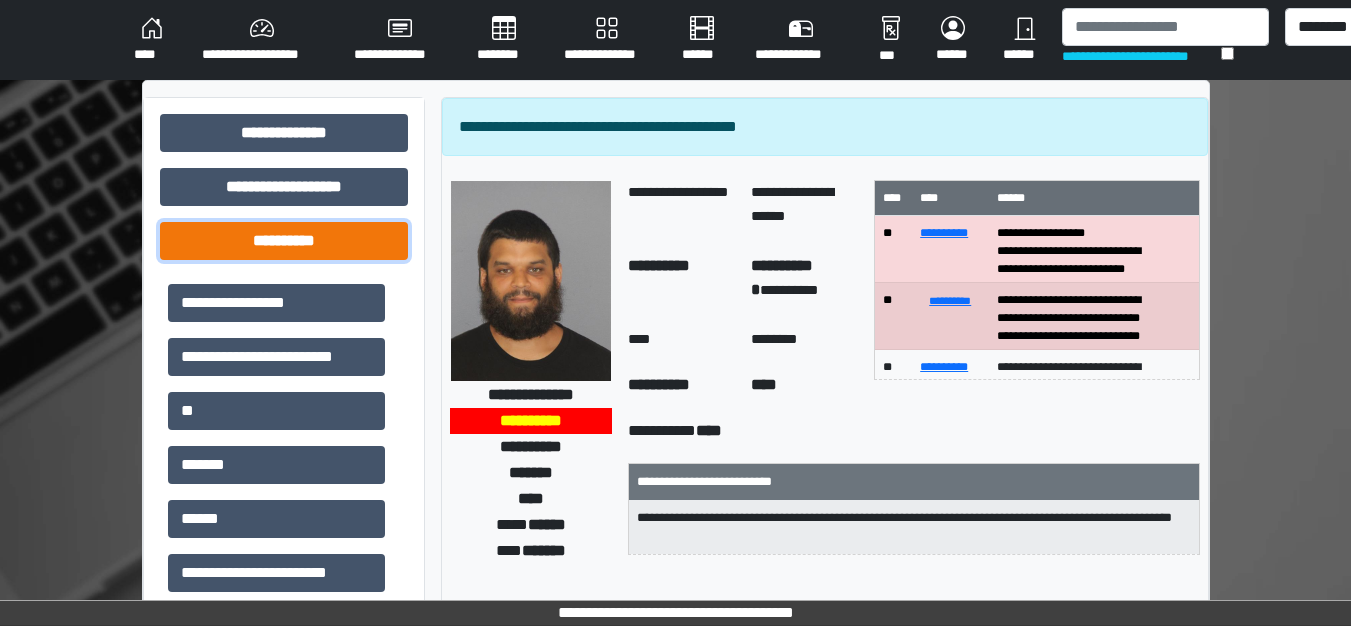 click on "**********" at bounding box center (284, 241) 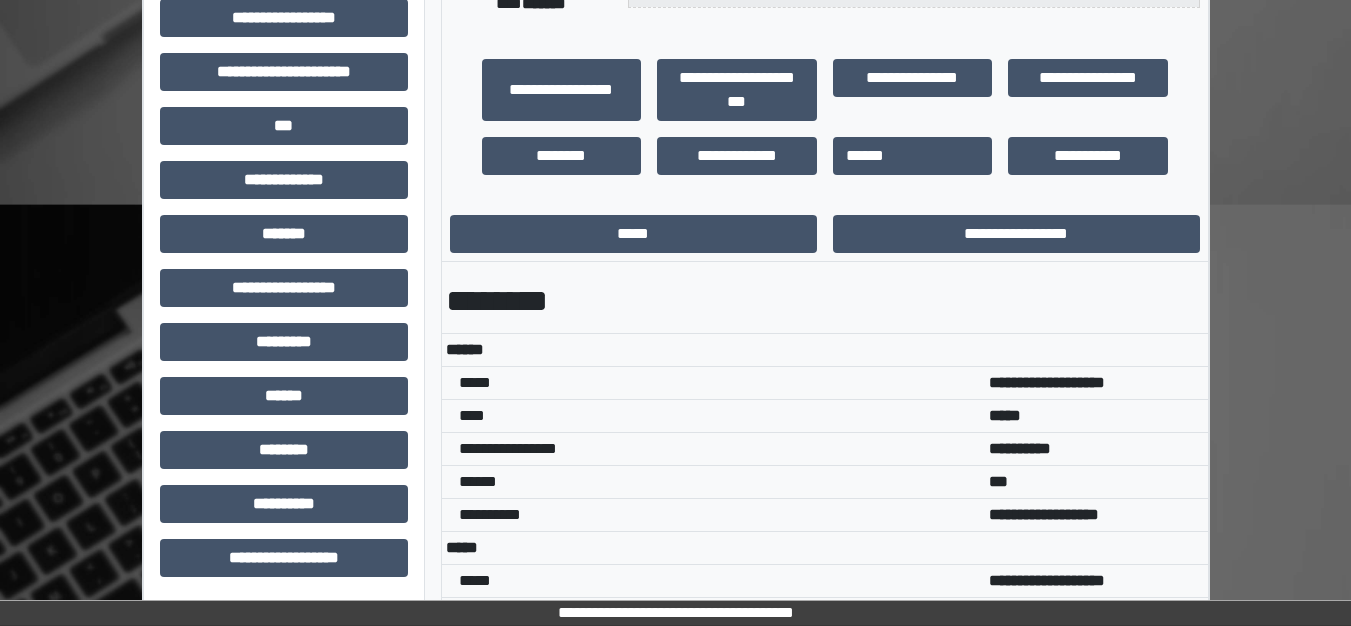 scroll, scrollTop: 600, scrollLeft: 0, axis: vertical 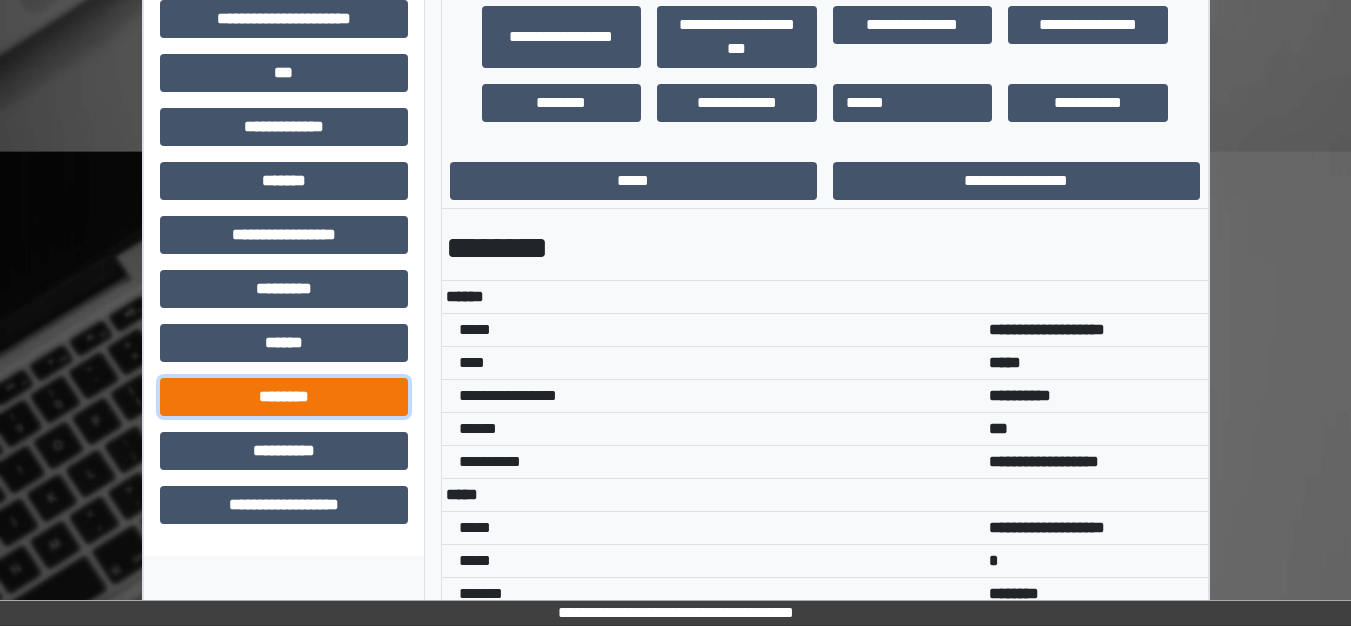 click on "********" at bounding box center (284, 397) 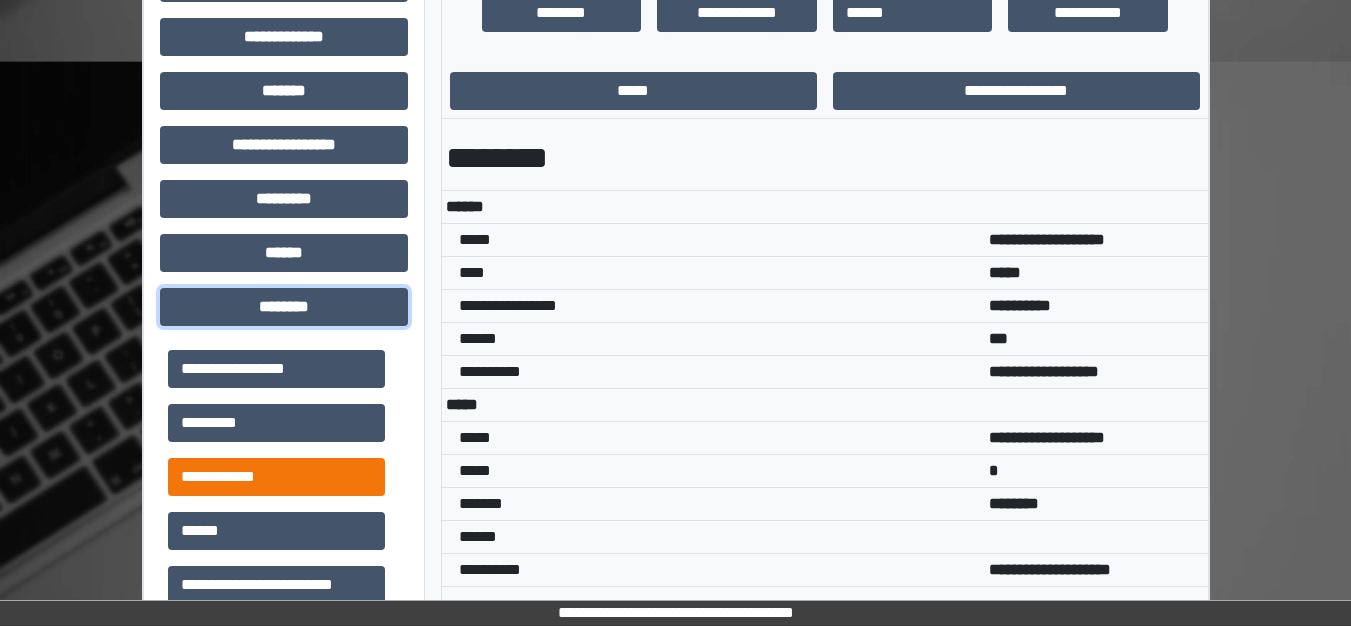 scroll, scrollTop: 900, scrollLeft: 0, axis: vertical 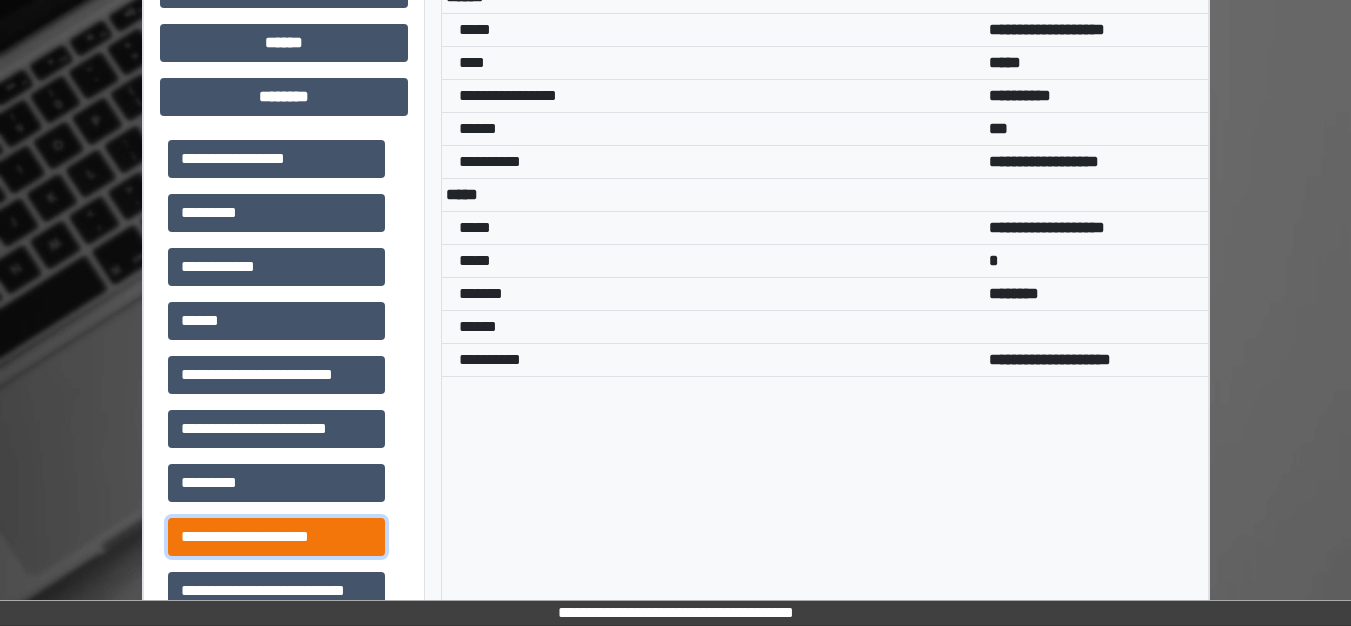 click on "**********" at bounding box center (276, 537) 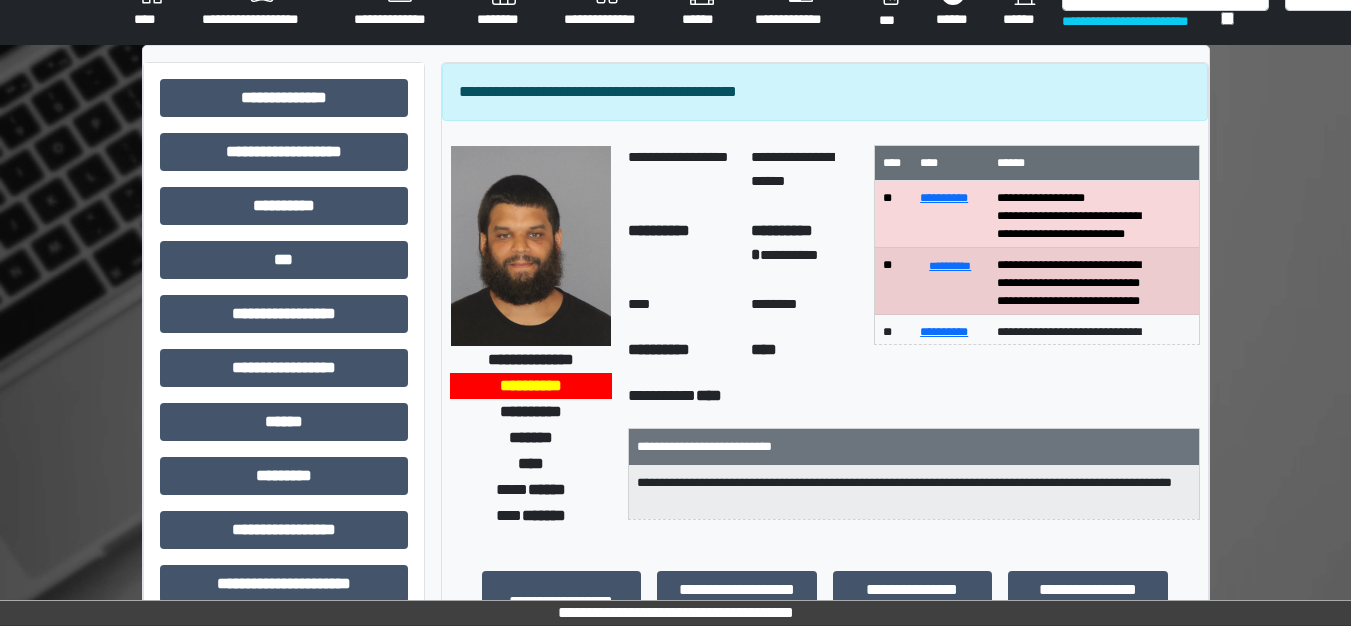 scroll, scrollTop: 0, scrollLeft: 0, axis: both 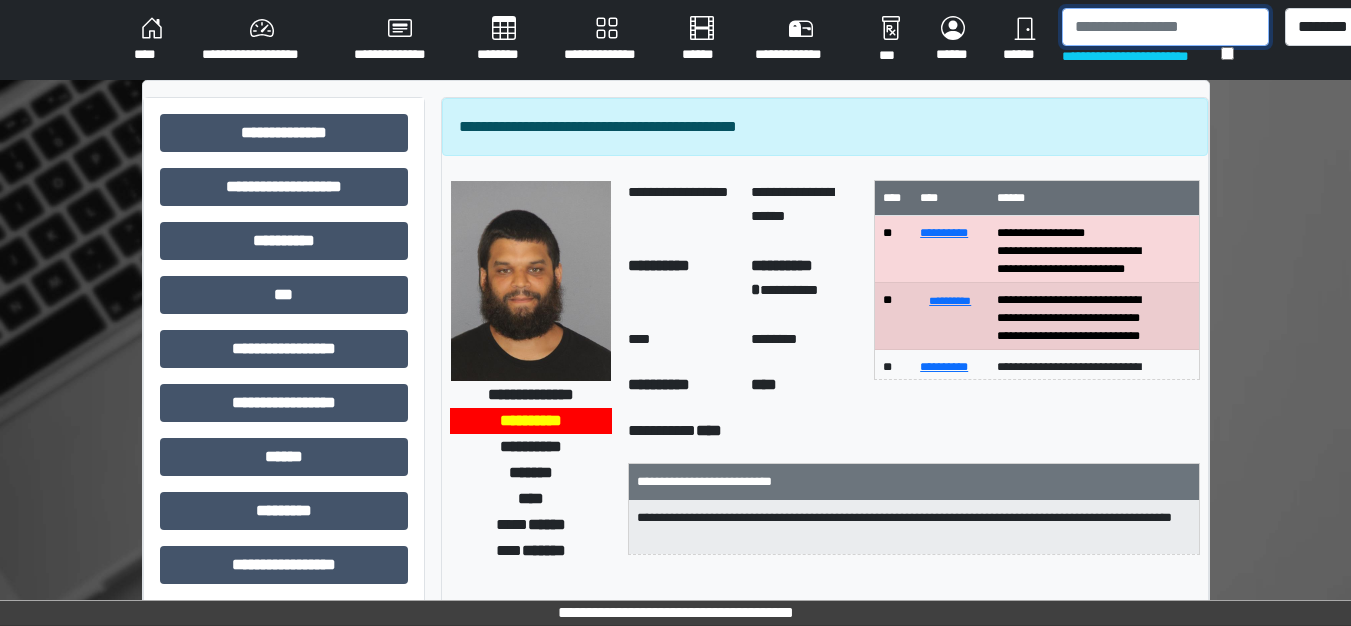 click at bounding box center [1165, 27] 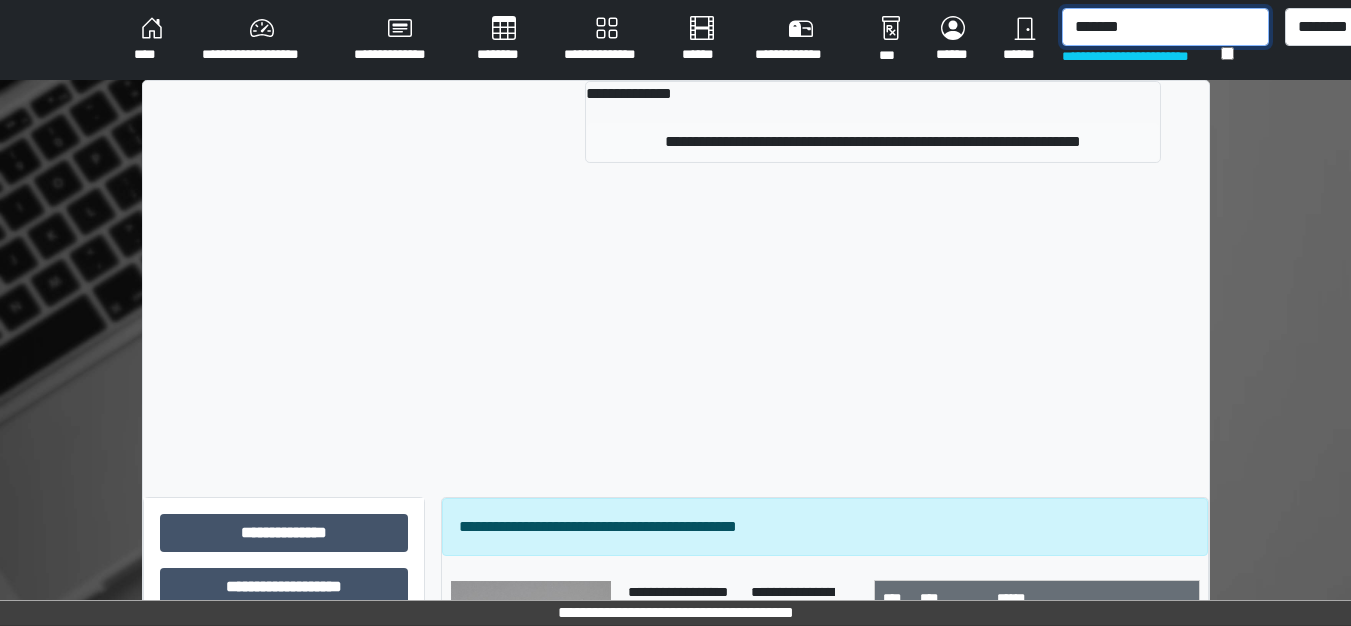type on "*******" 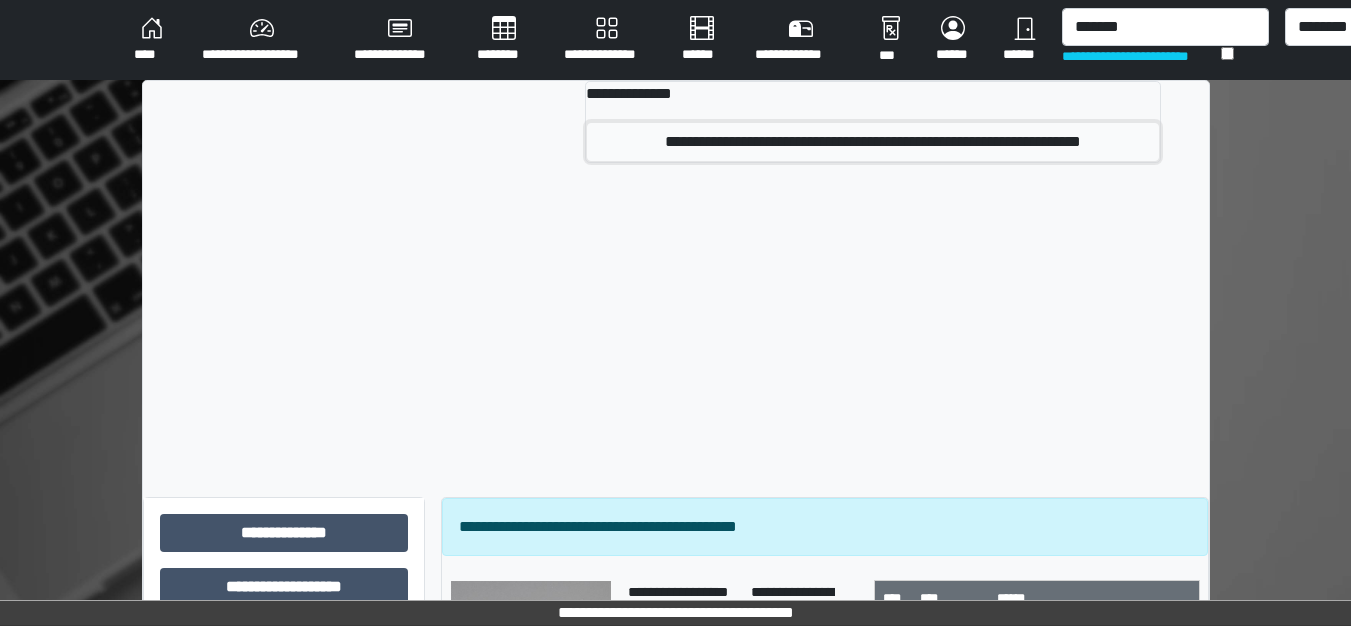 click on "**********" at bounding box center [872, 142] 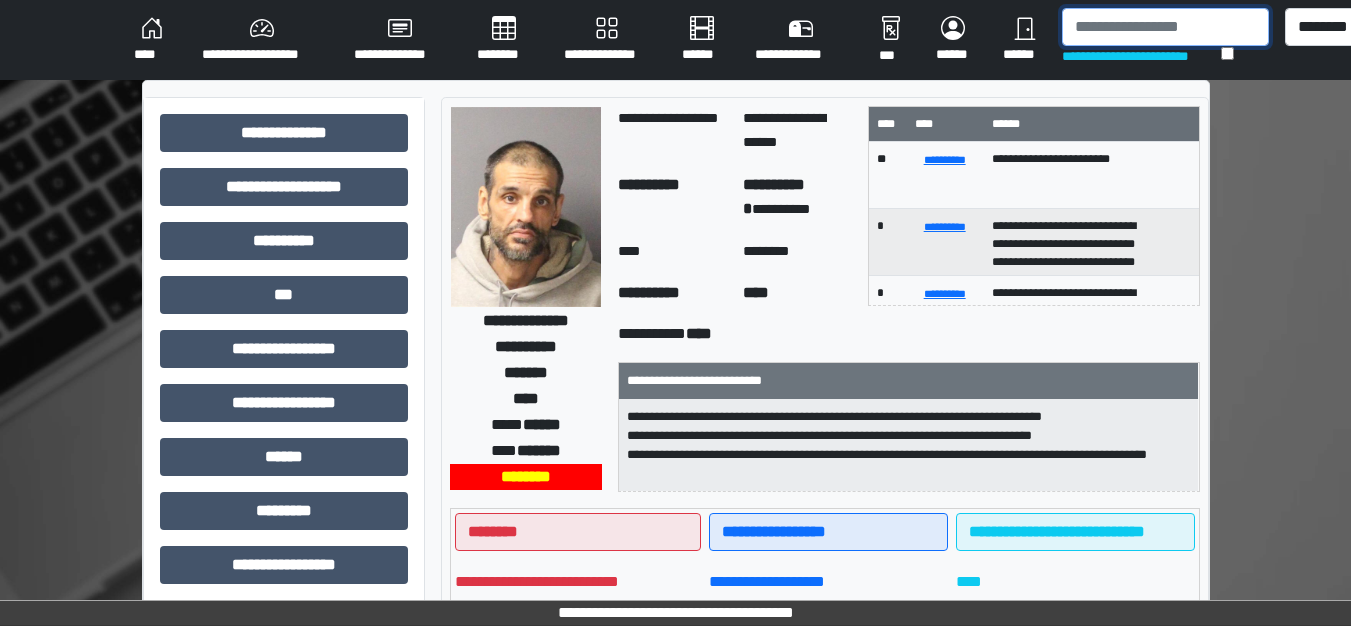 click at bounding box center [1165, 27] 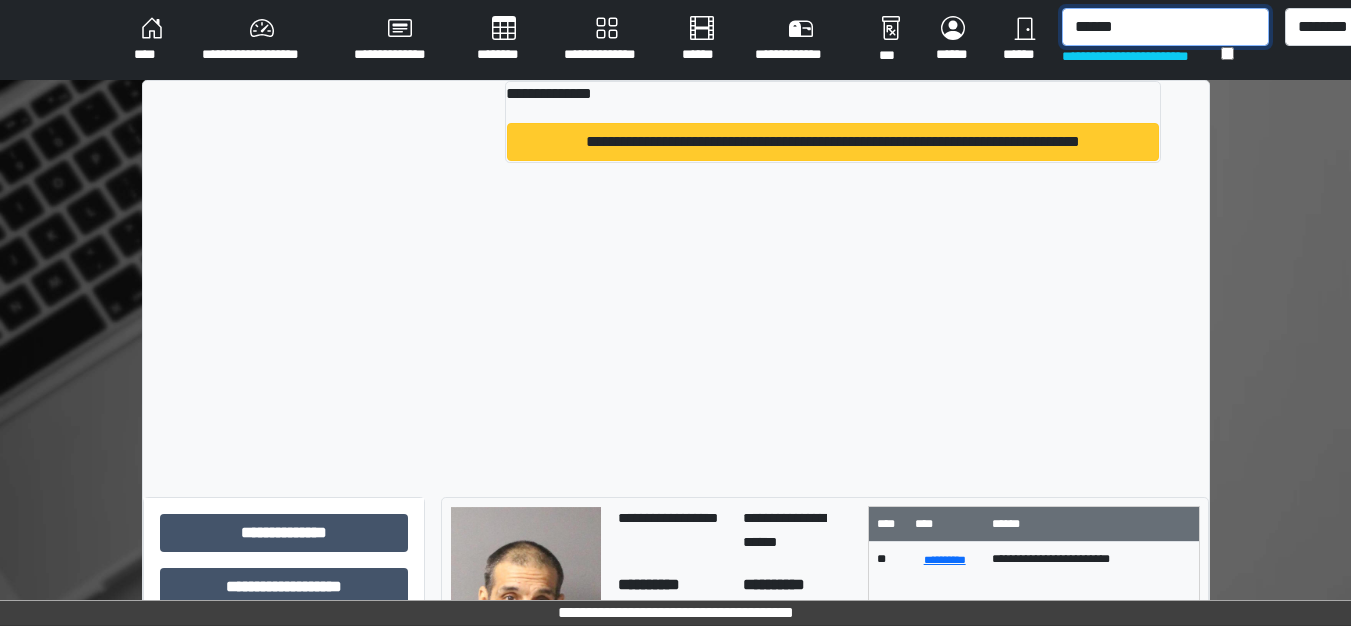 type on "******" 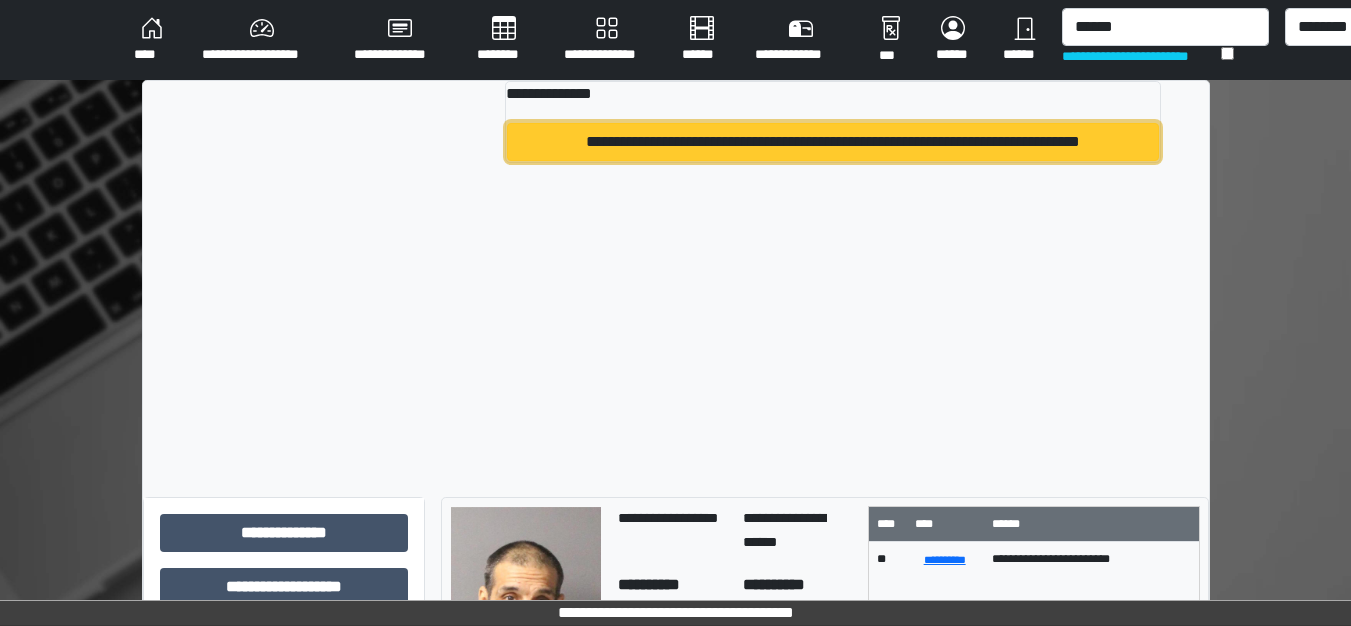 click on "**********" at bounding box center (833, 142) 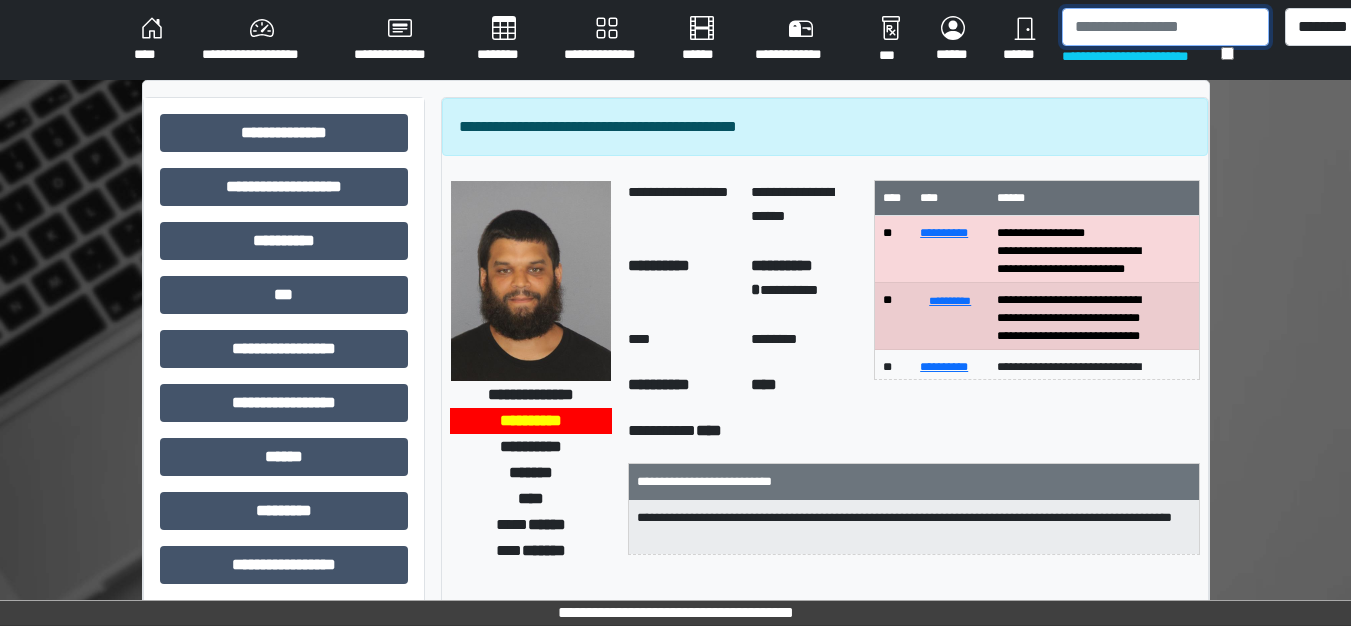 click at bounding box center (1165, 27) 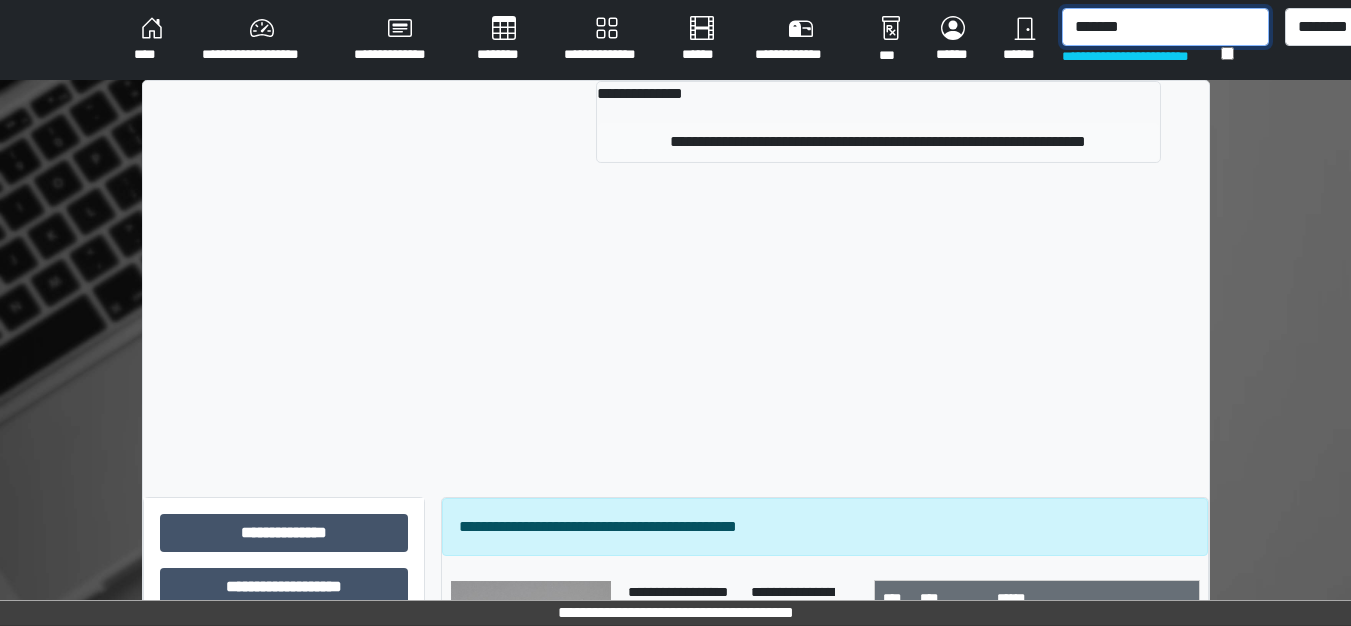 type on "*******" 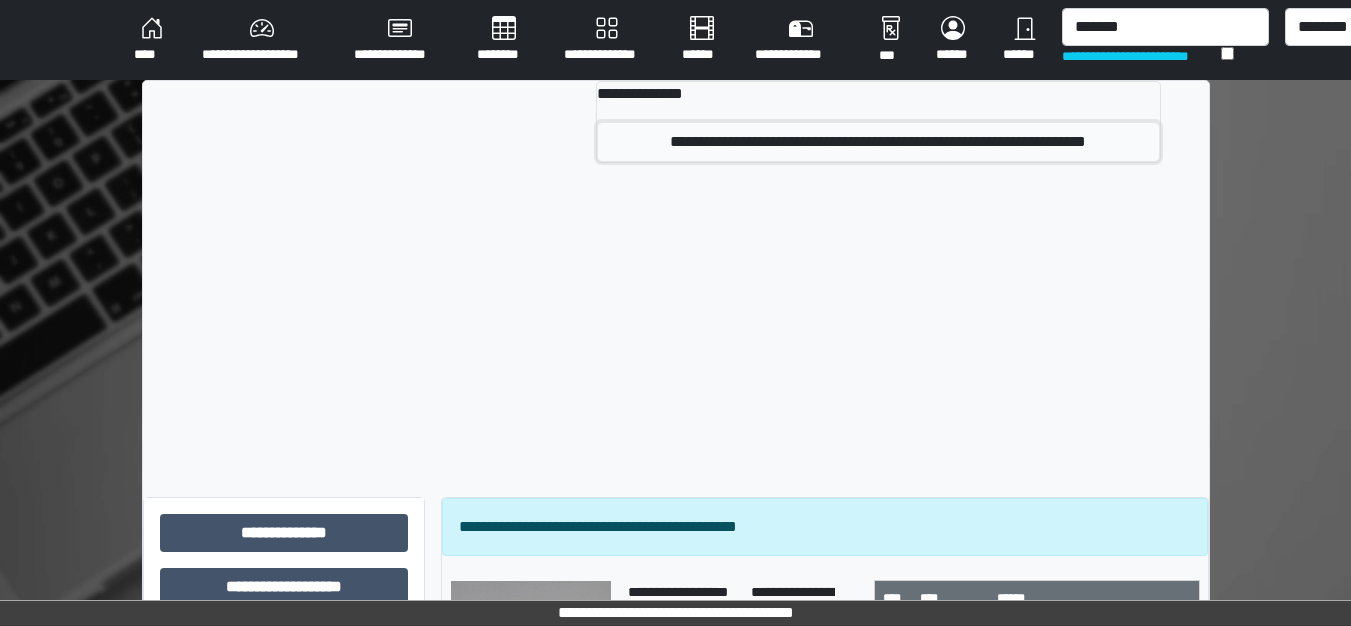 click on "**********" at bounding box center (878, 142) 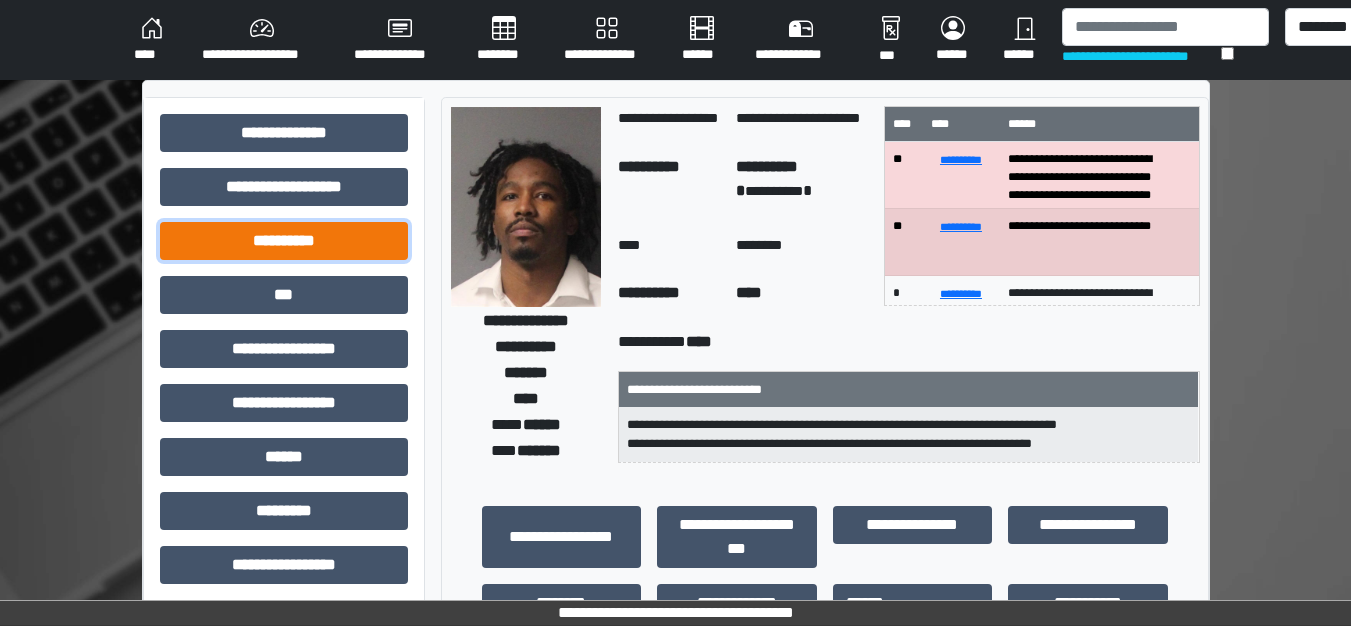 click on "**********" at bounding box center [284, 241] 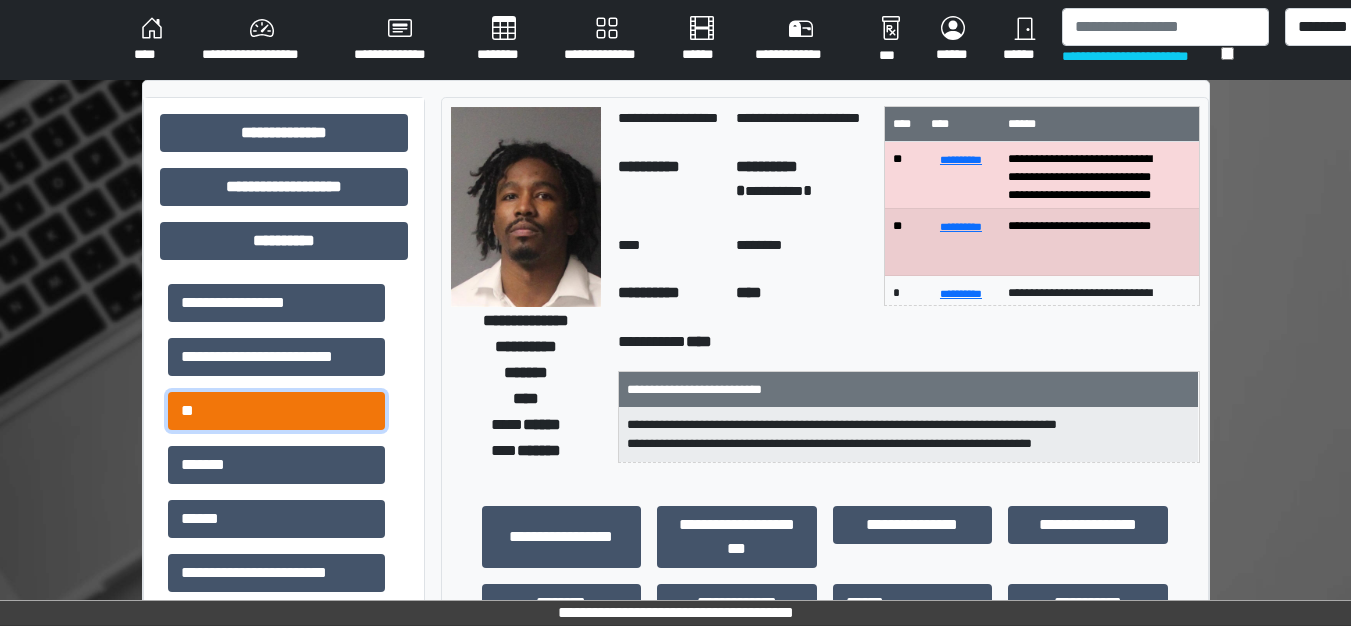 click on "**" at bounding box center (276, 411) 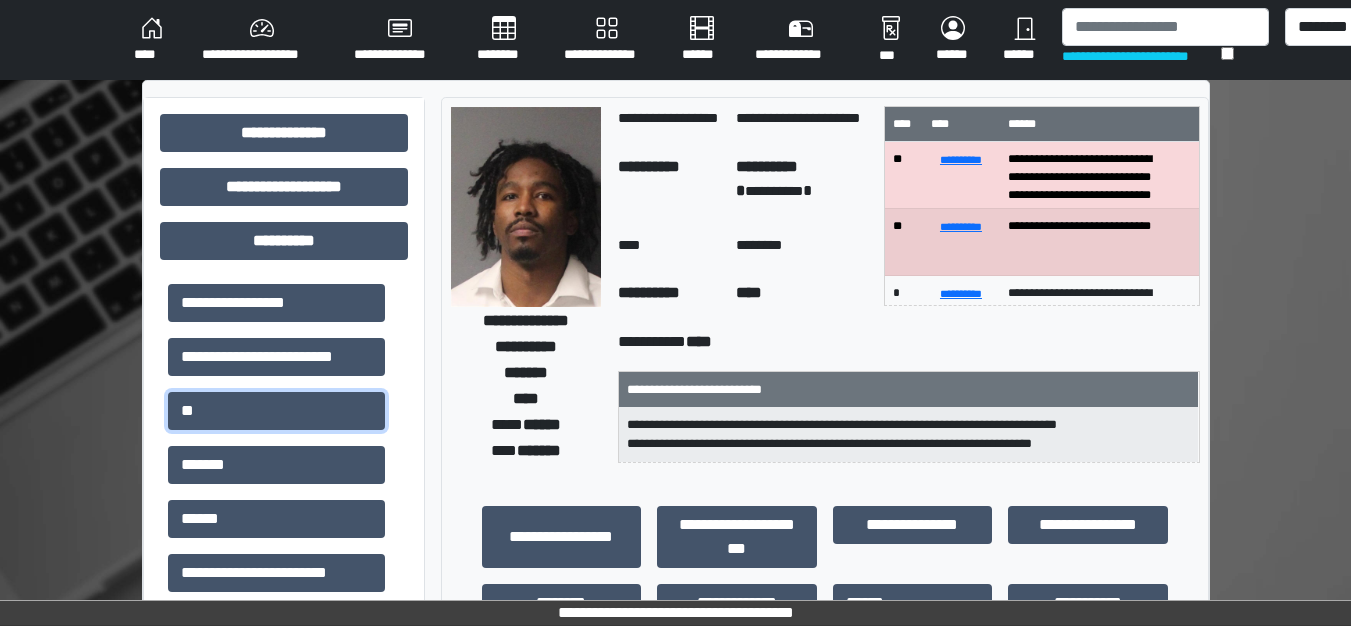 scroll, scrollTop: 400, scrollLeft: 0, axis: vertical 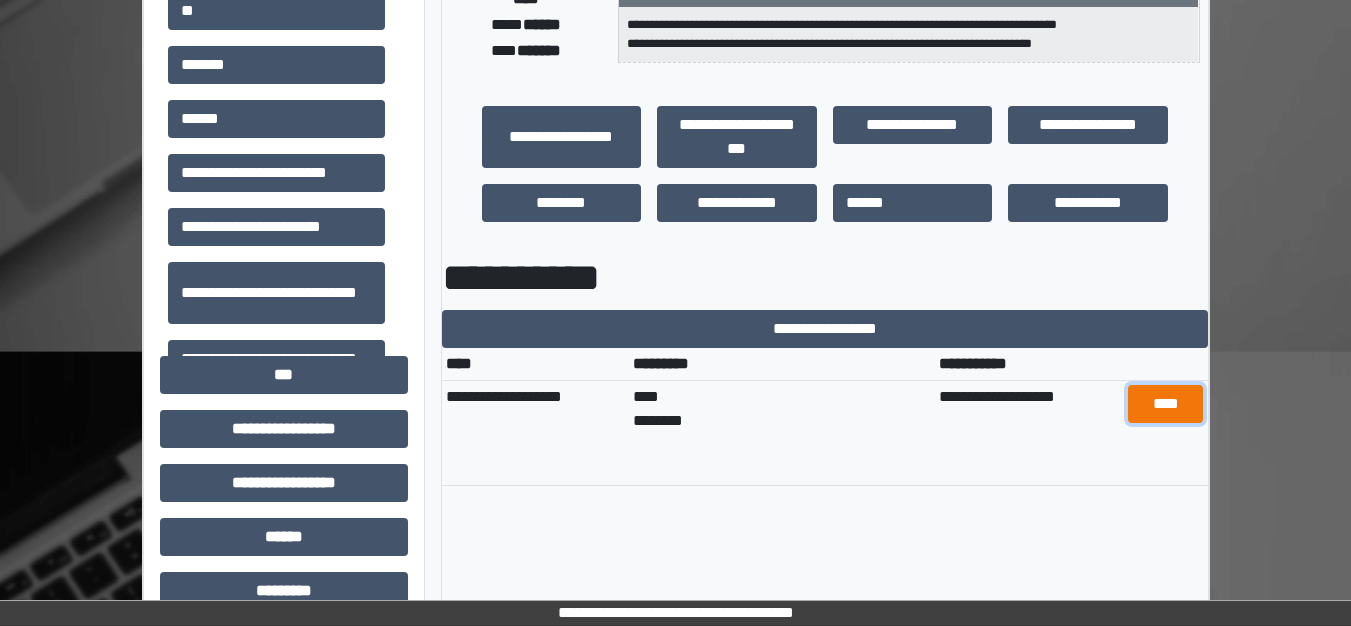 click on "****" at bounding box center [1165, 404] 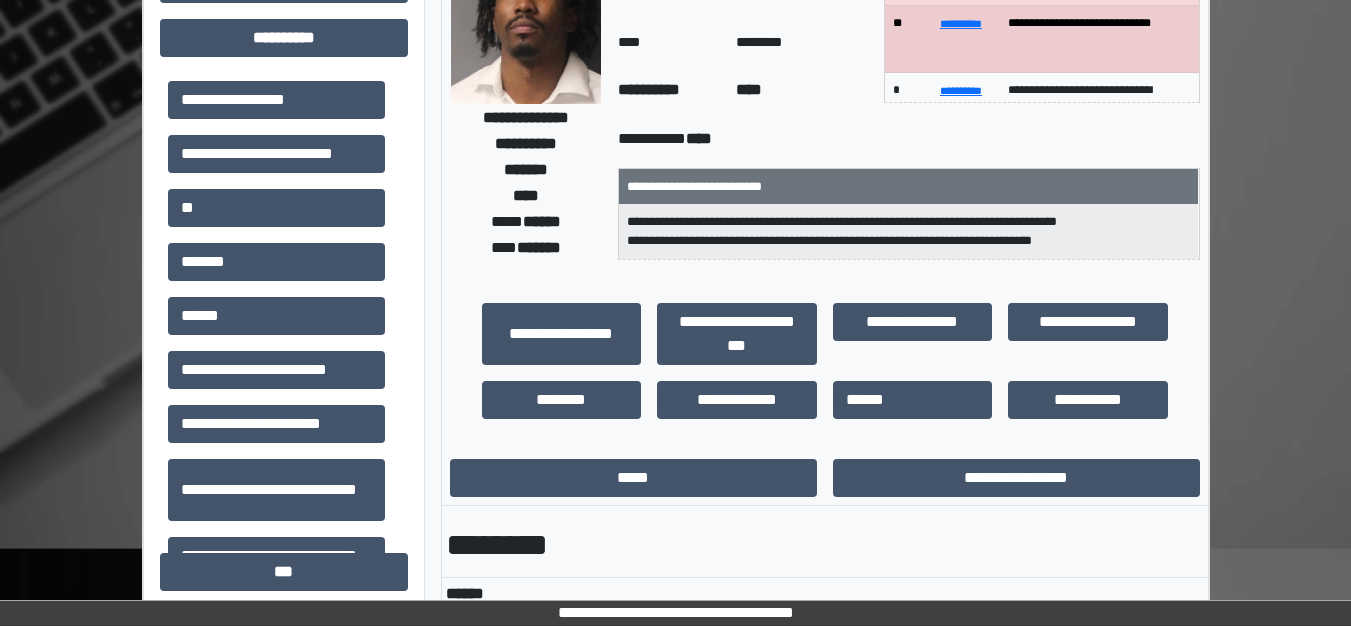 scroll, scrollTop: 0, scrollLeft: 0, axis: both 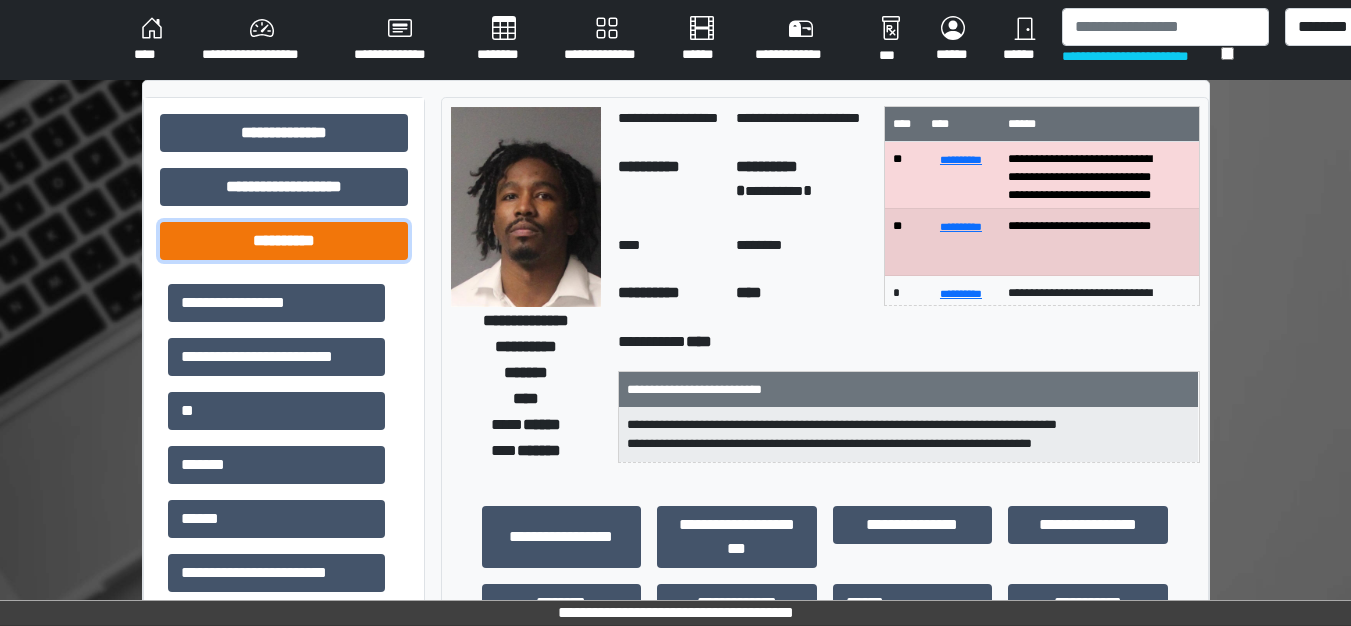 click on "**********" at bounding box center [284, 241] 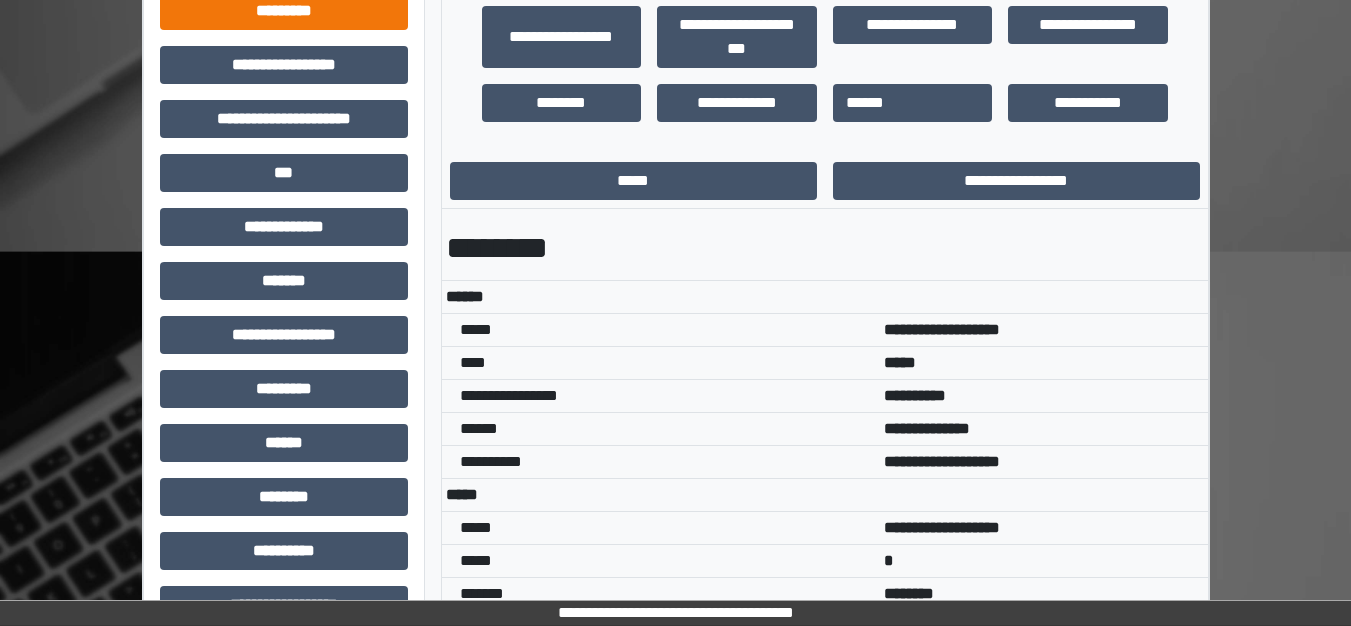 scroll, scrollTop: 585, scrollLeft: 0, axis: vertical 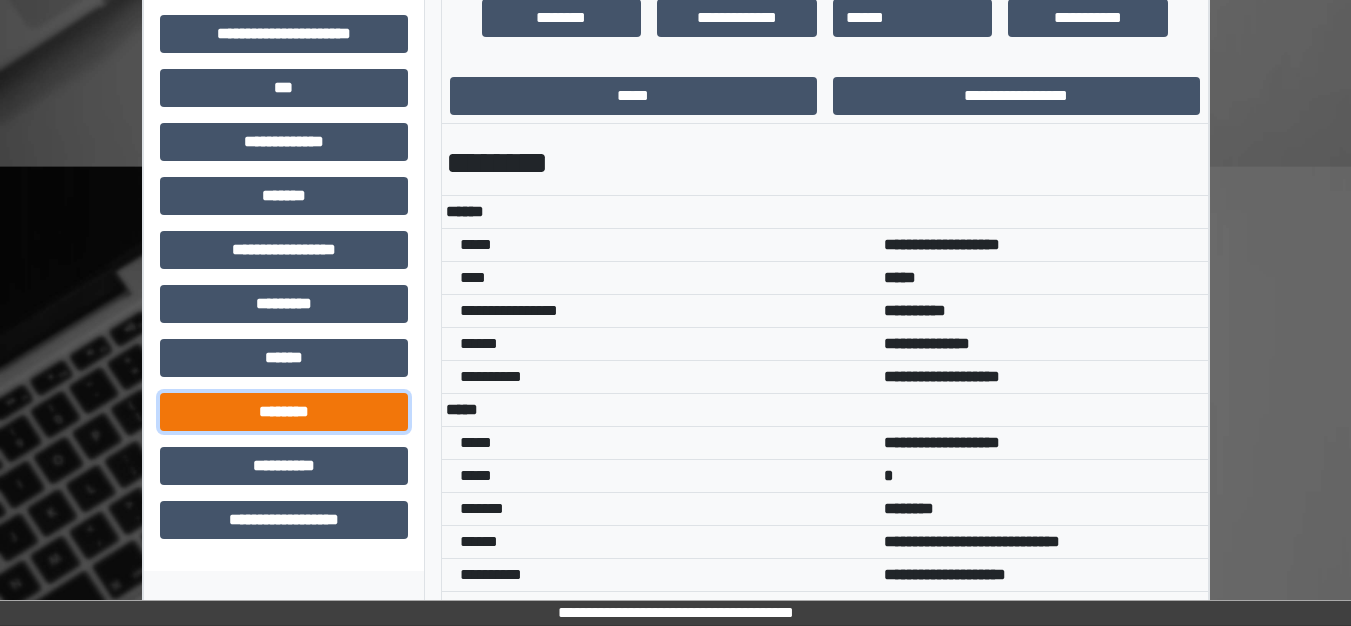 click on "********" at bounding box center (284, 412) 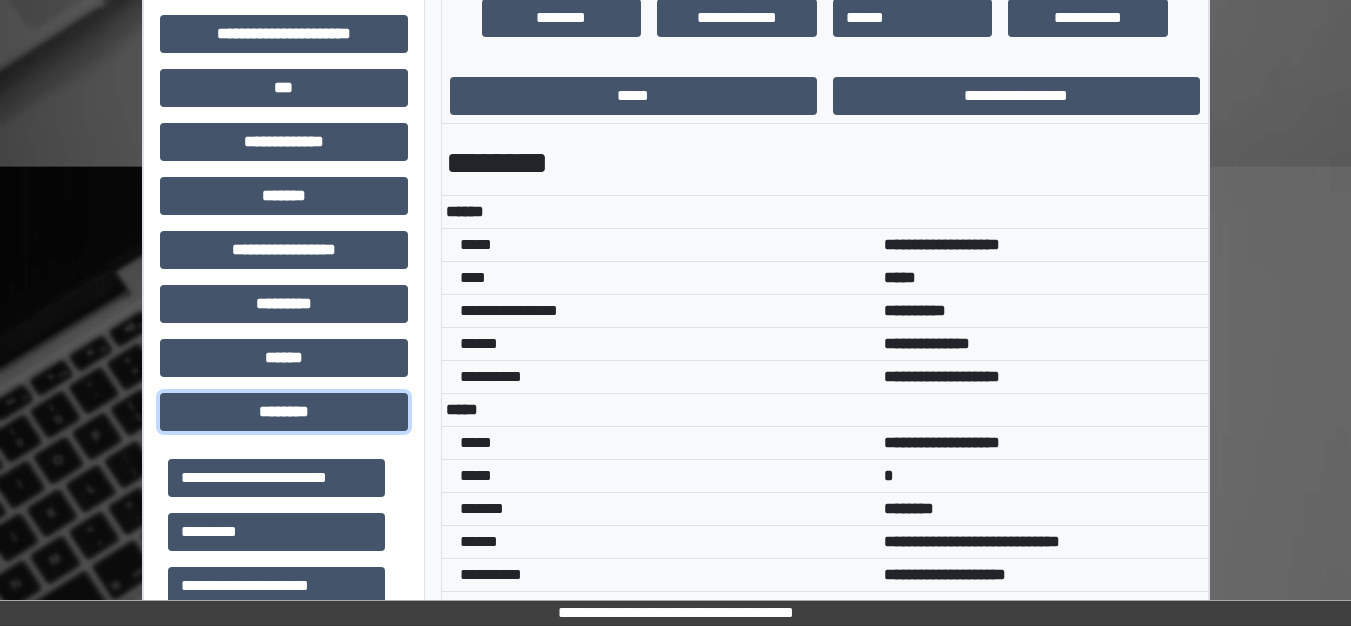scroll, scrollTop: 300, scrollLeft: 0, axis: vertical 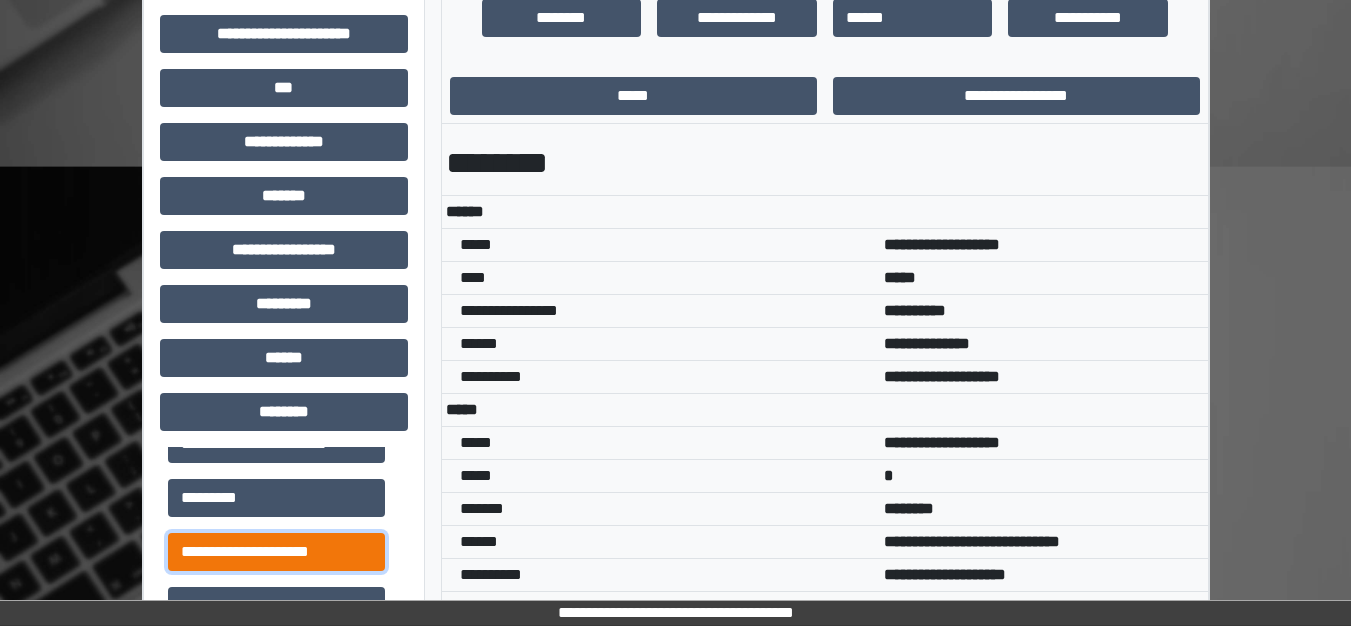 click on "**********" at bounding box center (276, 552) 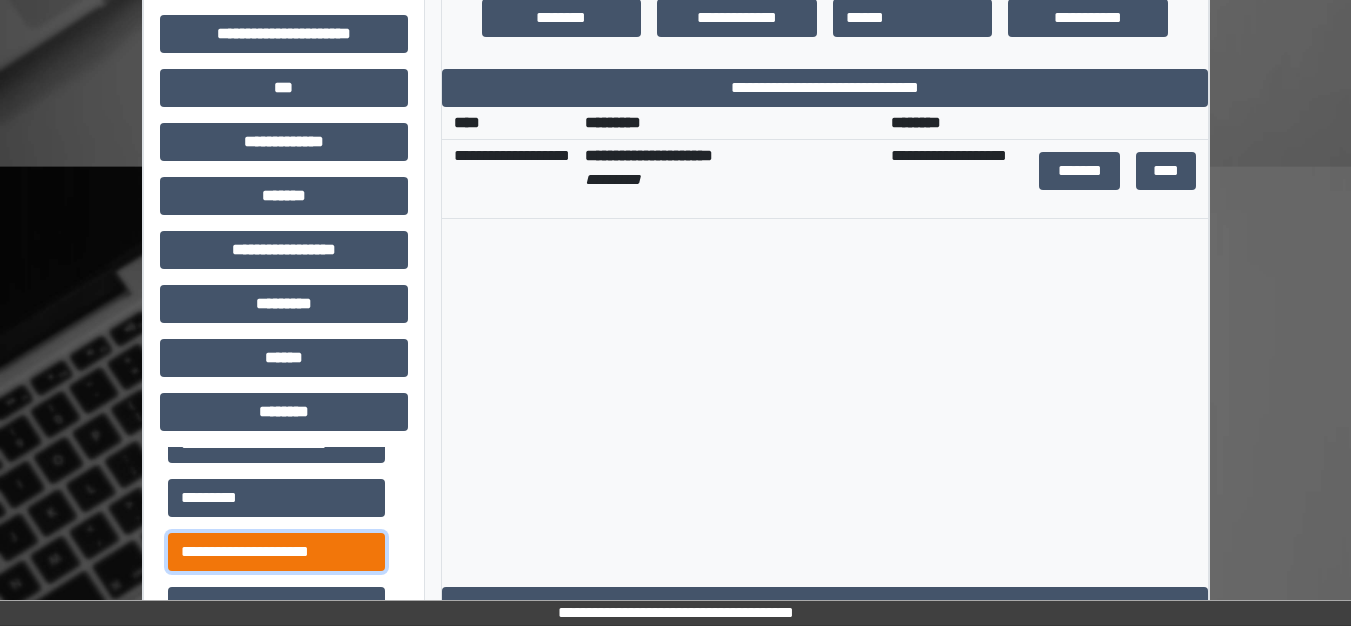 click on "**********" at bounding box center (276, 552) 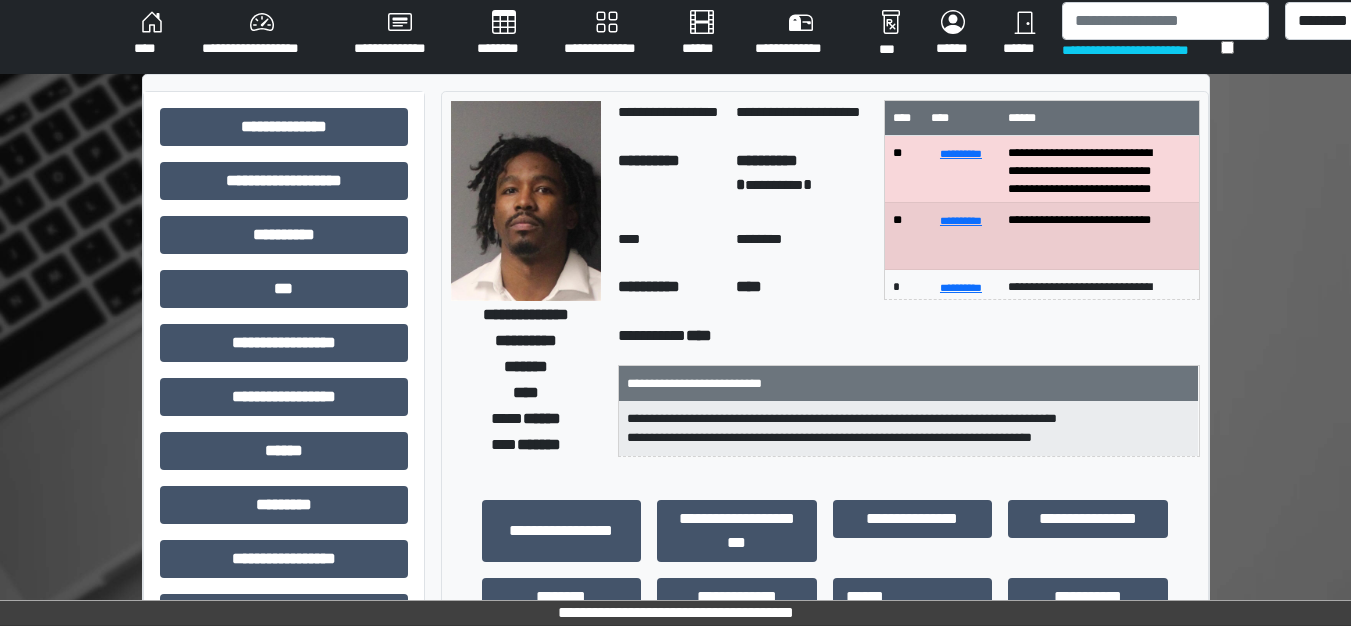 scroll, scrollTop: 0, scrollLeft: 0, axis: both 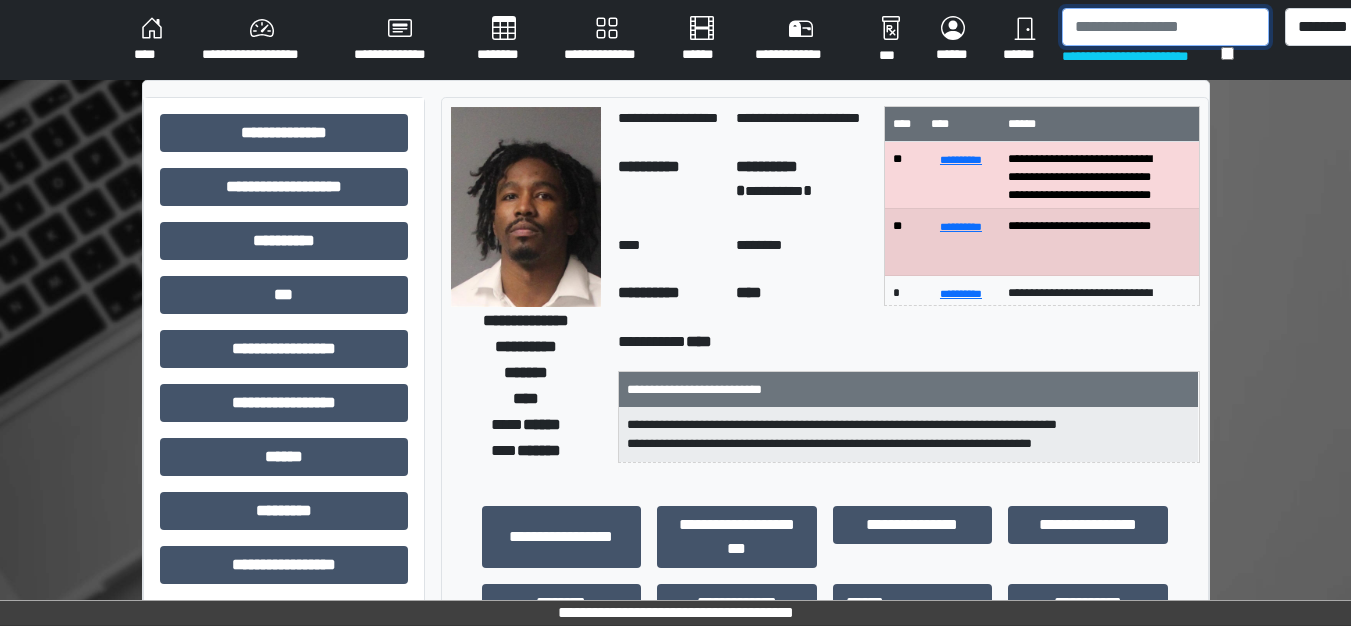 click at bounding box center (1165, 27) 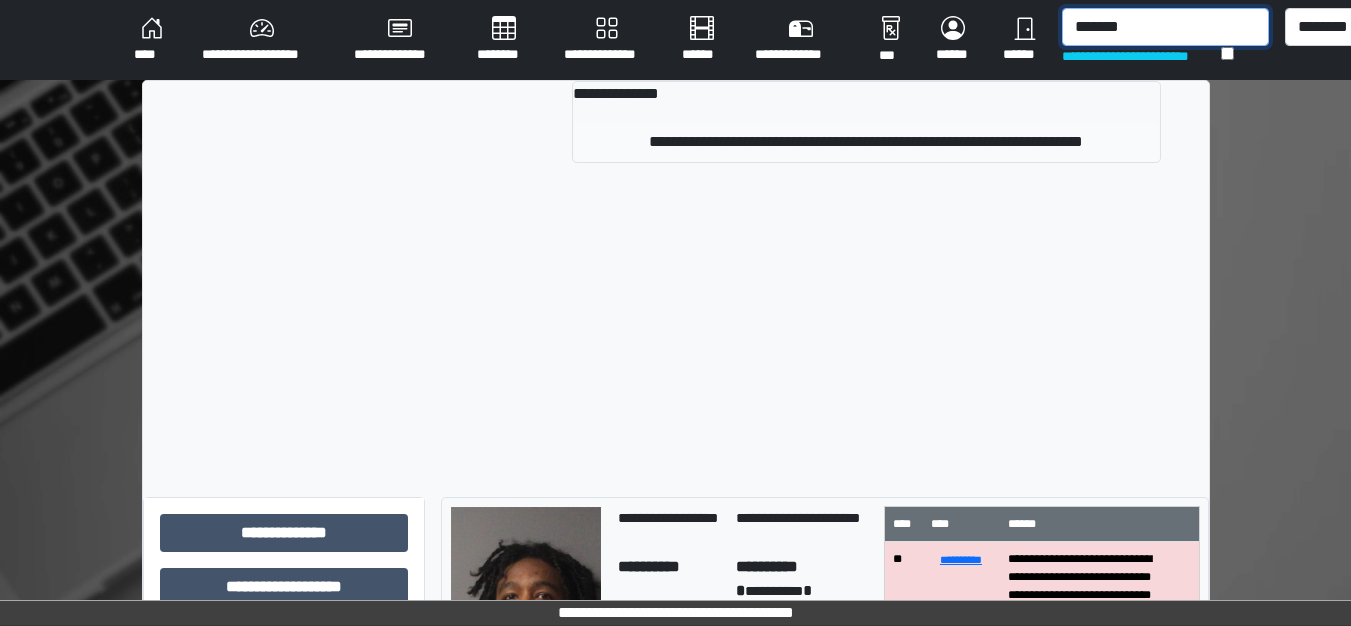 type on "*******" 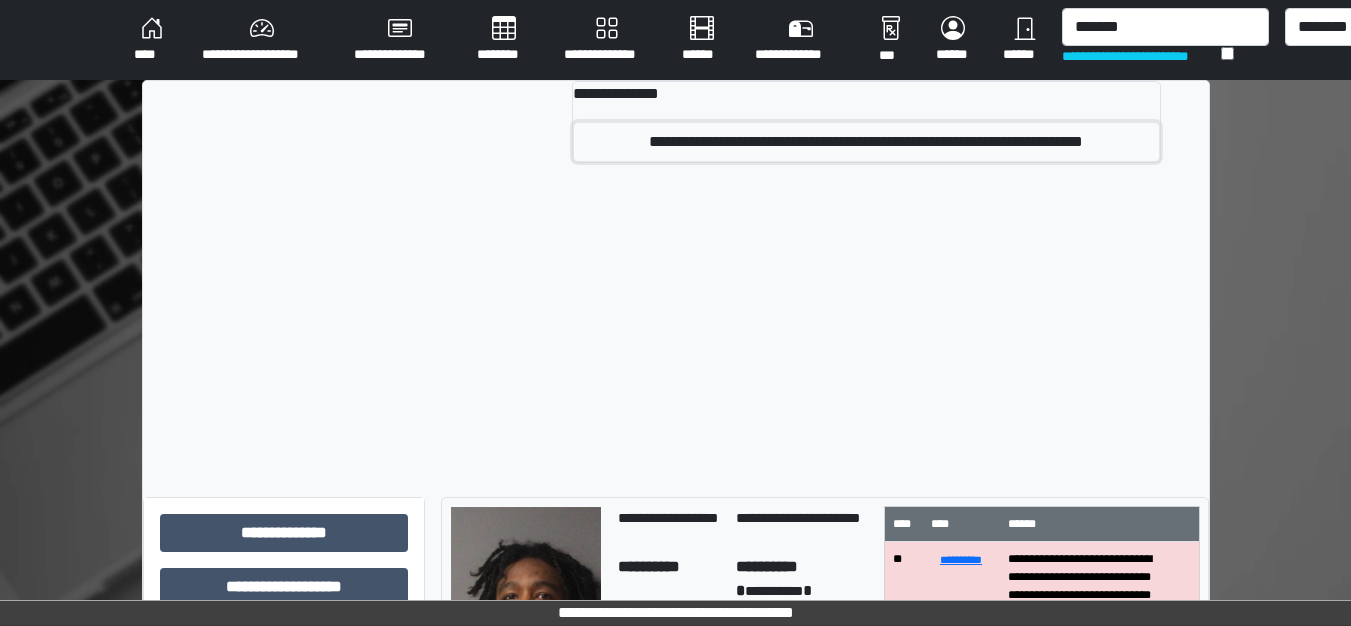 click on "**********" at bounding box center (866, 142) 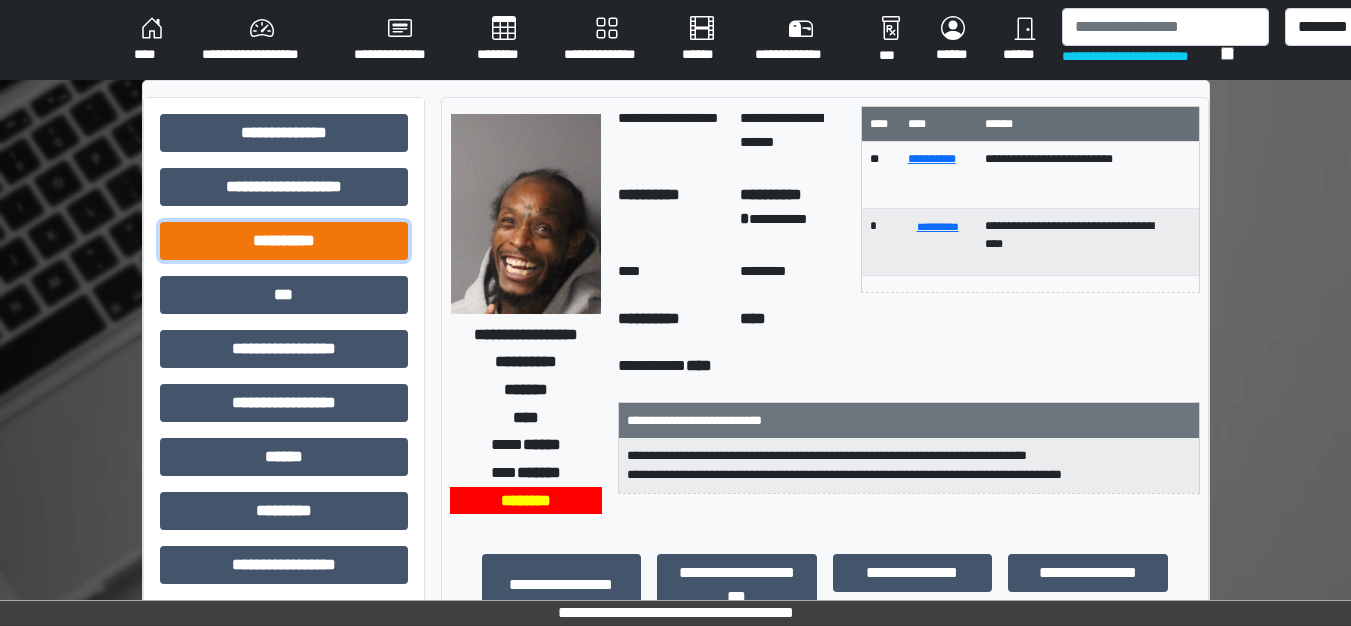 click on "**********" at bounding box center [284, 241] 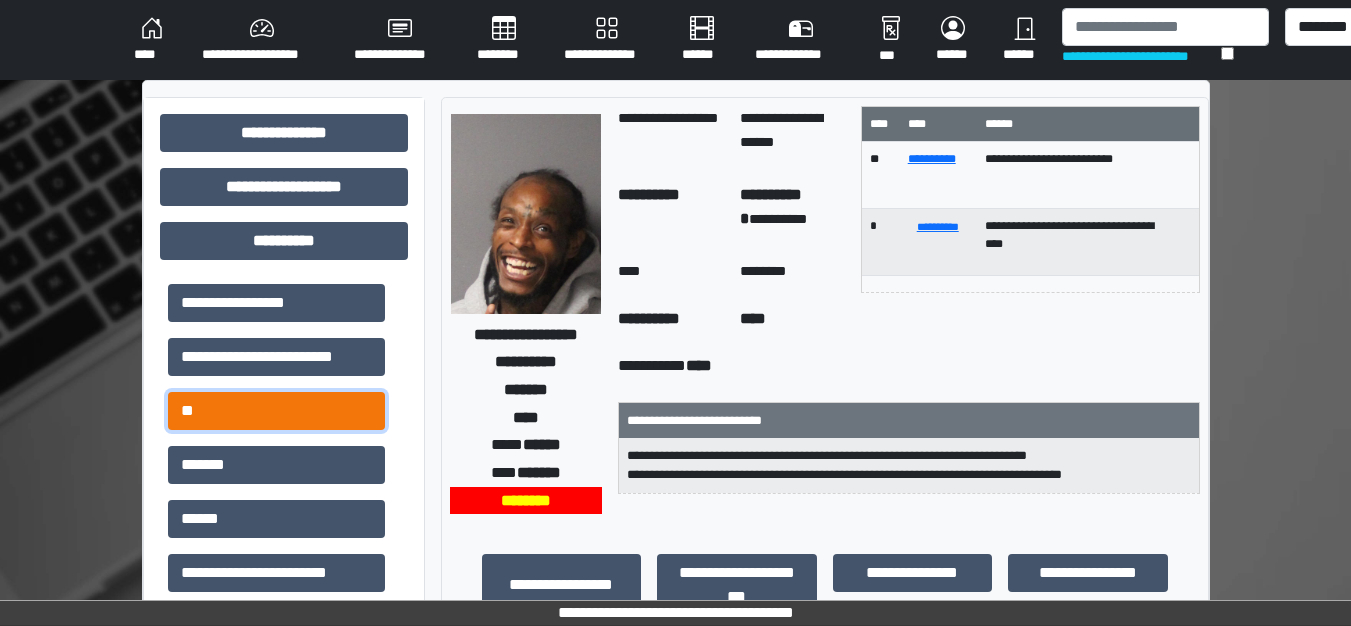 click on "**" at bounding box center (276, 411) 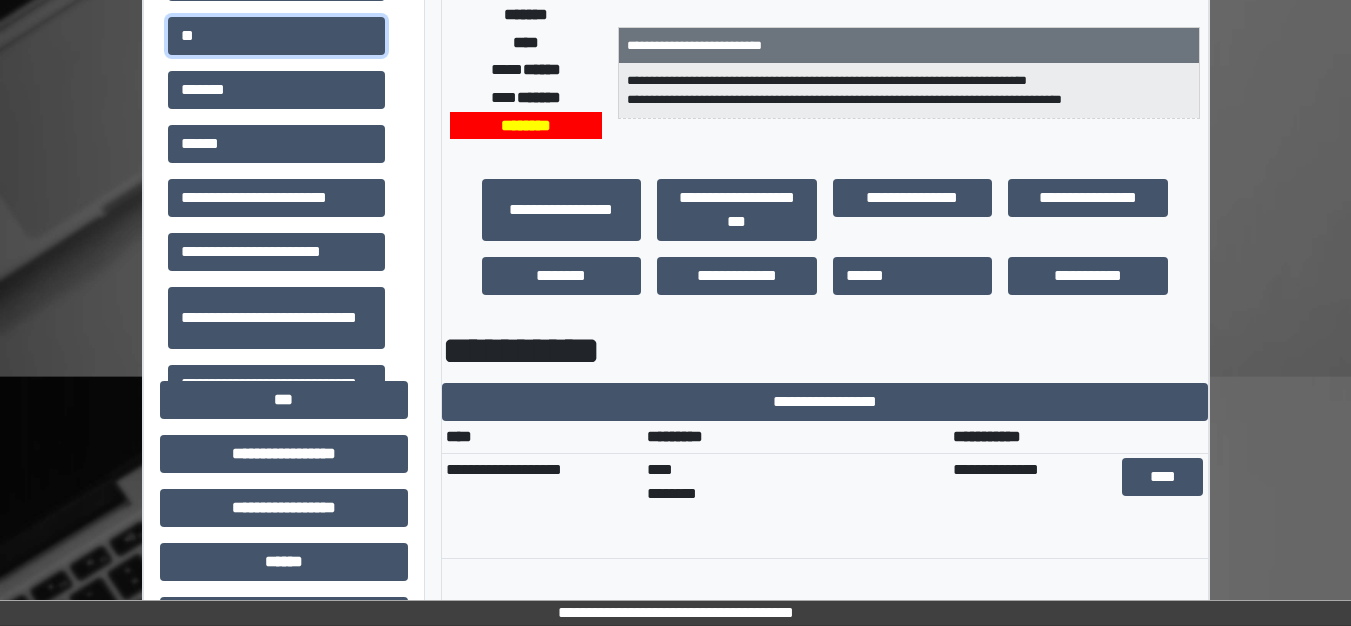 scroll, scrollTop: 400, scrollLeft: 0, axis: vertical 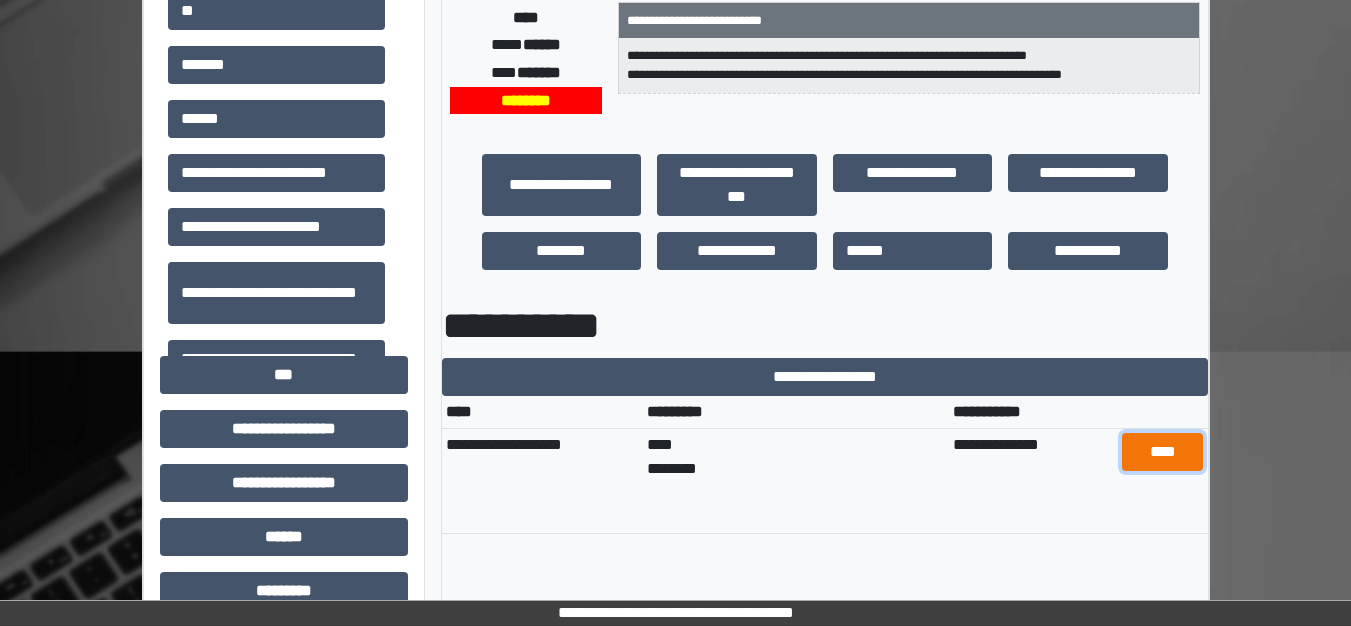 click on "****" at bounding box center [1162, 452] 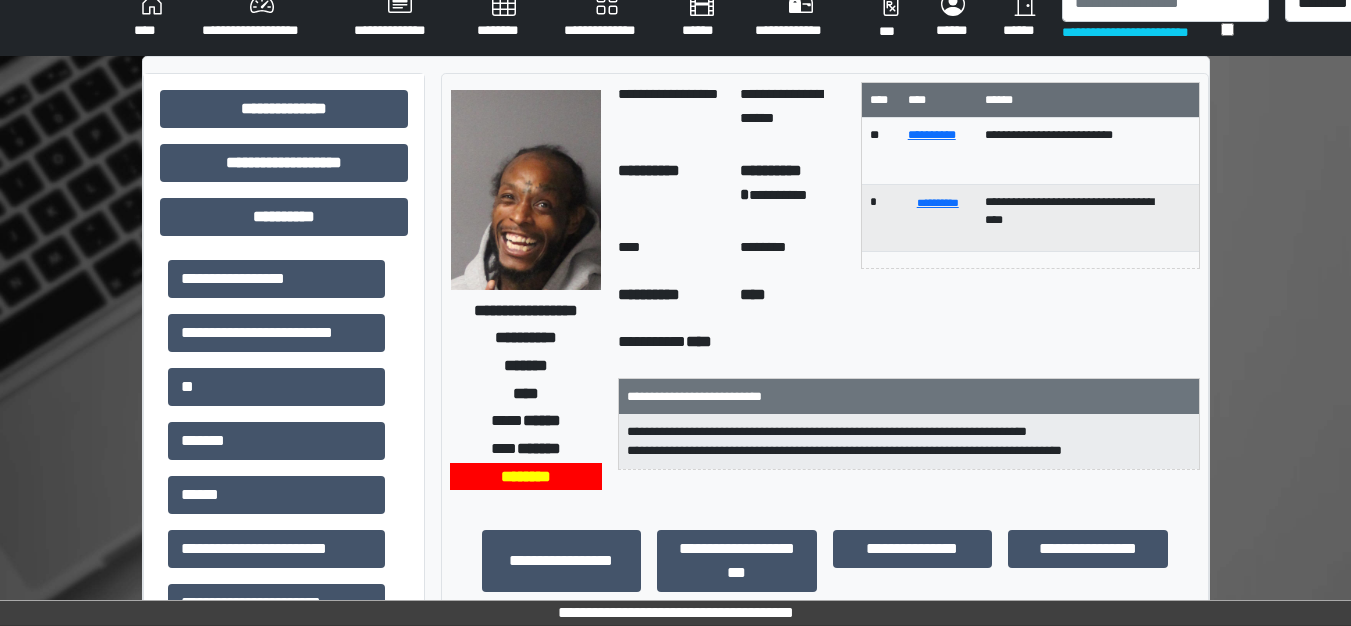 scroll, scrollTop: 0, scrollLeft: 0, axis: both 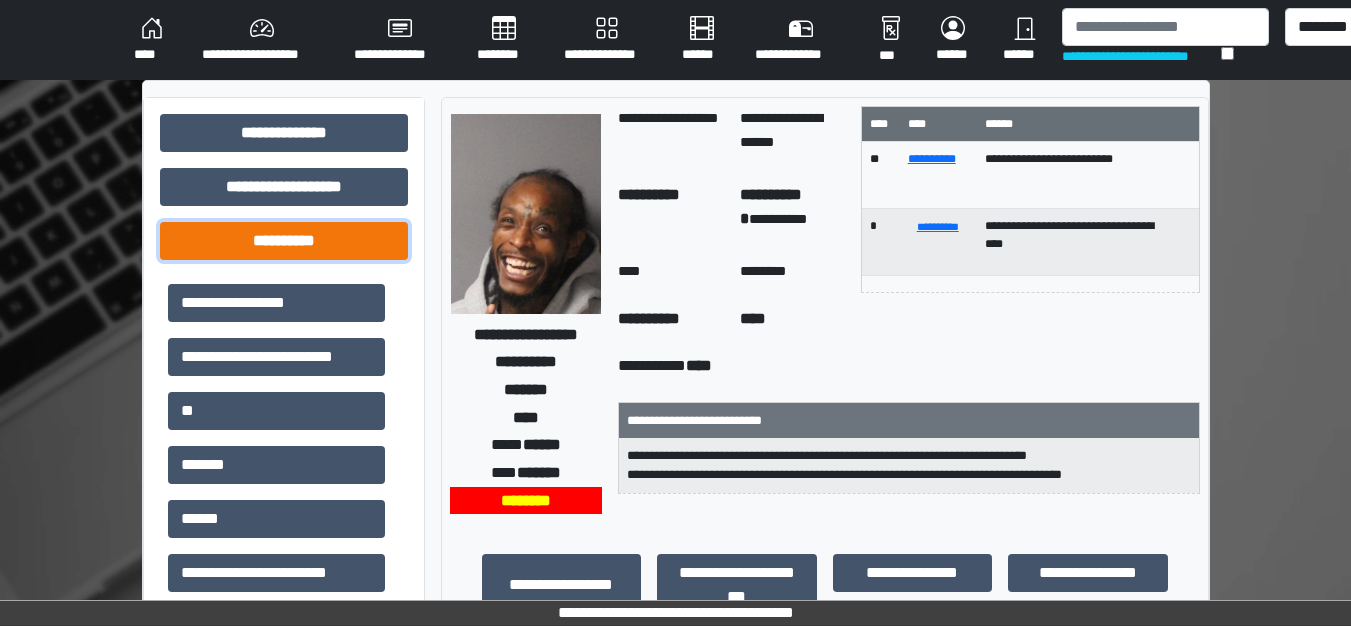 click on "**********" at bounding box center [284, 241] 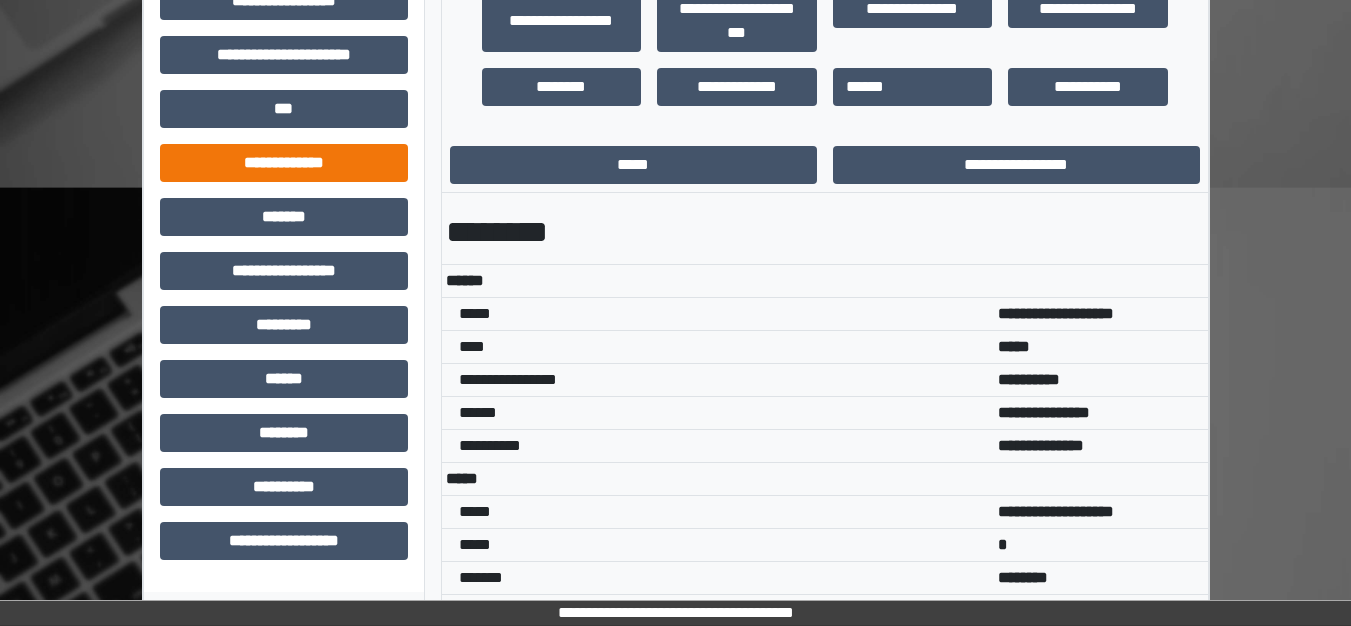 scroll, scrollTop: 600, scrollLeft: 0, axis: vertical 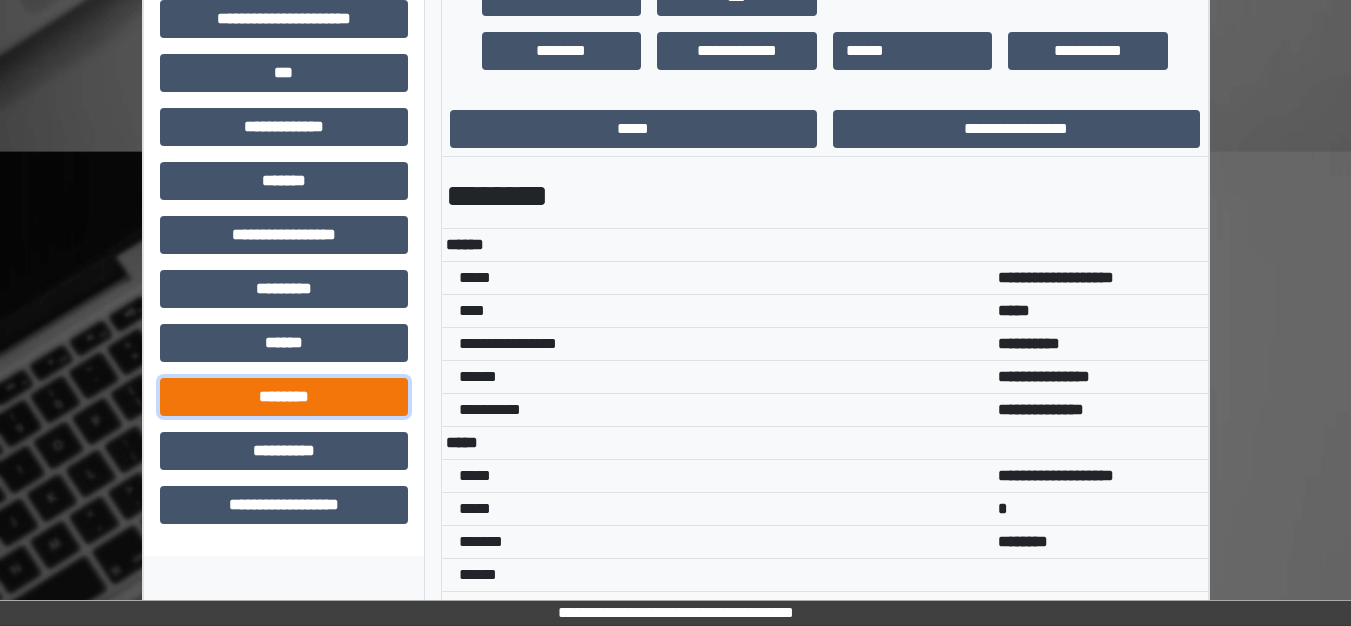 click on "********" at bounding box center (284, 397) 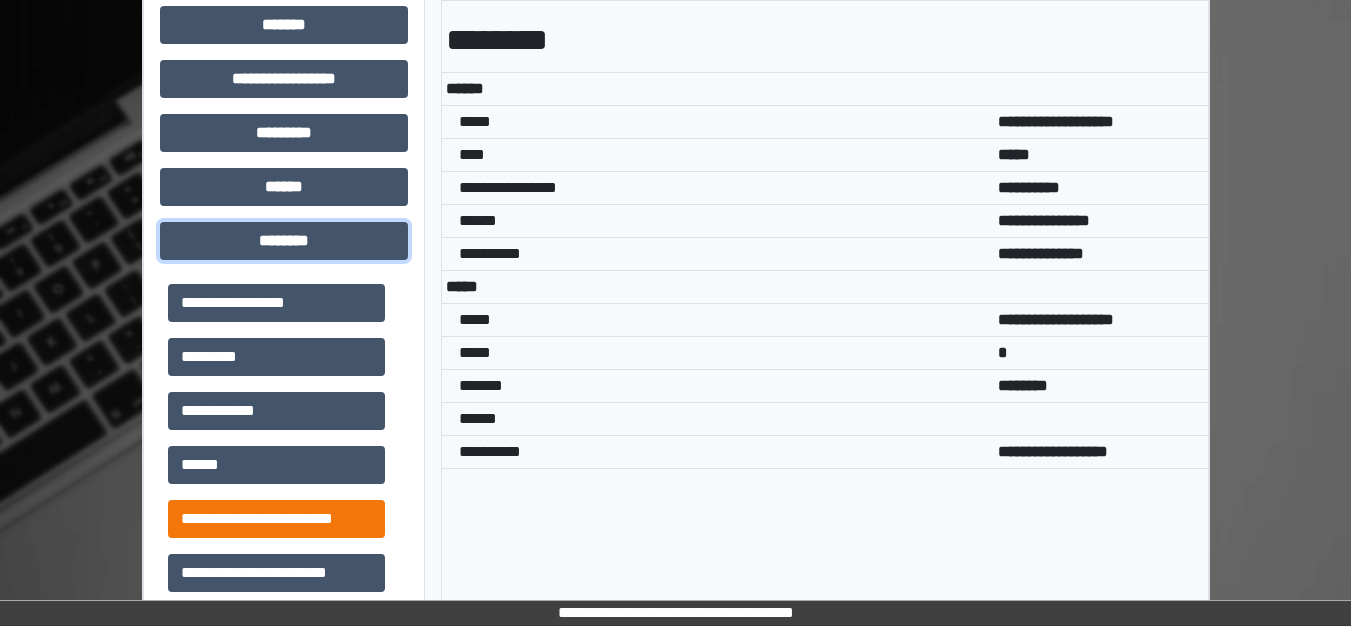 scroll, scrollTop: 800, scrollLeft: 0, axis: vertical 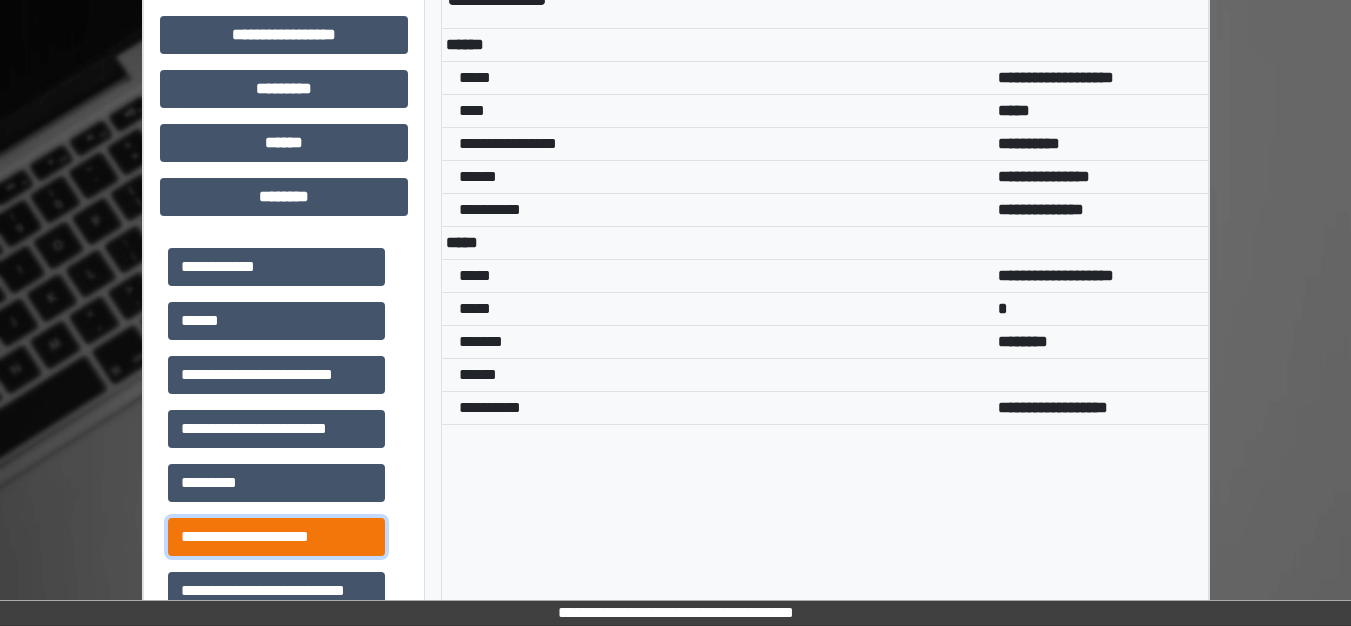 click on "**********" at bounding box center (276, 537) 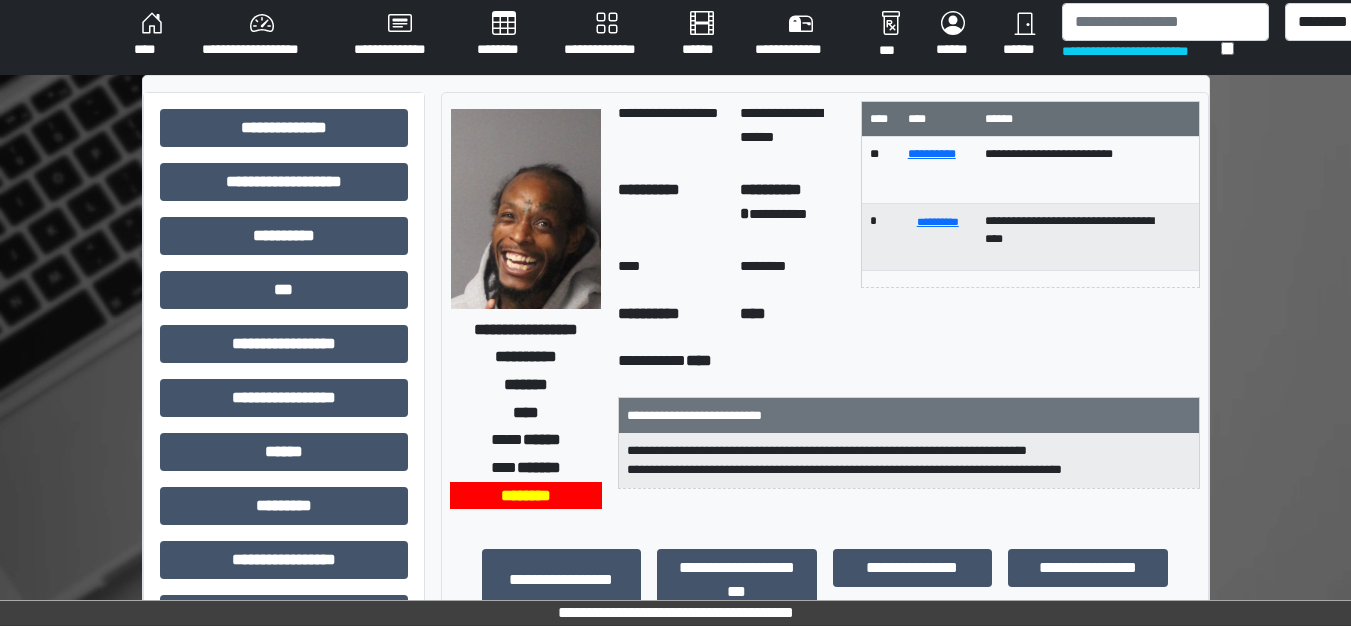 scroll, scrollTop: 0, scrollLeft: 0, axis: both 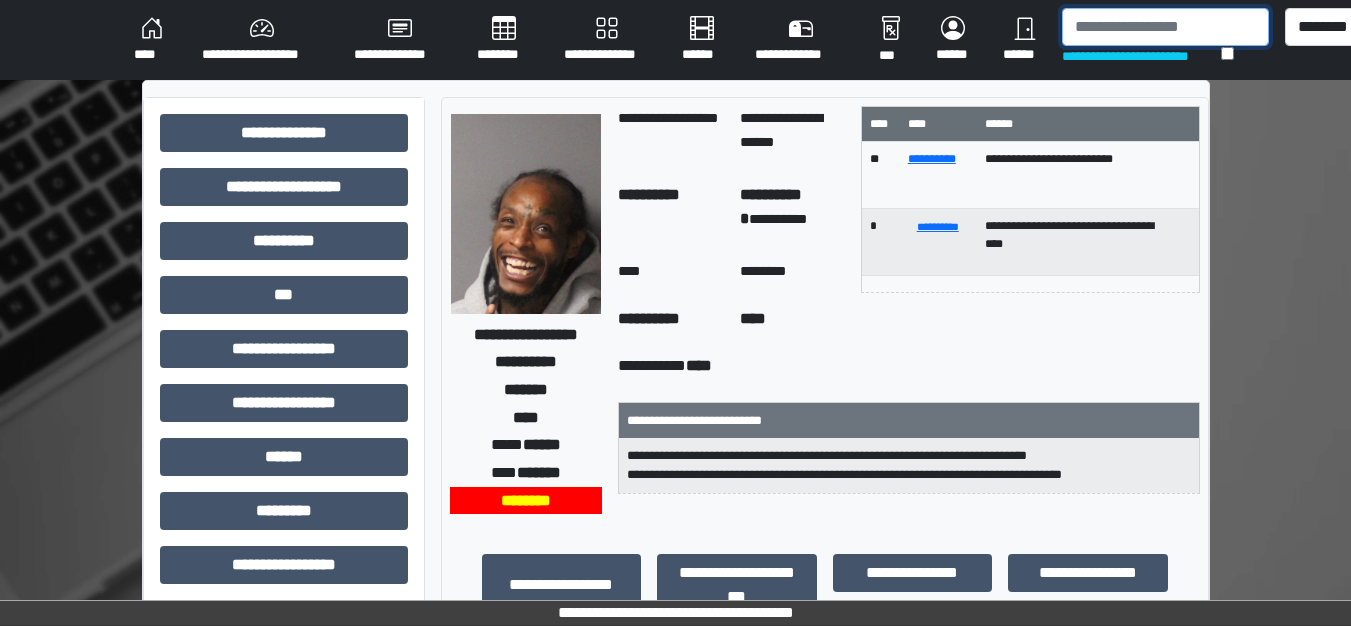 drag, startPoint x: 1085, startPoint y: 19, endPoint x: 1072, endPoint y: 30, distance: 17.029387 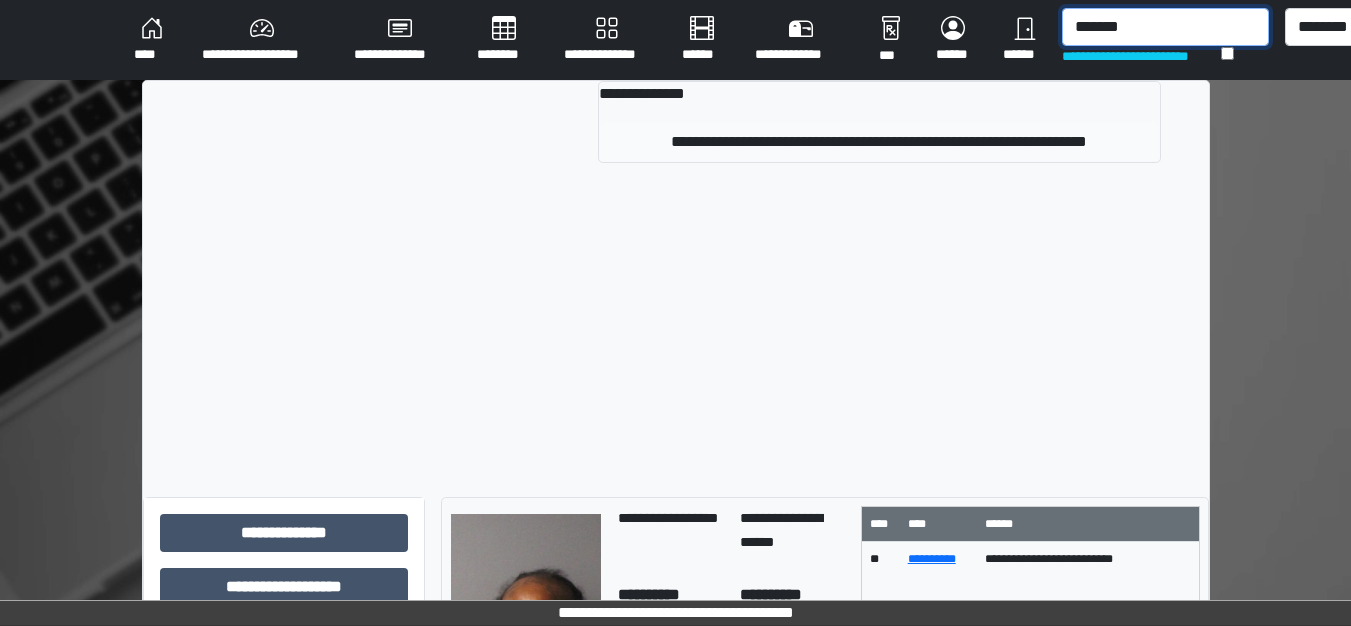 type on "*******" 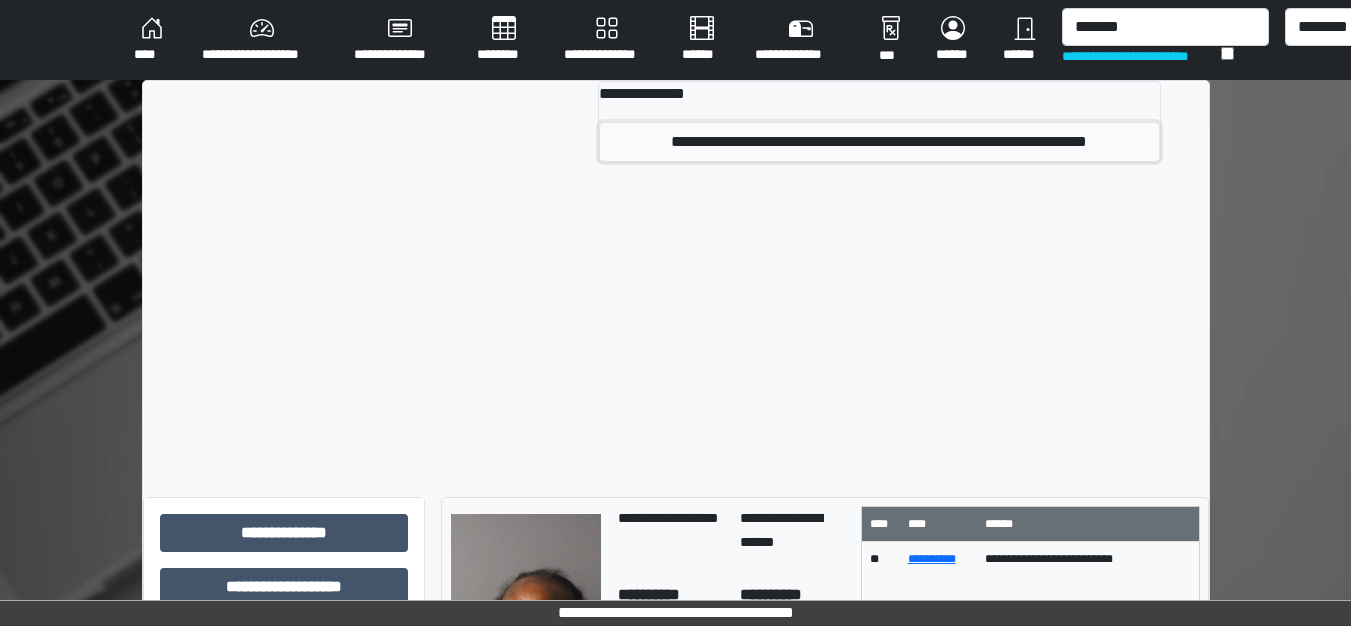 click on "**********" at bounding box center [879, 142] 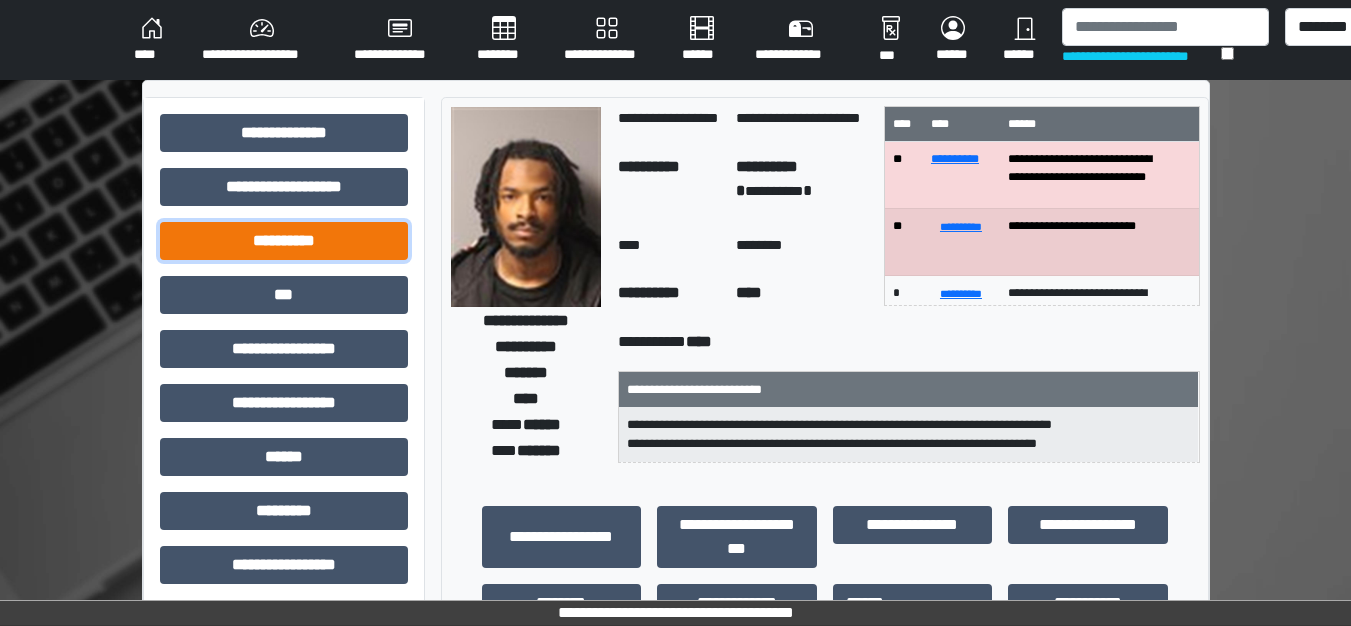 click on "**********" at bounding box center [284, 241] 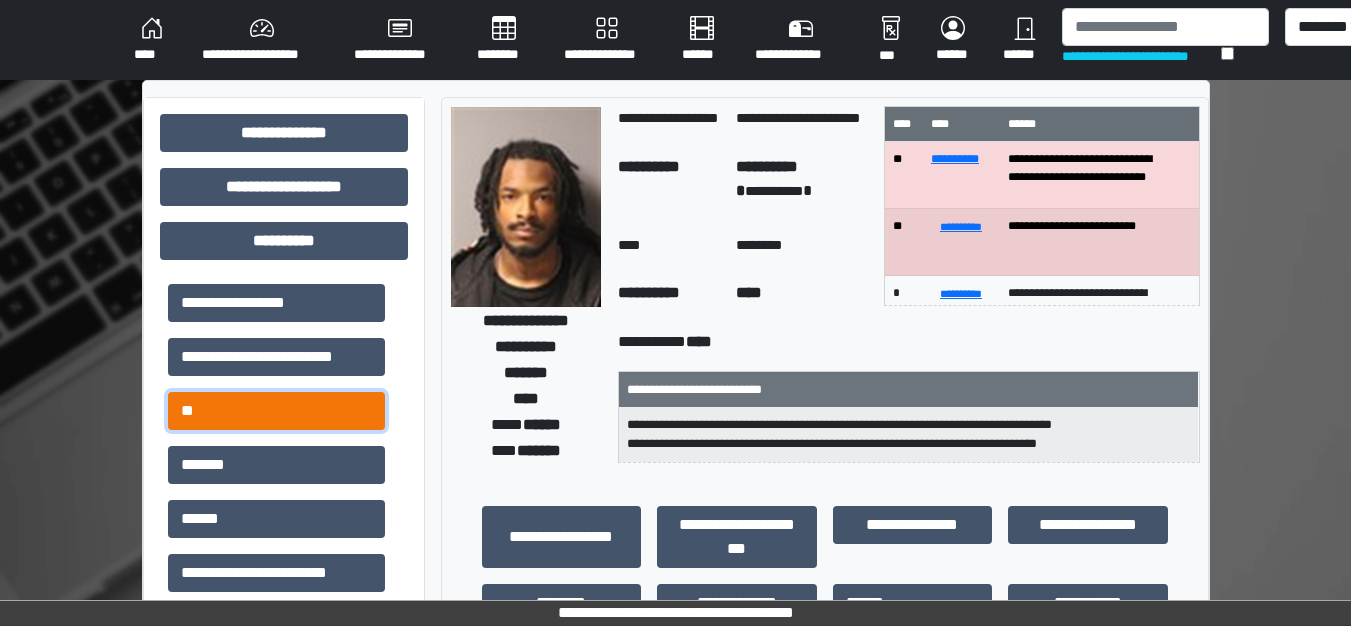 click on "**" at bounding box center (276, 411) 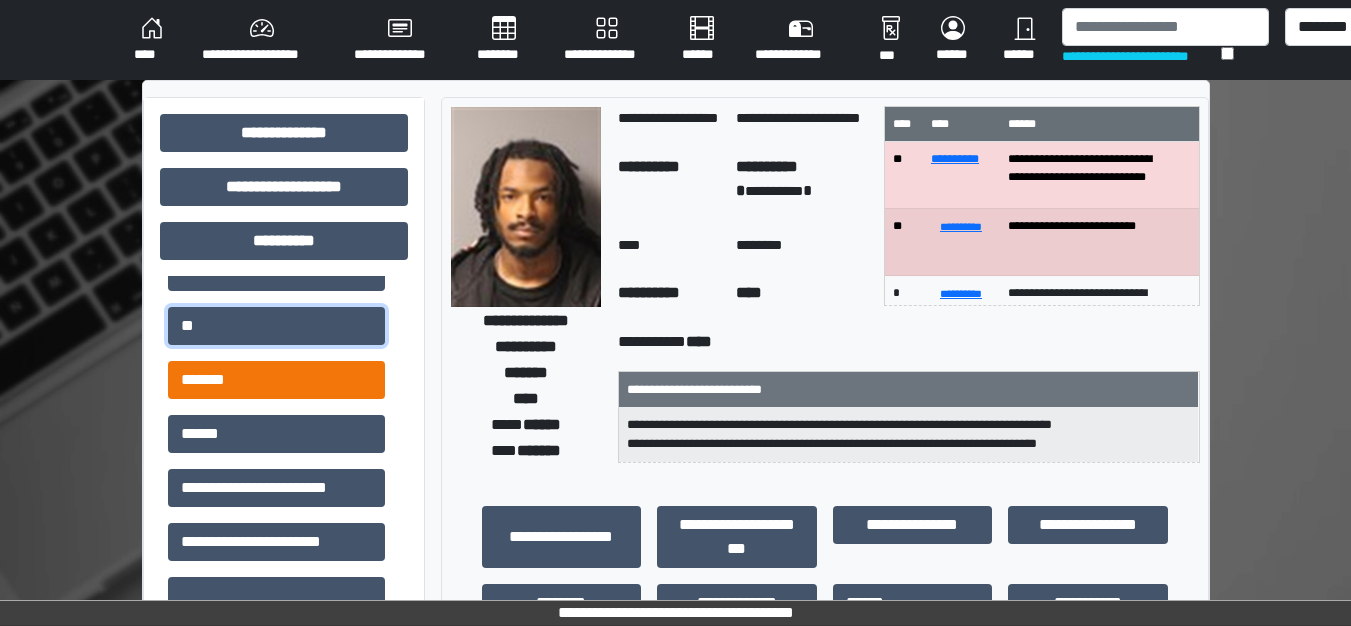 scroll, scrollTop: 202, scrollLeft: 0, axis: vertical 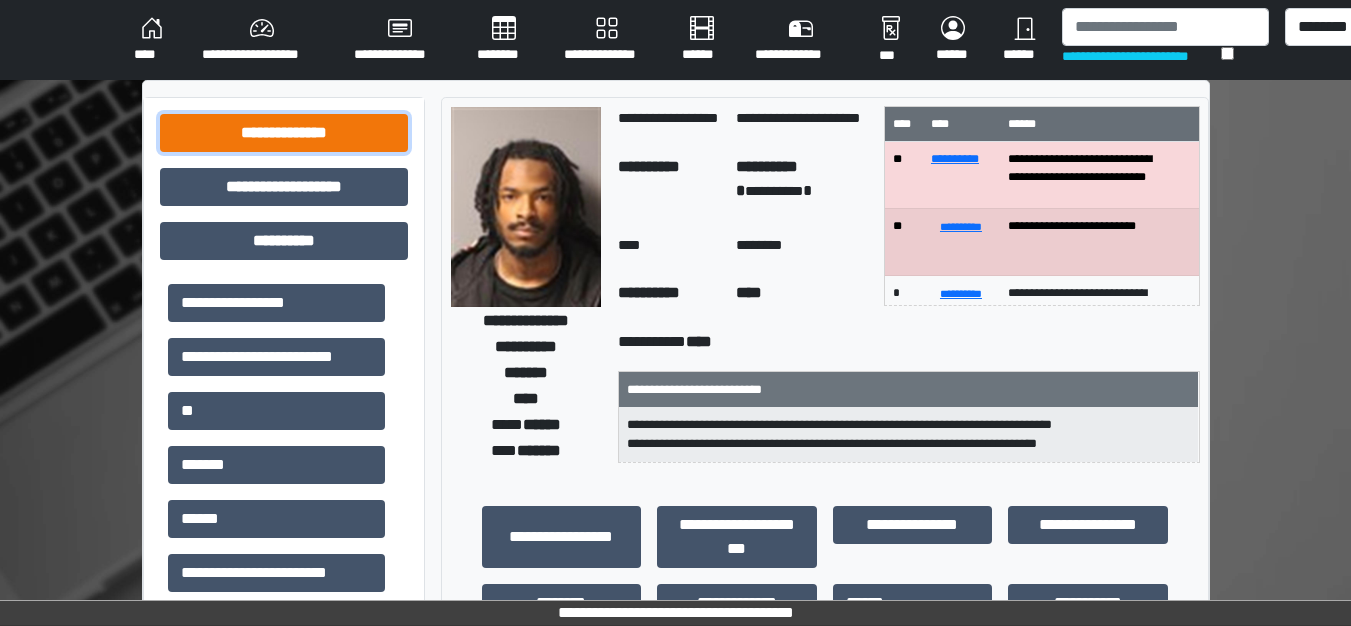click on "**********" at bounding box center [284, 133] 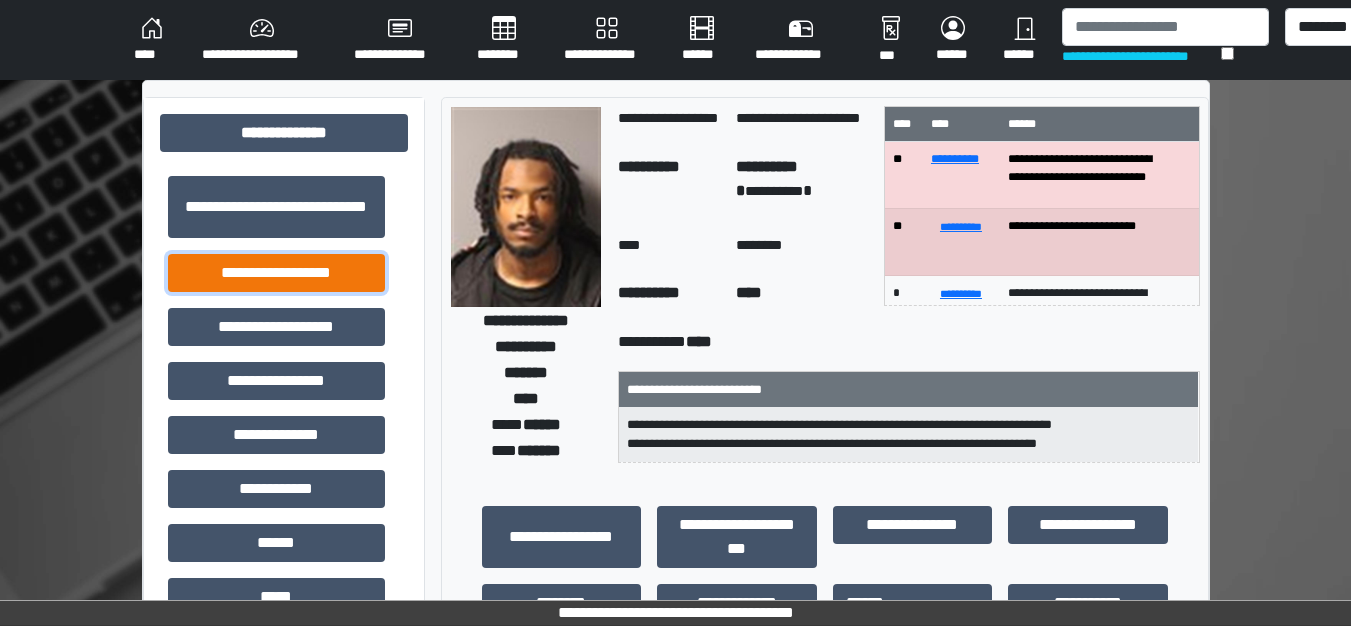 click on "**********" at bounding box center [276, 273] 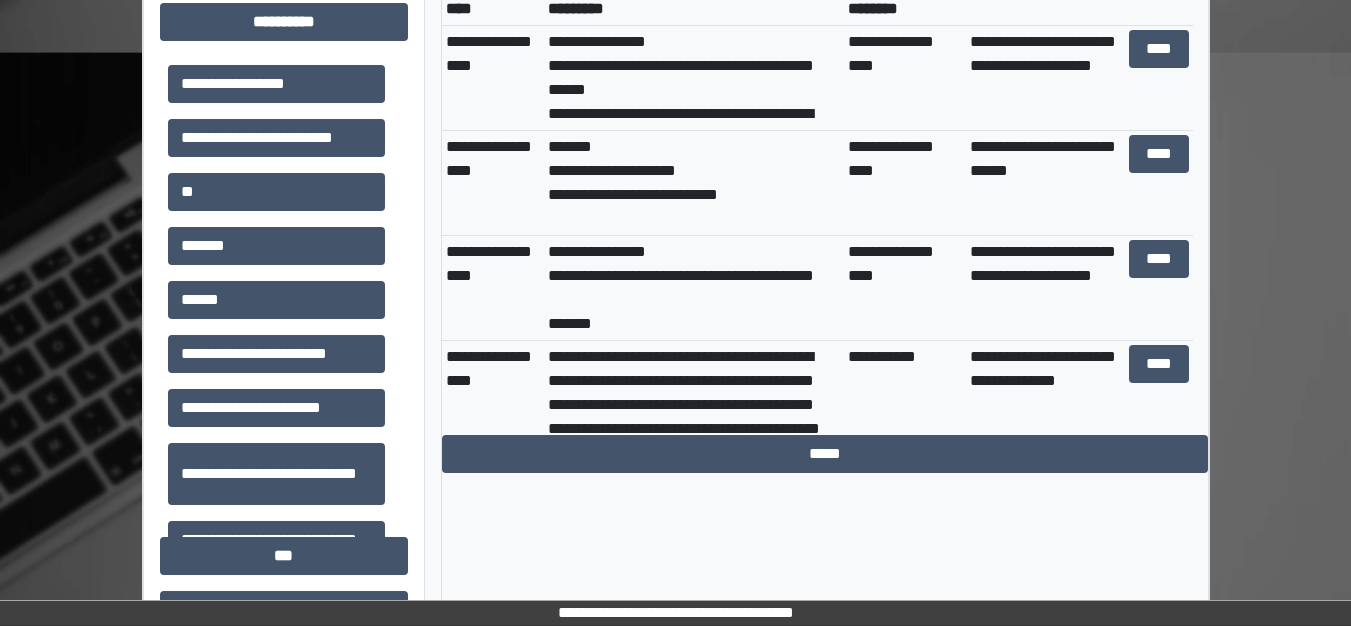 scroll, scrollTop: 700, scrollLeft: 0, axis: vertical 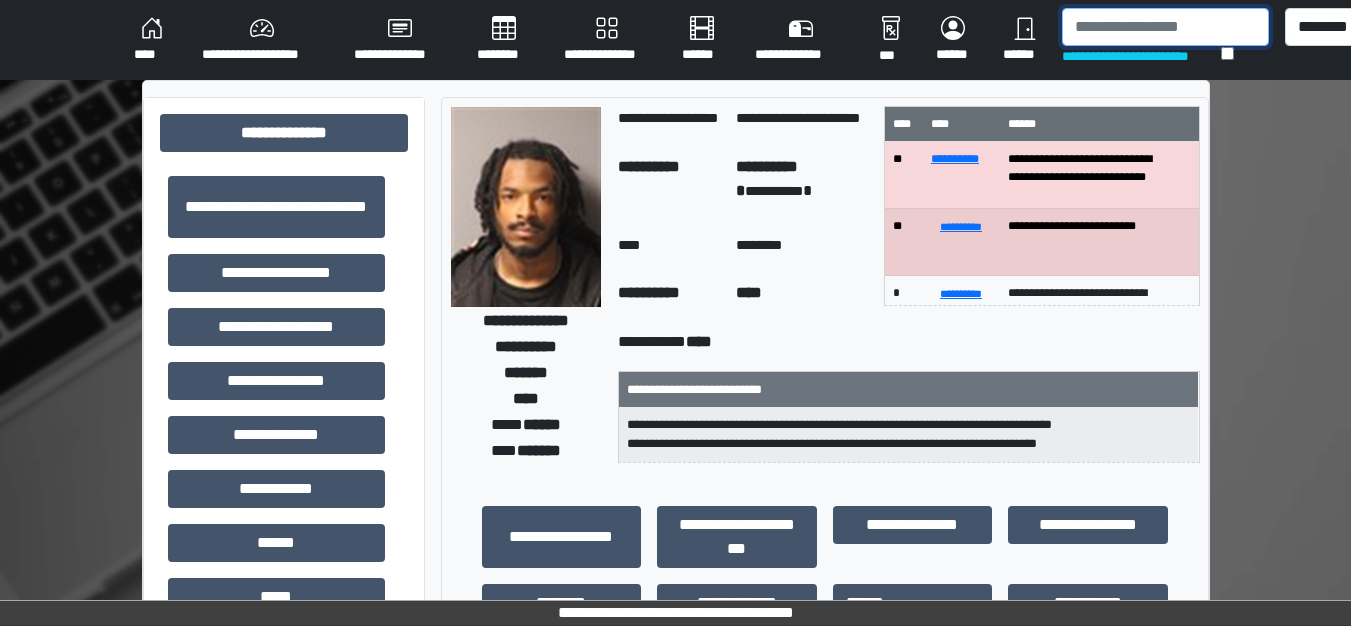 click at bounding box center (1165, 27) 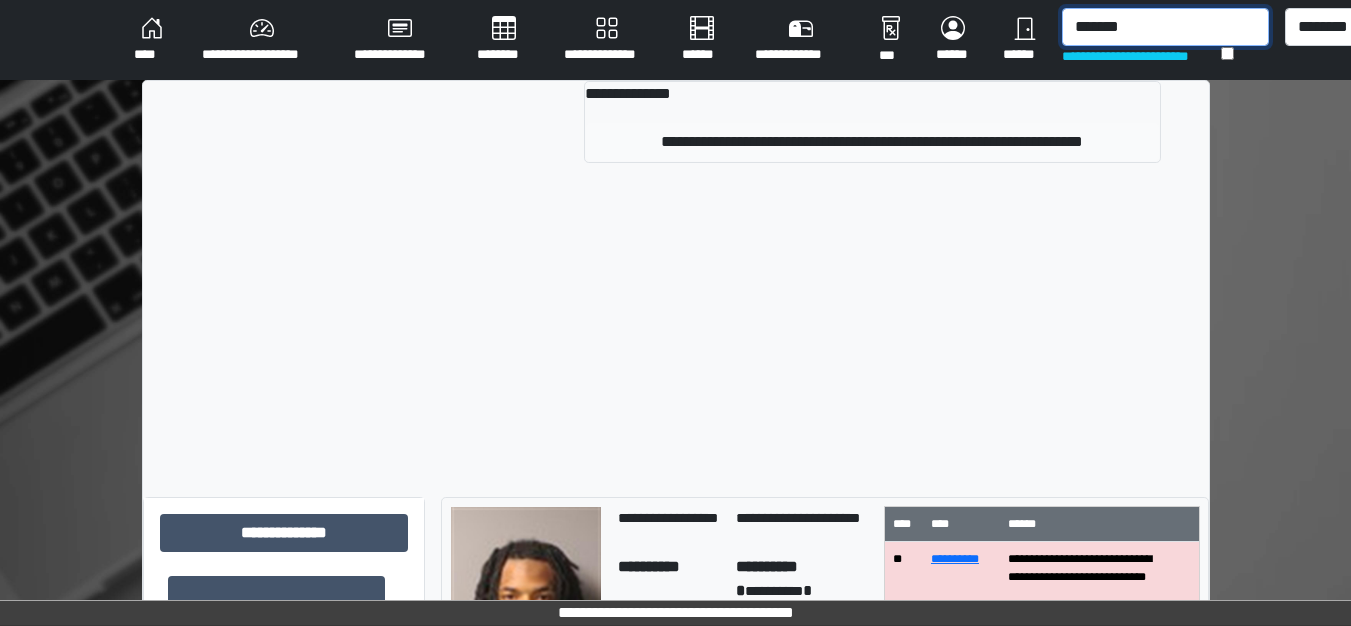 type on "*******" 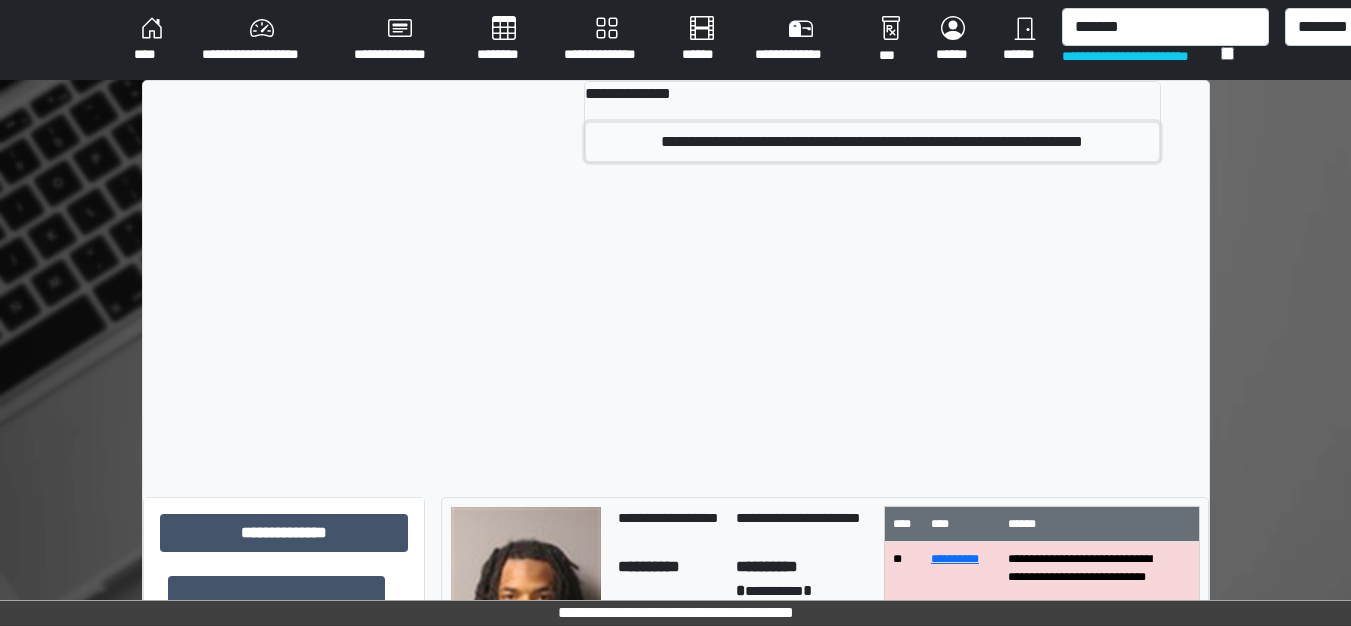 click on "**********" at bounding box center (872, 142) 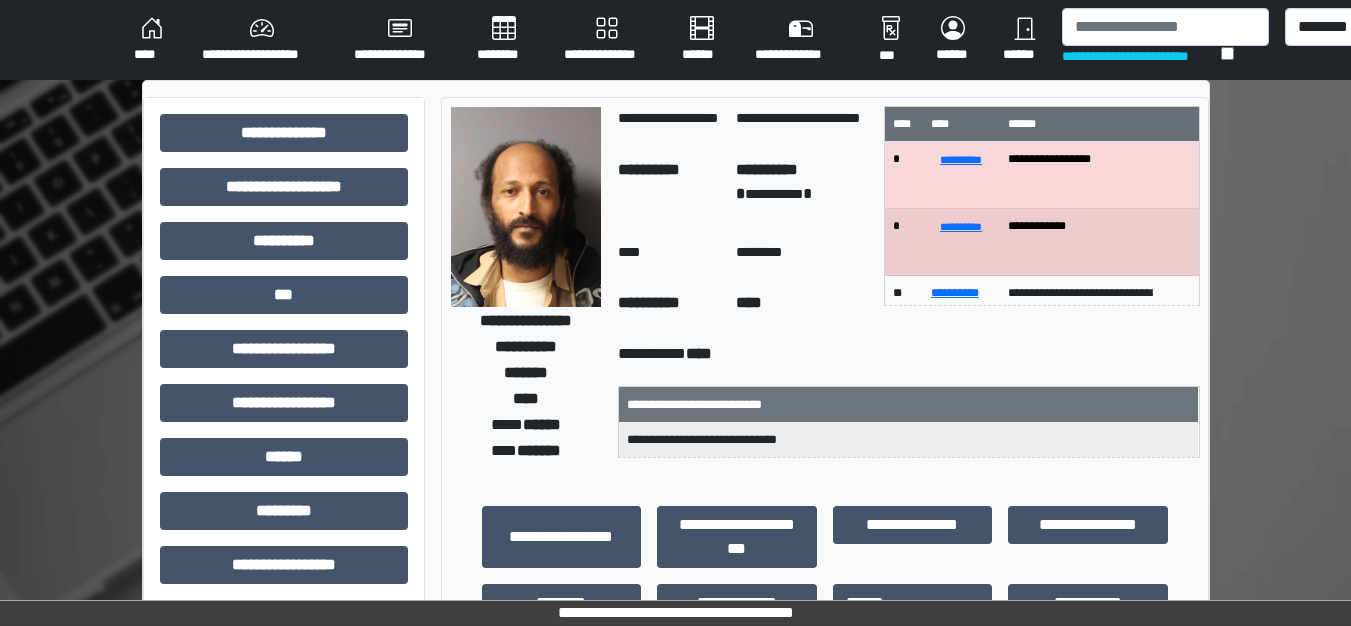 drag, startPoint x: 831, startPoint y: 138, endPoint x: 685, endPoint y: 271, distance: 197.49684 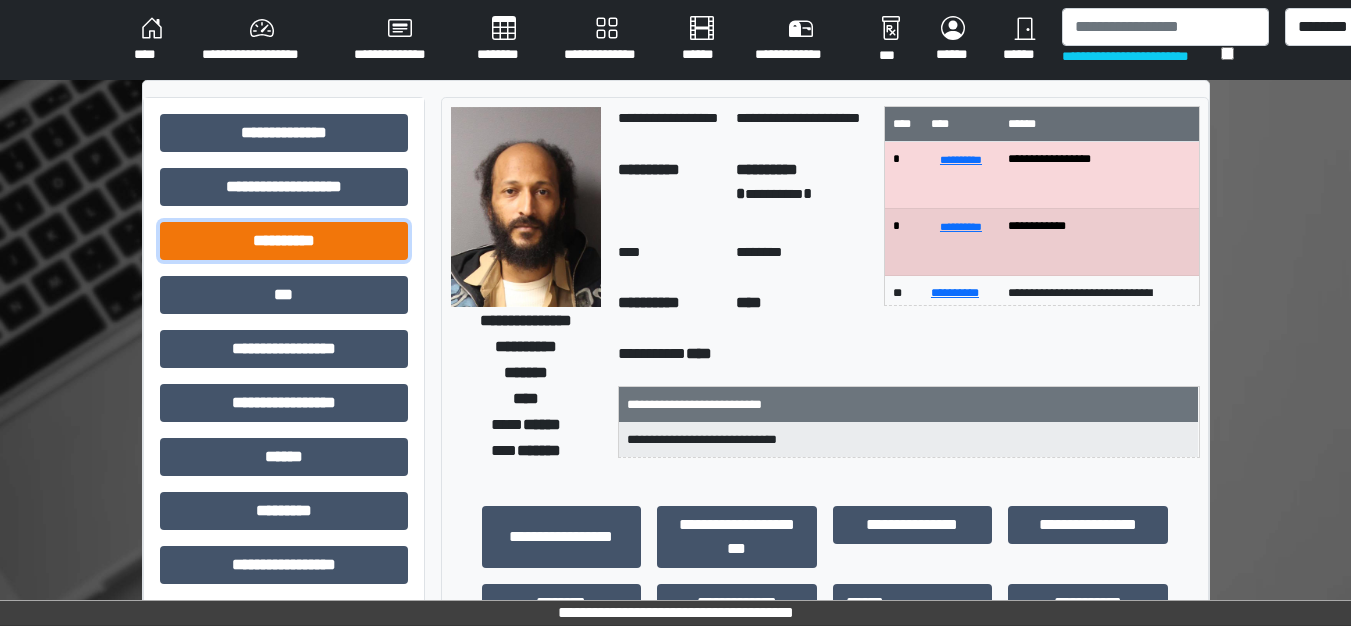 click on "**********" at bounding box center [284, 241] 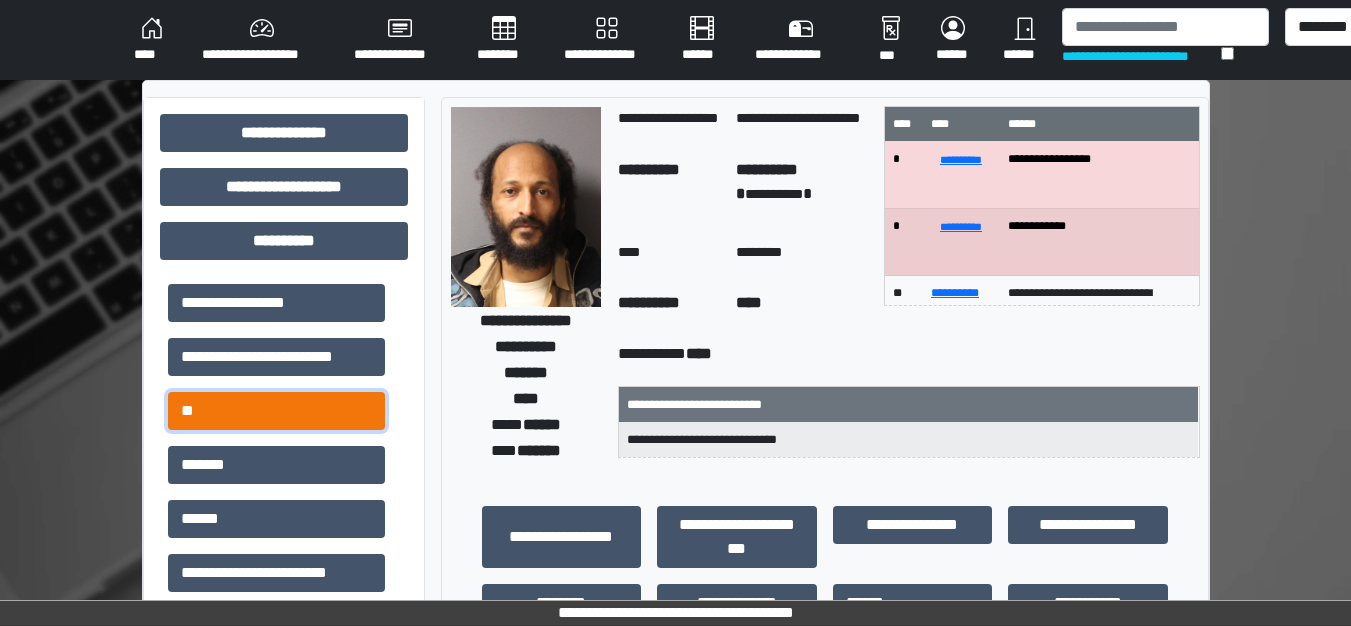 click on "**" at bounding box center (276, 411) 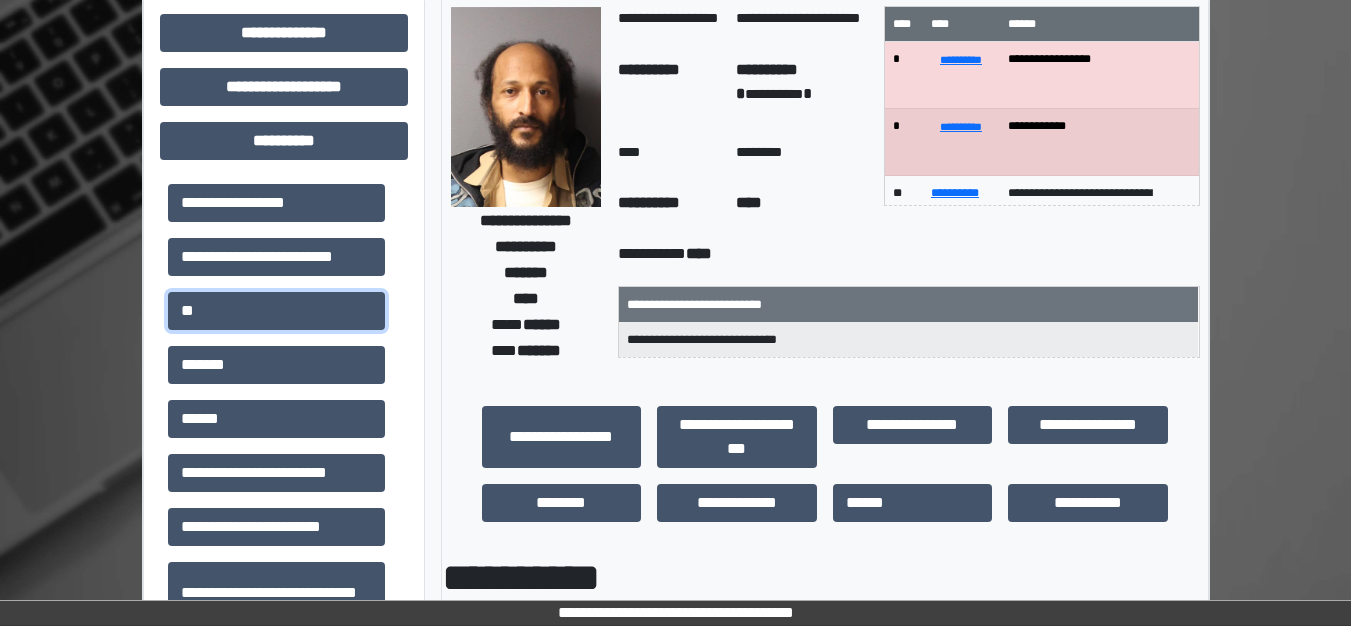 scroll, scrollTop: 0, scrollLeft: 0, axis: both 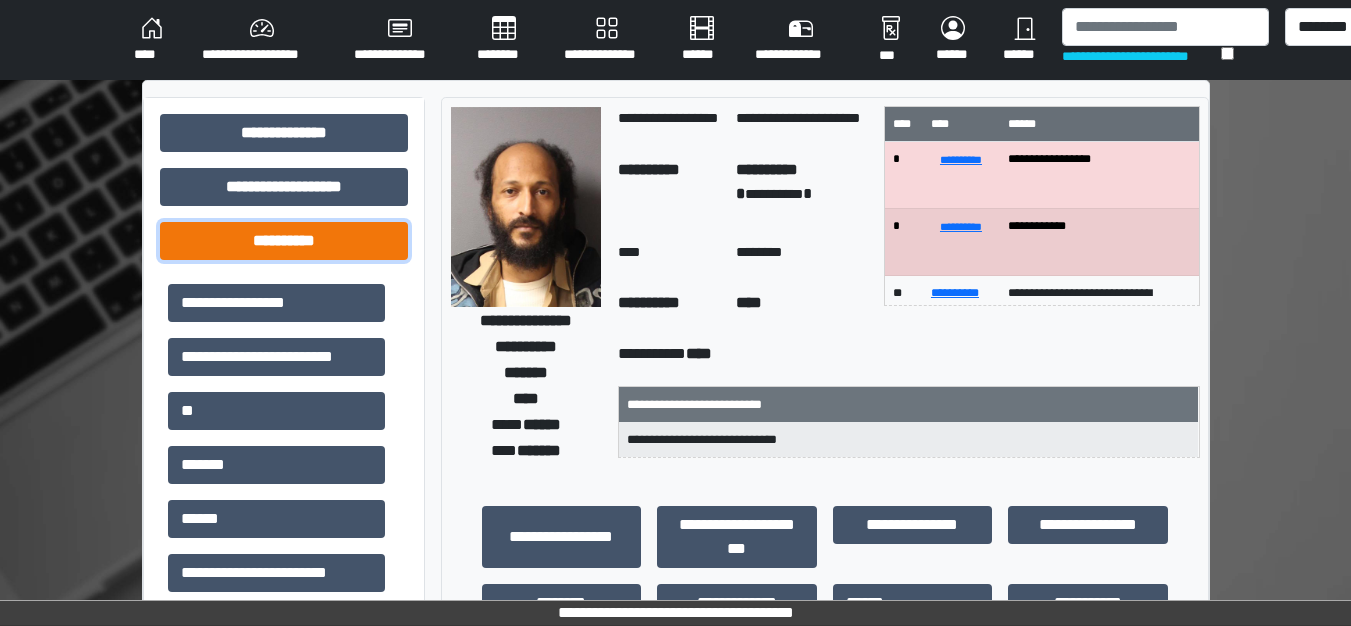click on "**********" at bounding box center (284, 241) 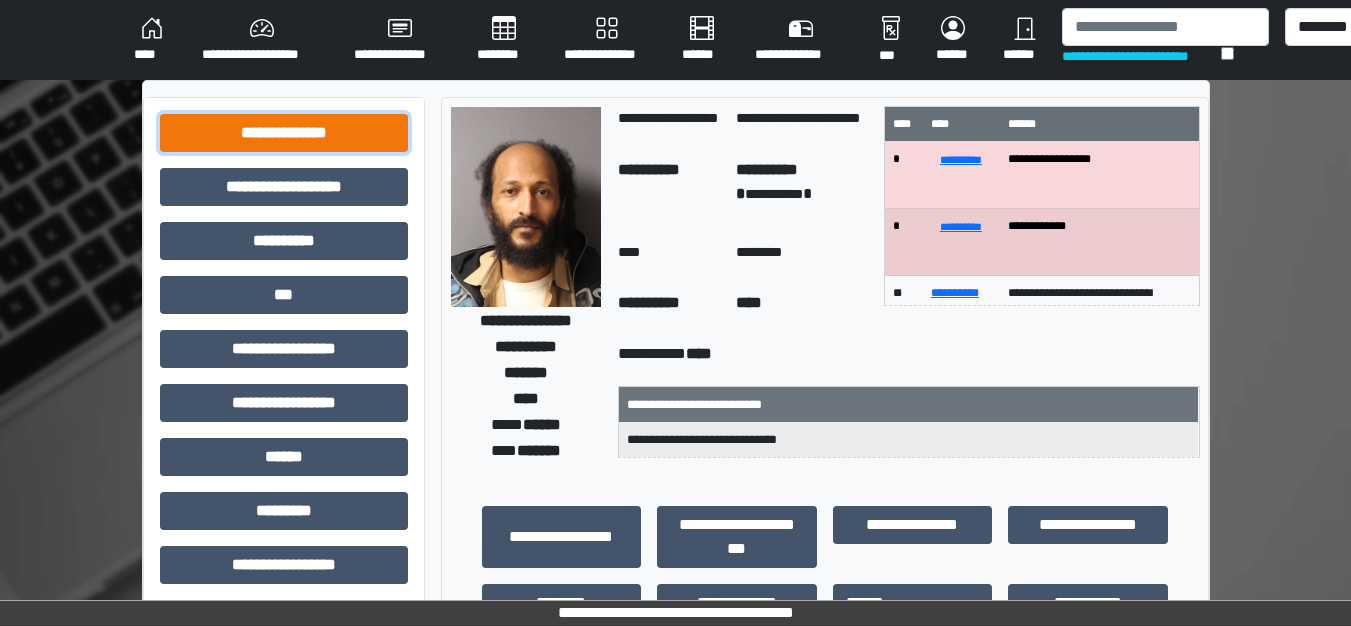 drag, startPoint x: 371, startPoint y: 243, endPoint x: 326, endPoint y: 129, distance: 122.56019 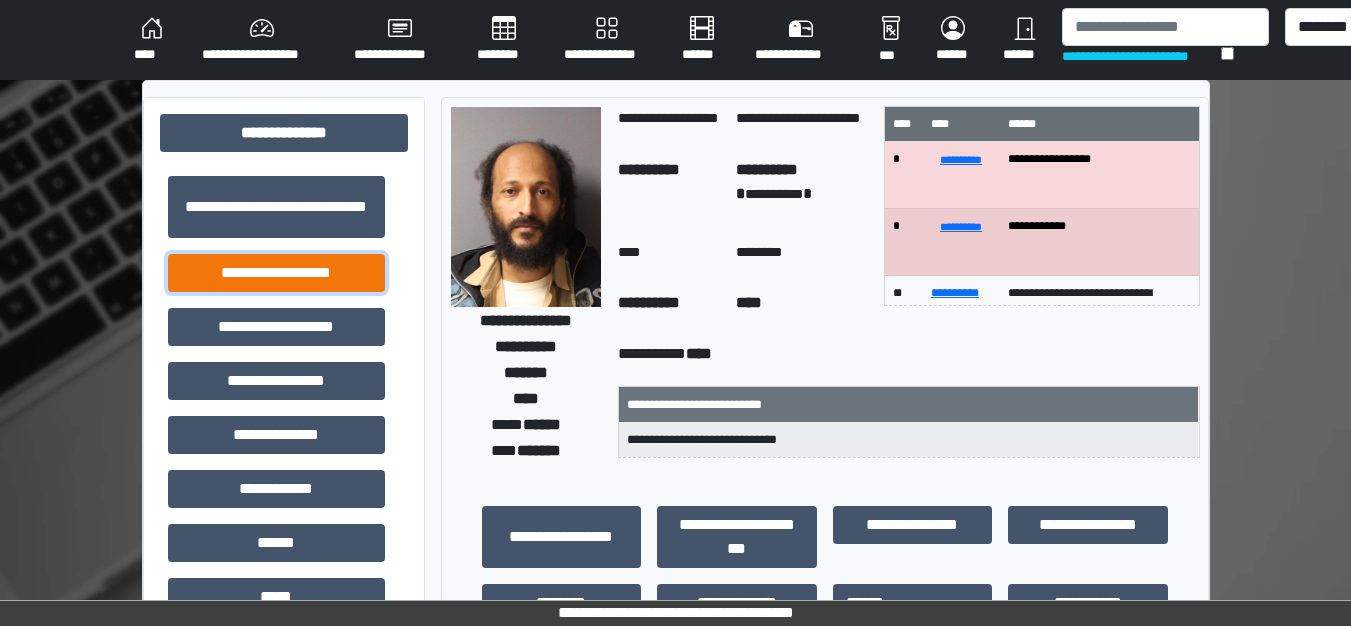 click on "**********" at bounding box center [276, 273] 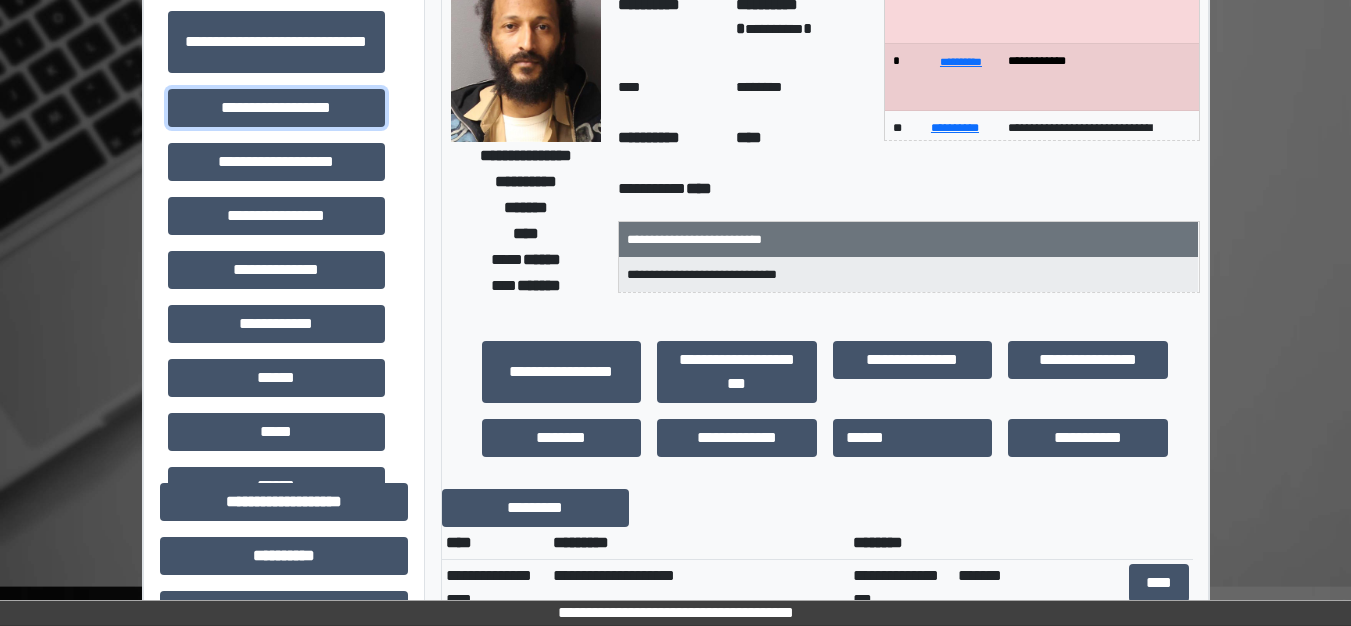 scroll, scrollTop: 300, scrollLeft: 0, axis: vertical 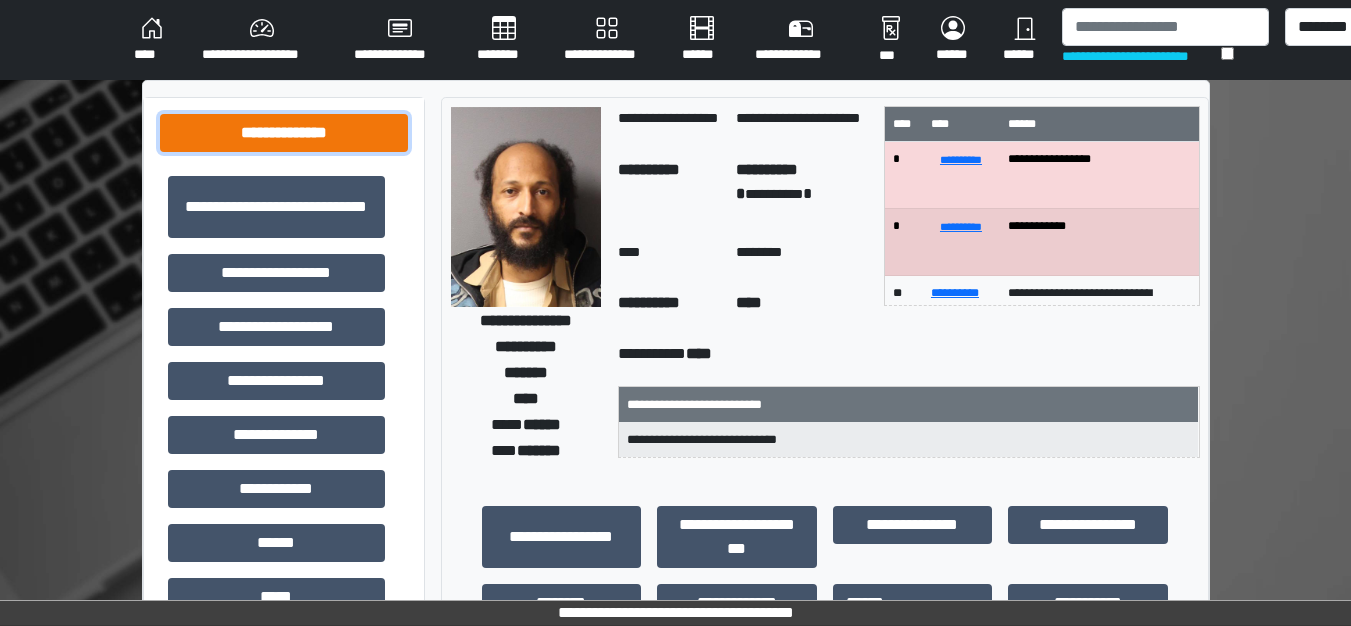 click on "**********" at bounding box center [284, 133] 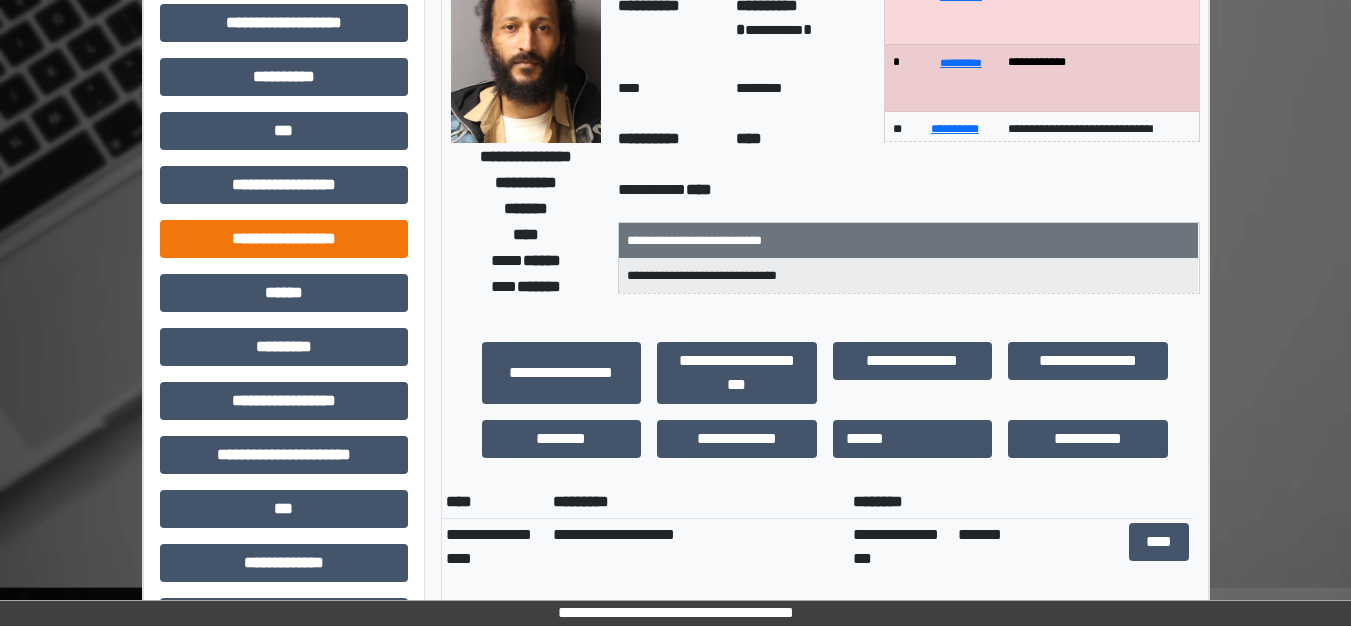 scroll, scrollTop: 200, scrollLeft: 0, axis: vertical 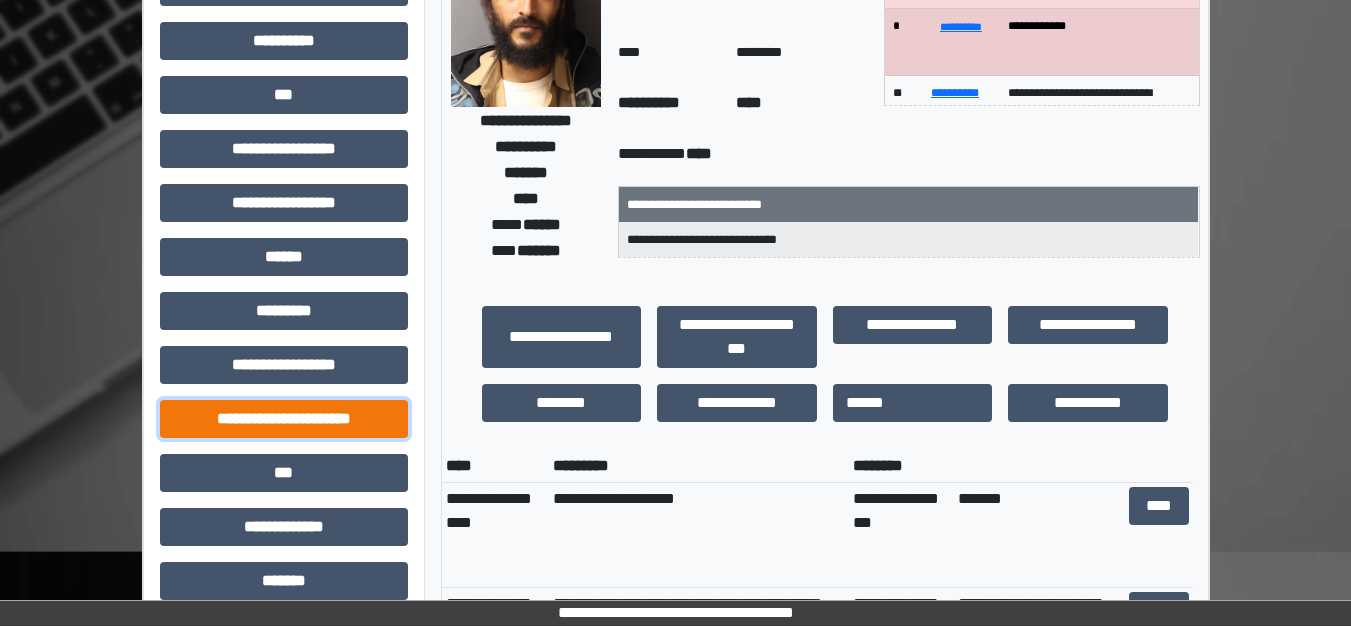 click on "**********" at bounding box center [284, 419] 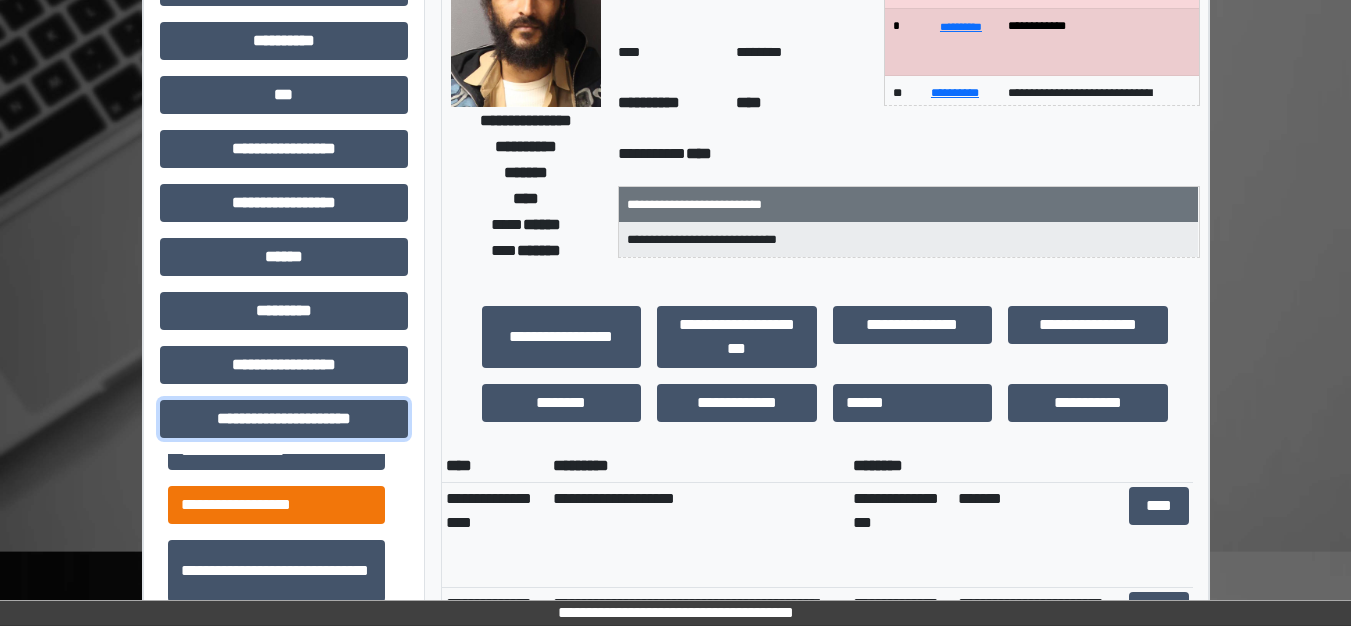 scroll, scrollTop: 46, scrollLeft: 0, axis: vertical 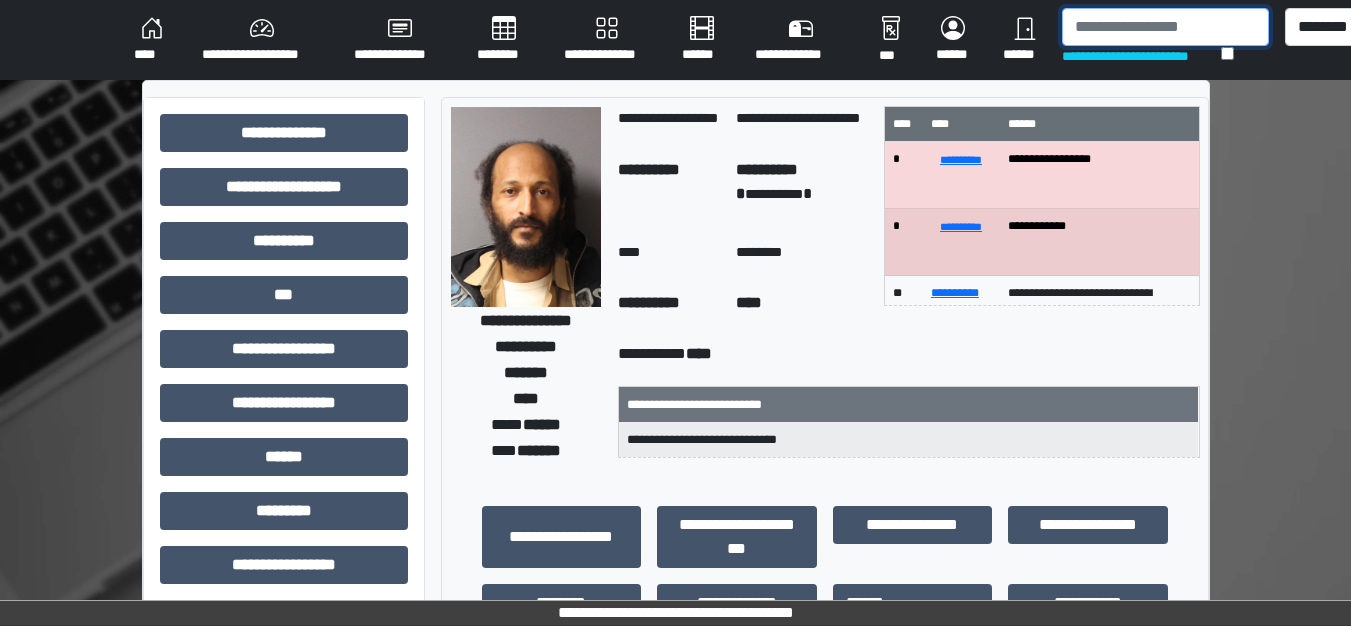 click at bounding box center [1165, 27] 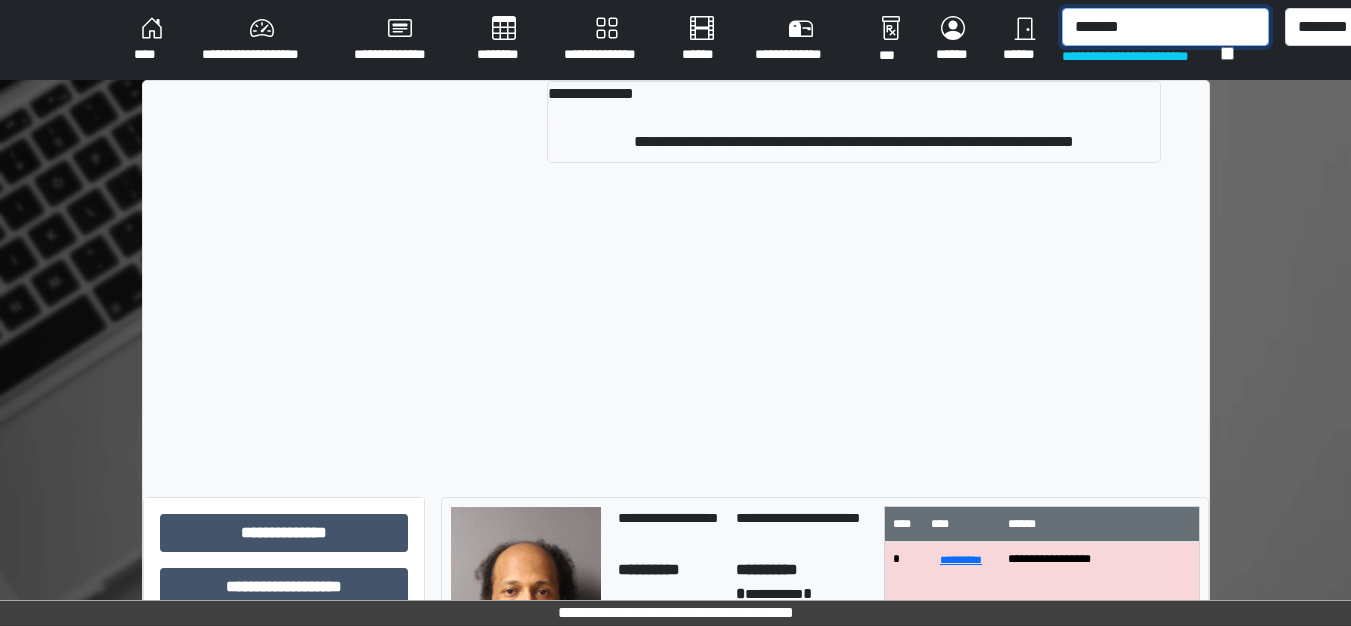 type on "*******" 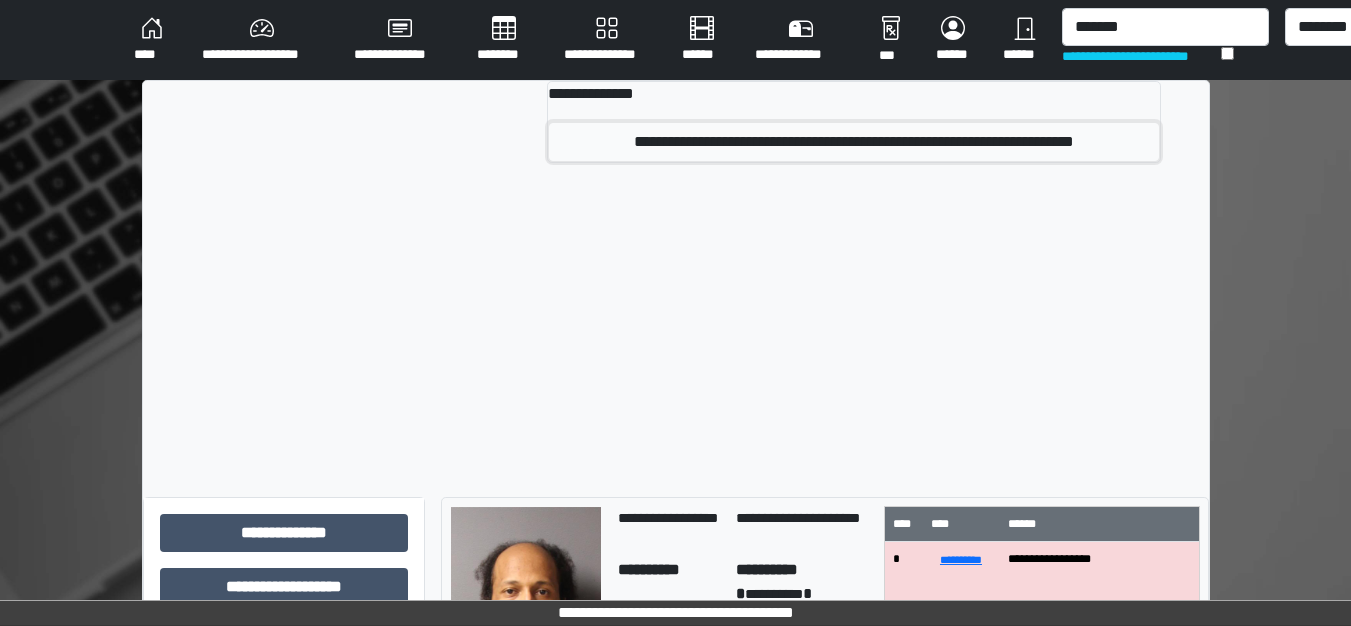 click on "**********" at bounding box center [853, 142] 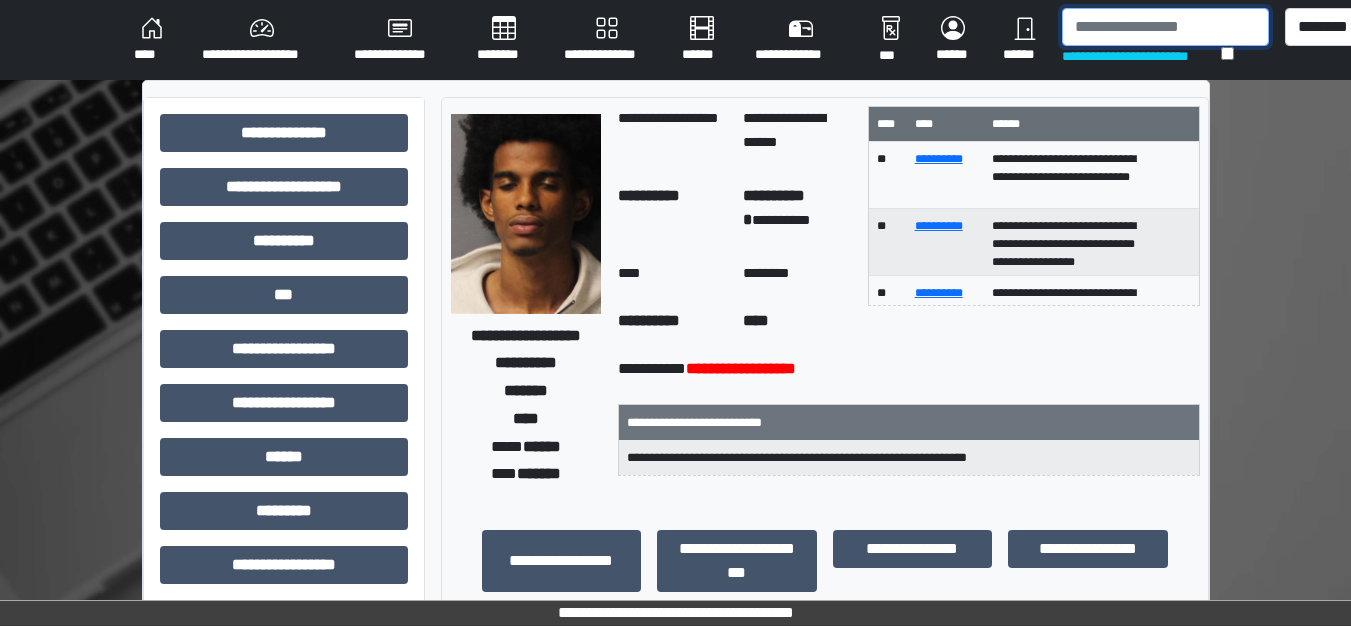 click at bounding box center [1165, 27] 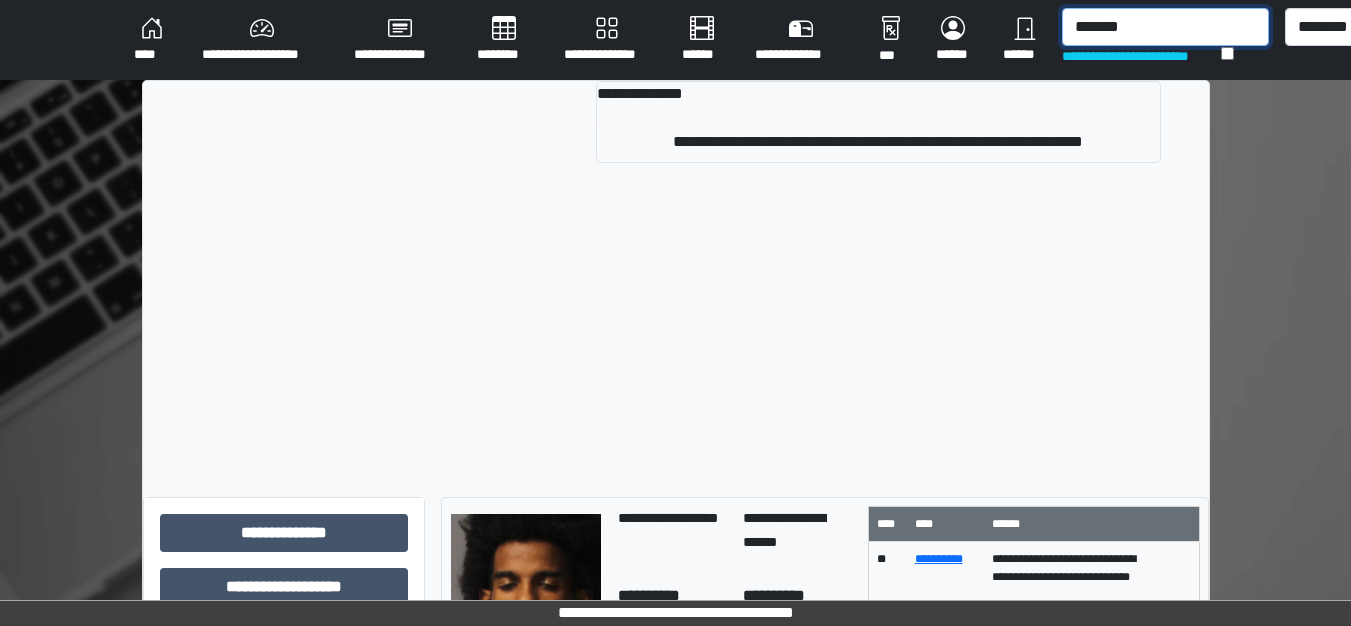 type on "*******" 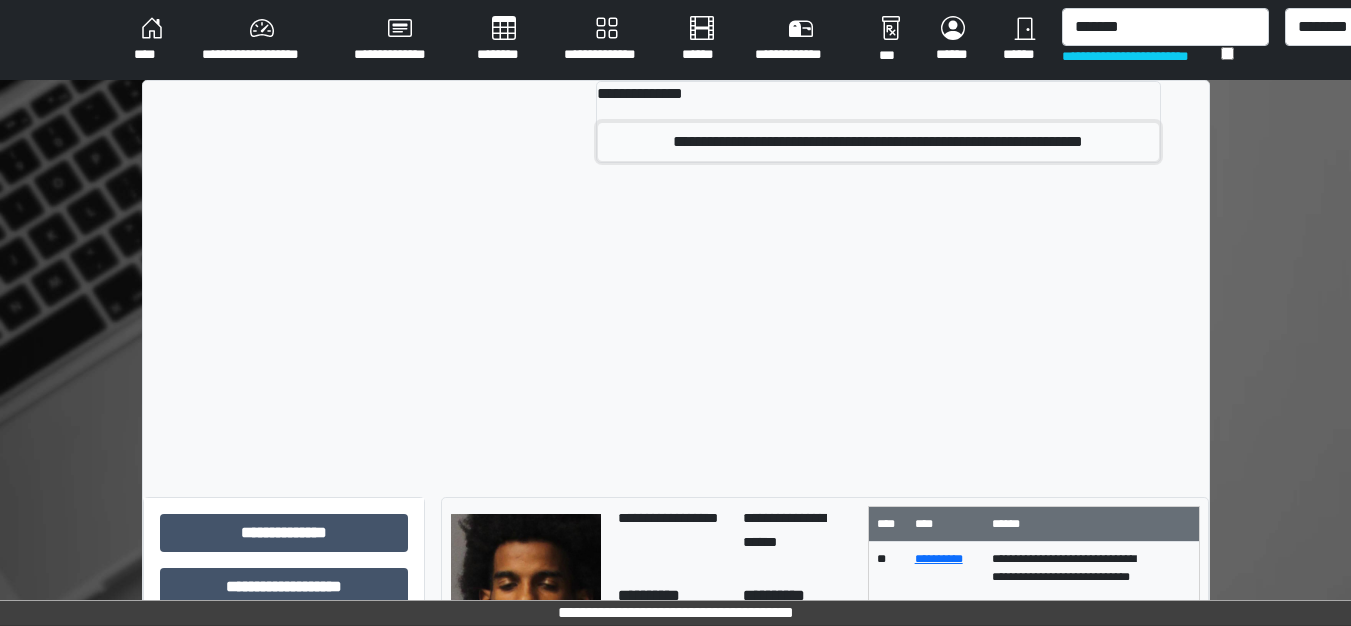 click on "**********" at bounding box center [878, 142] 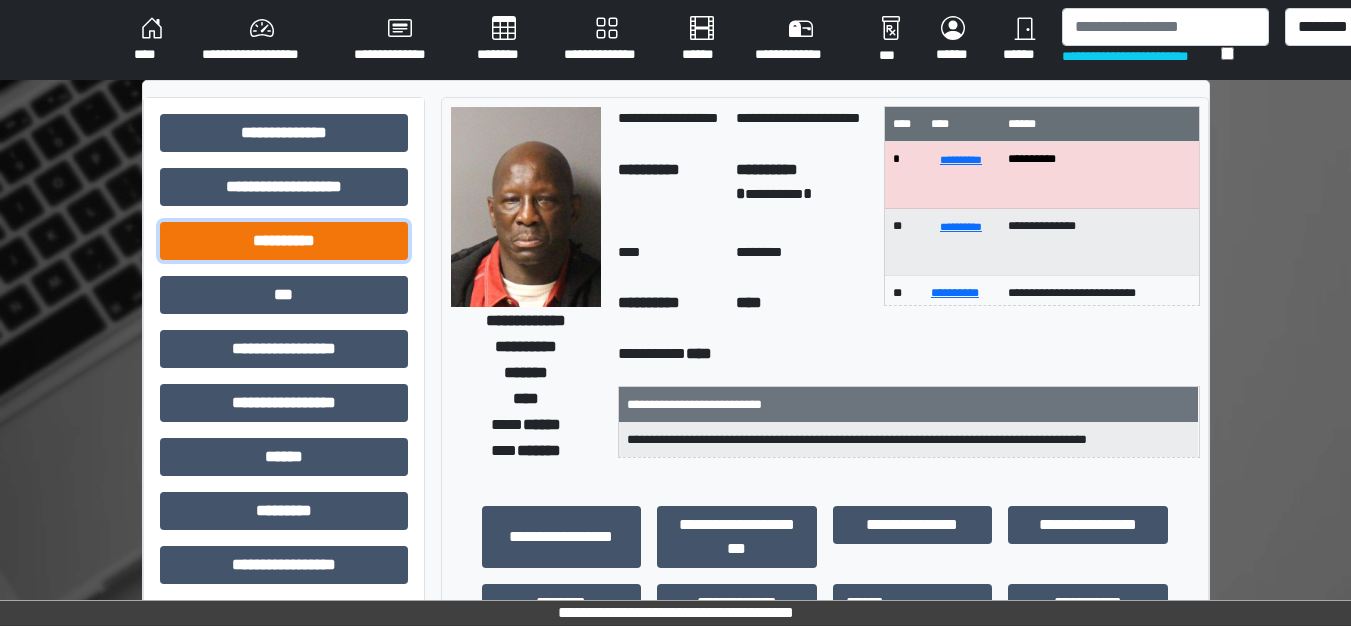 click on "**********" at bounding box center [284, 241] 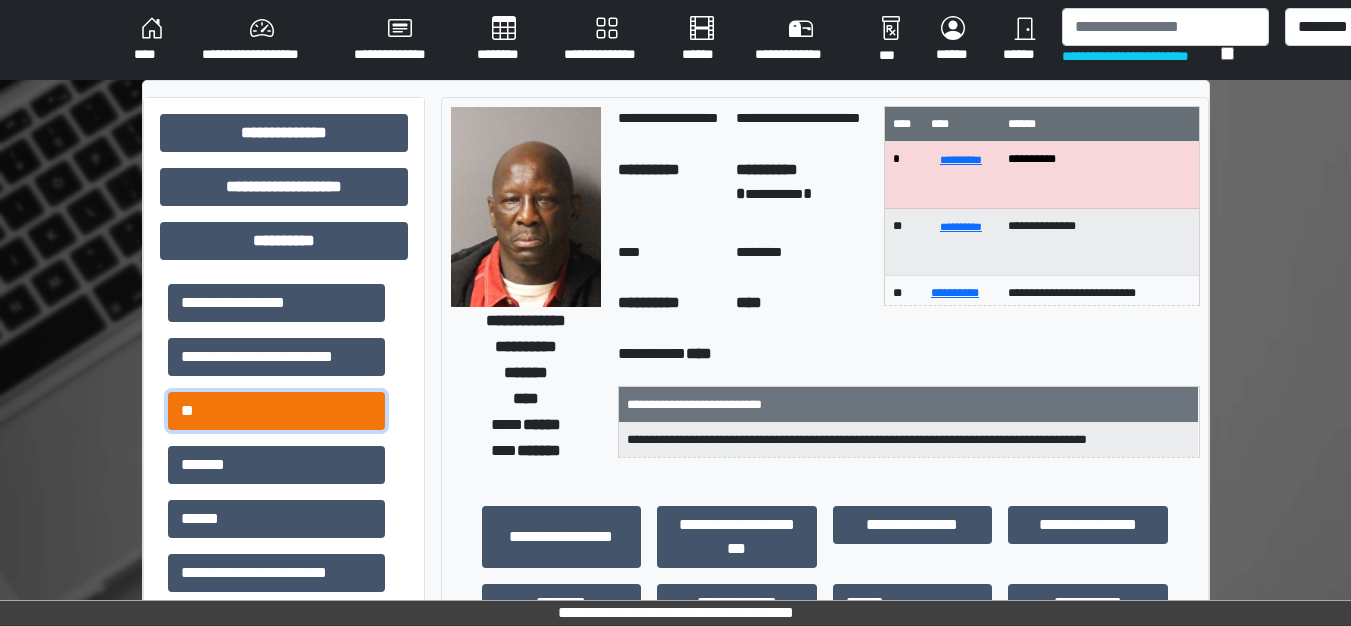 click on "**" at bounding box center [276, 411] 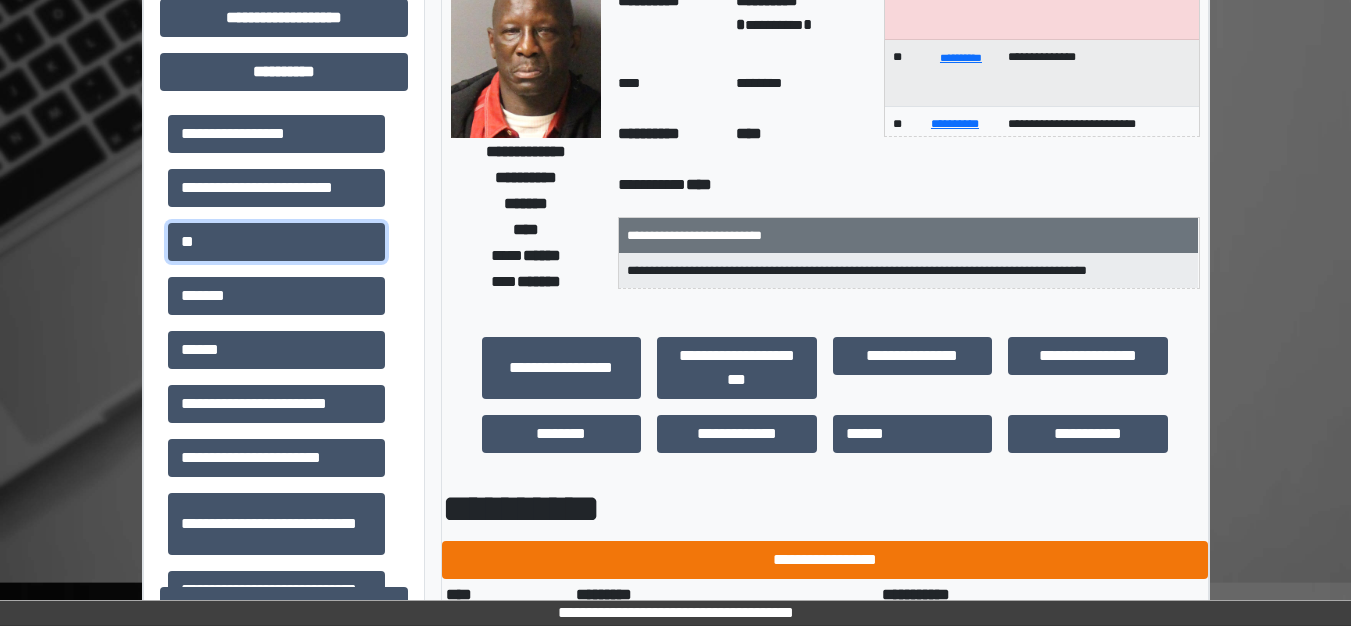 scroll, scrollTop: 0, scrollLeft: 0, axis: both 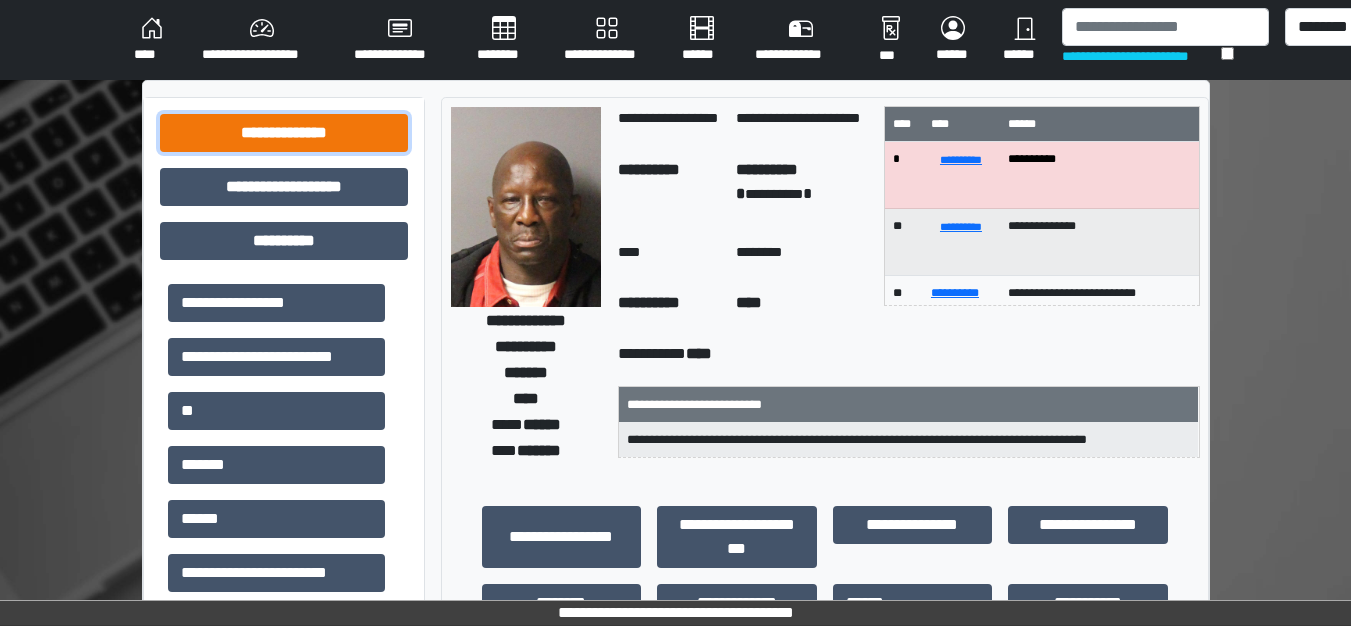 click on "**********" at bounding box center [284, 133] 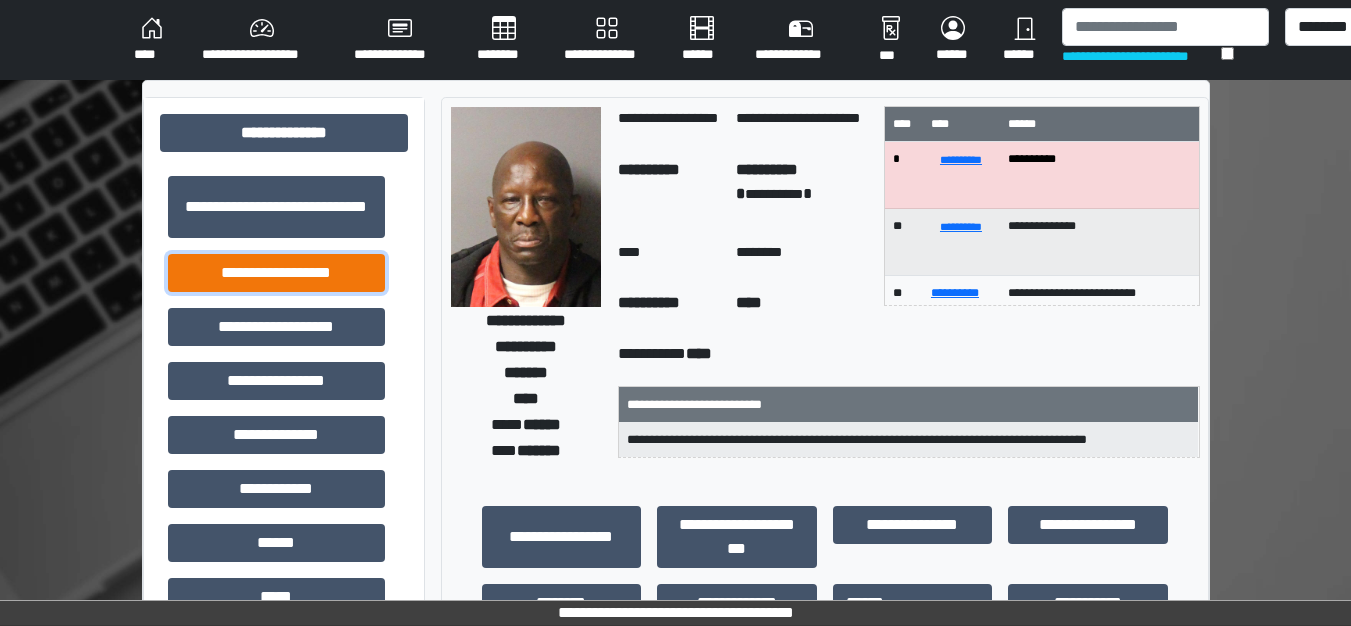click on "**********" at bounding box center [276, 273] 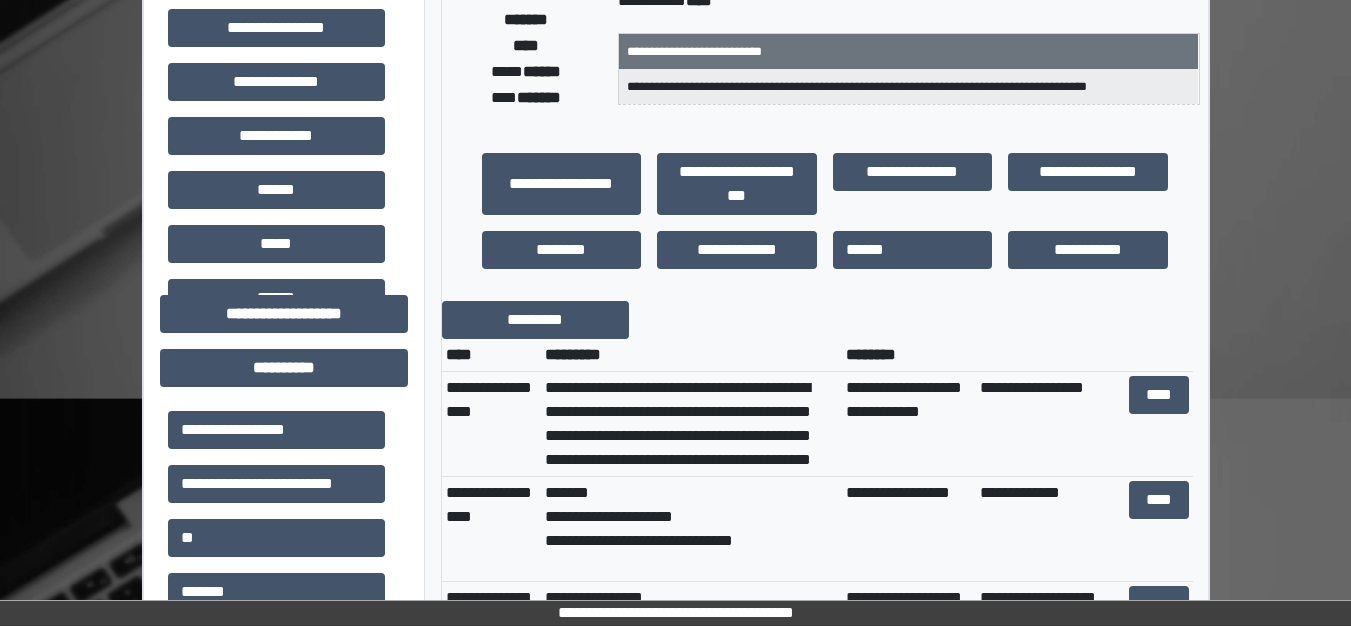 scroll, scrollTop: 400, scrollLeft: 0, axis: vertical 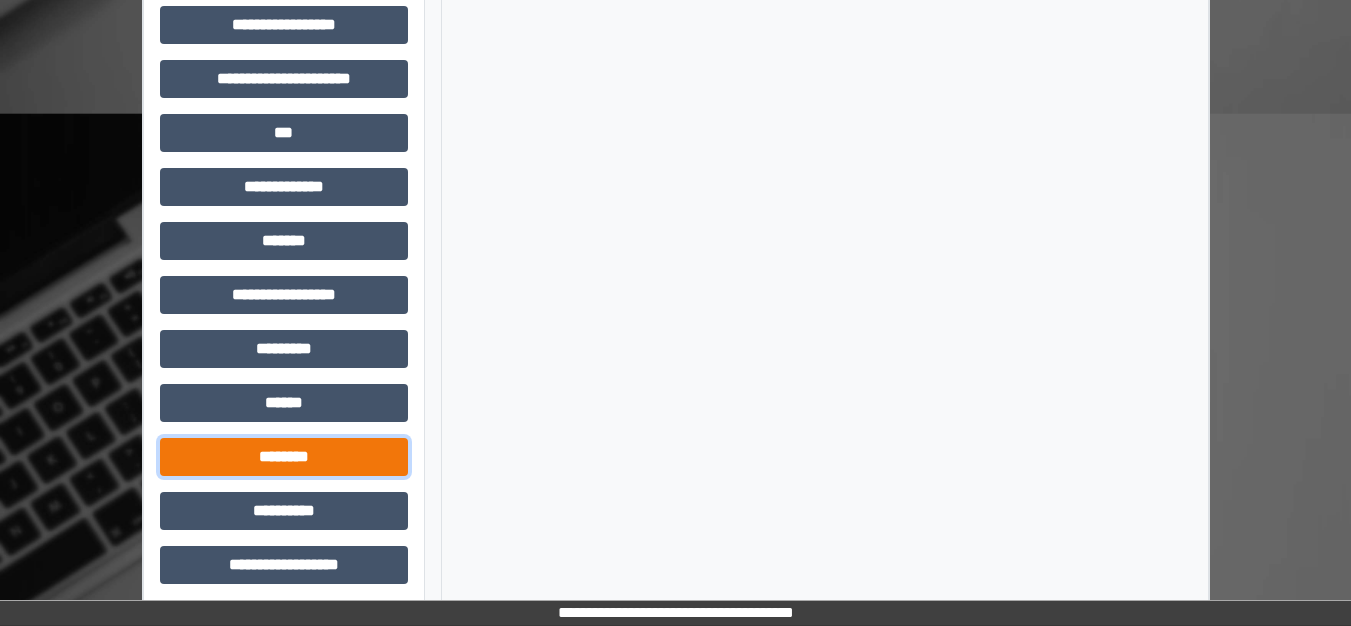 click on "********" at bounding box center [284, 457] 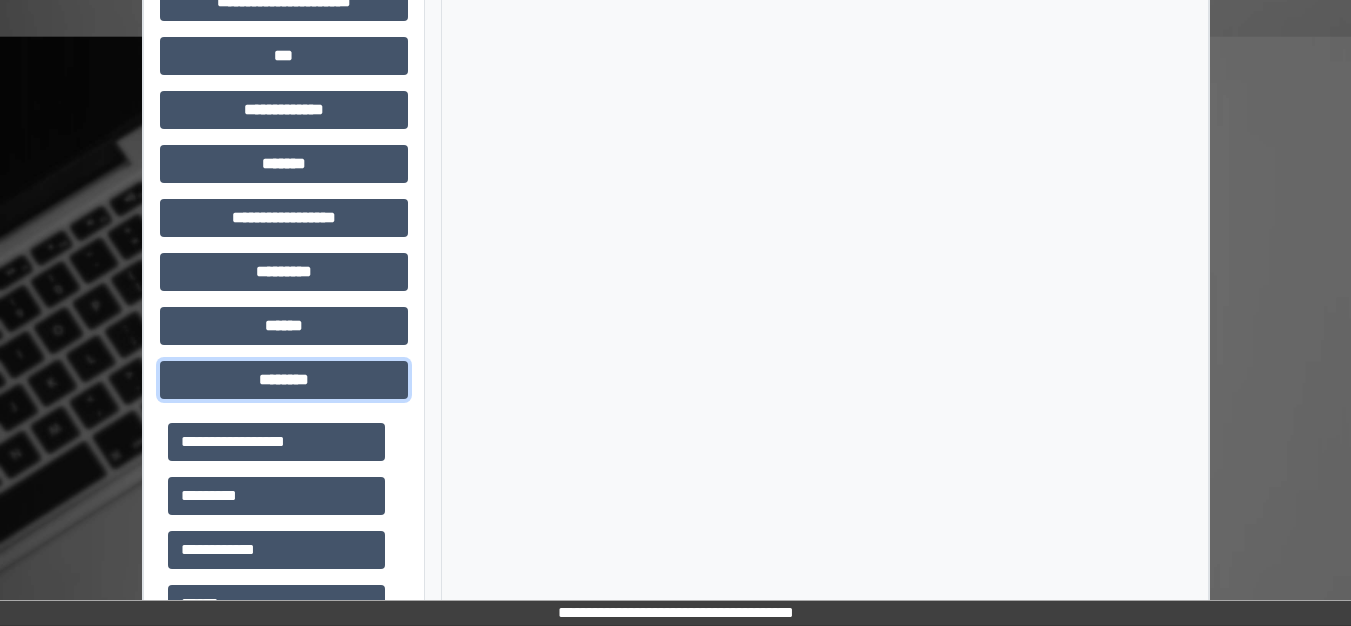 scroll, scrollTop: 1700, scrollLeft: 0, axis: vertical 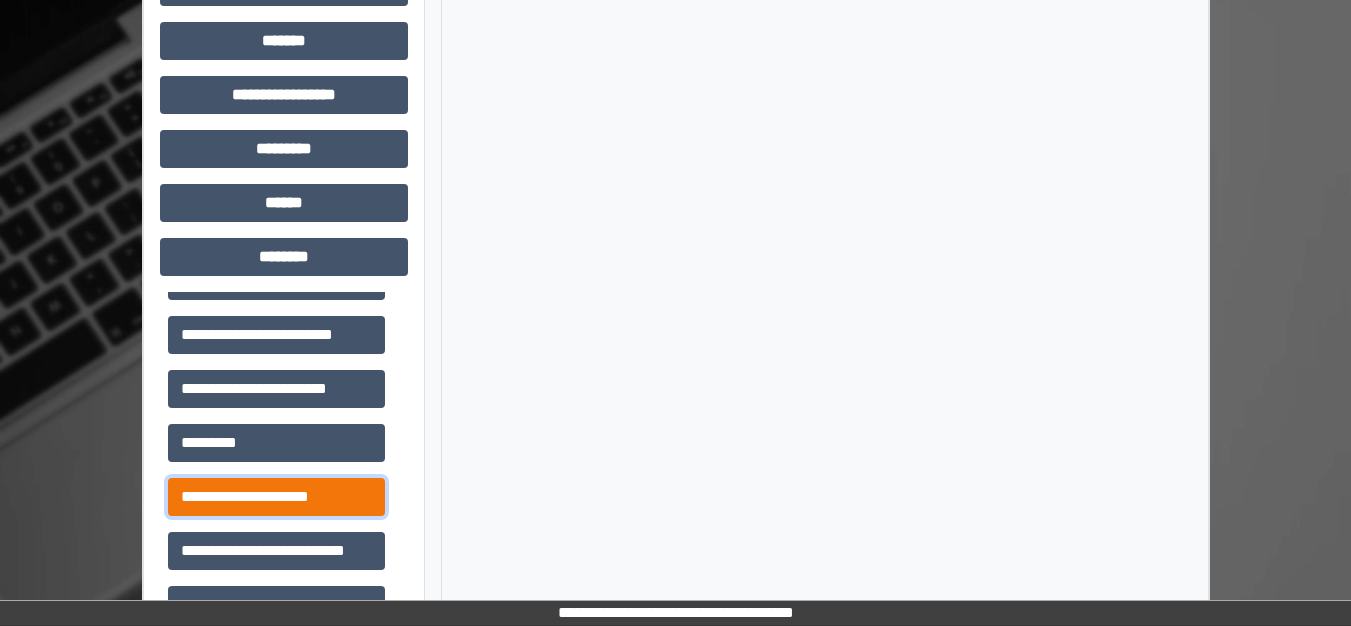 click on "**********" at bounding box center [276, 497] 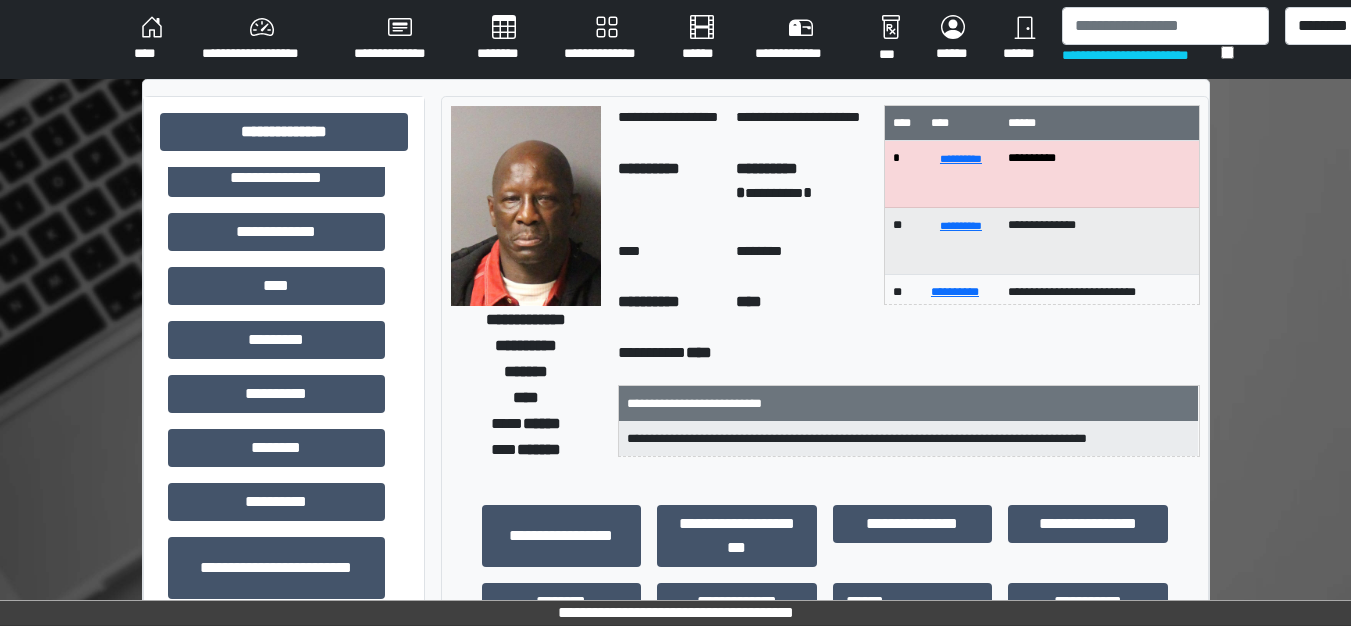 scroll, scrollTop: 0, scrollLeft: 0, axis: both 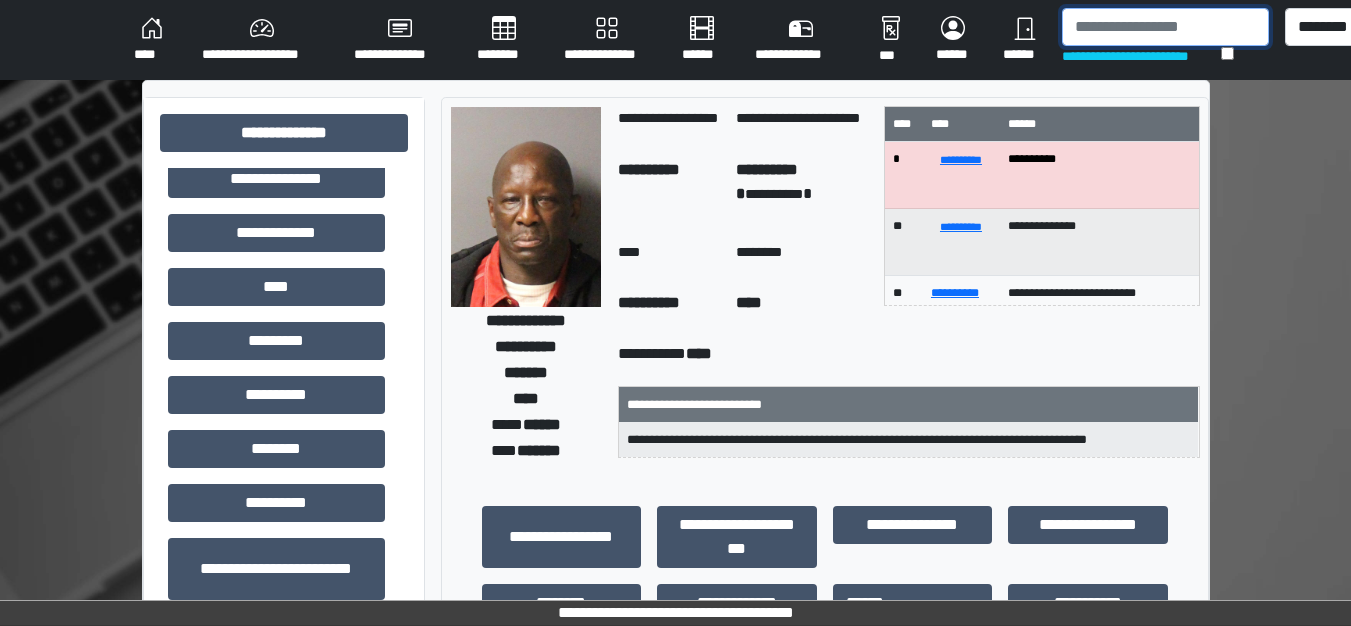 click at bounding box center (1165, 27) 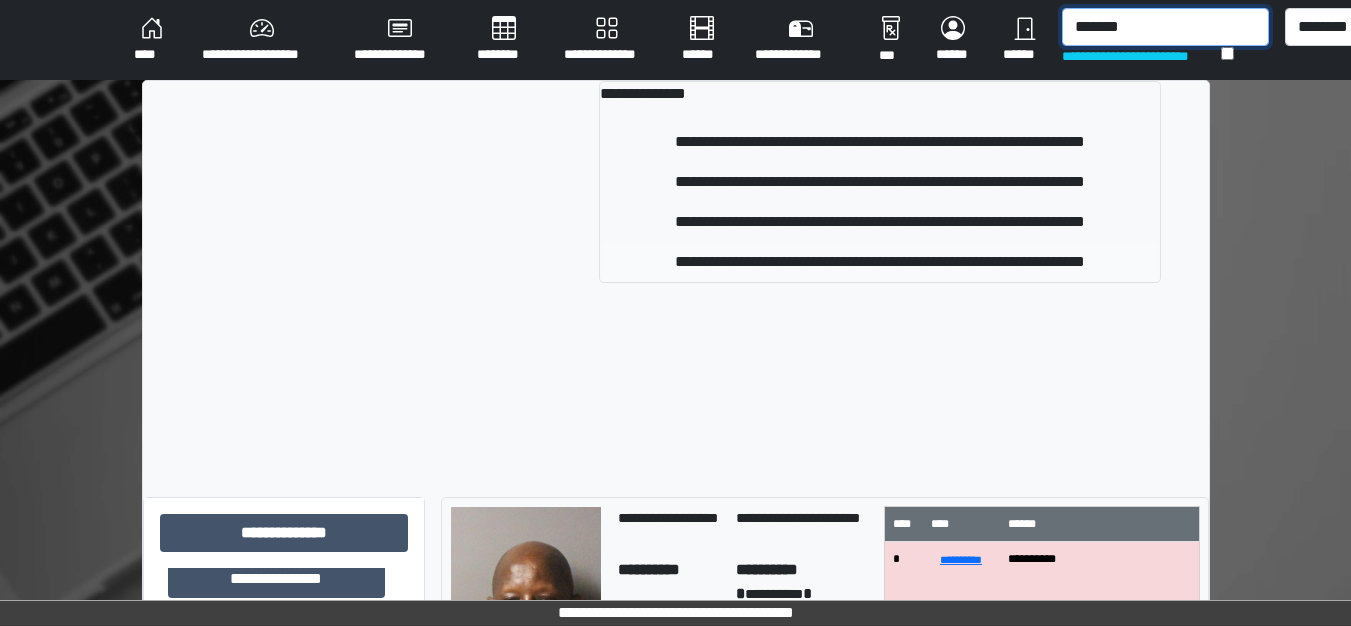 type on "*******" 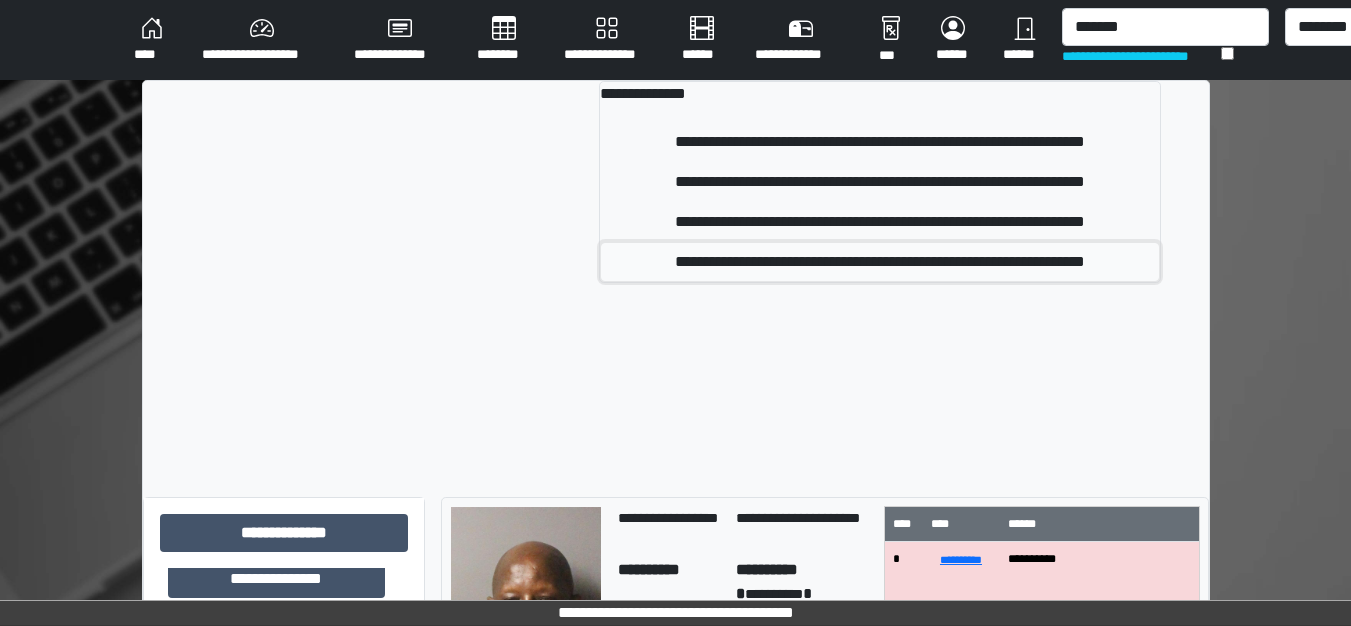 click on "**********" at bounding box center (879, 262) 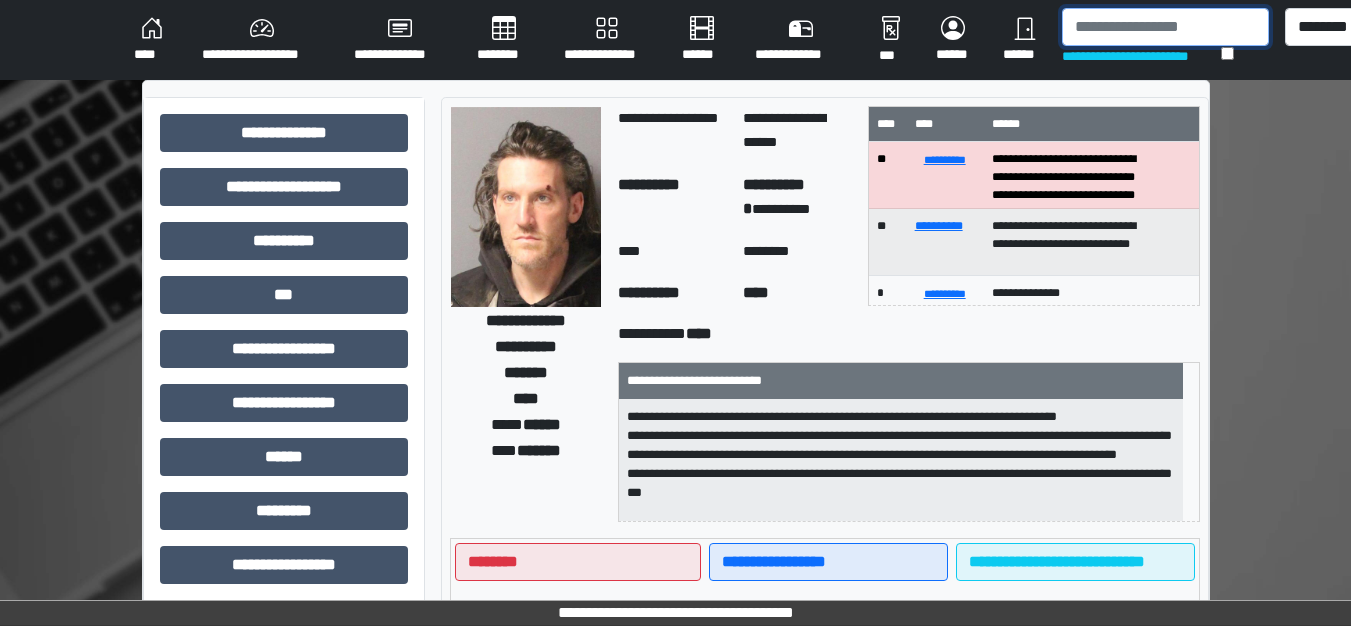 click at bounding box center [1165, 27] 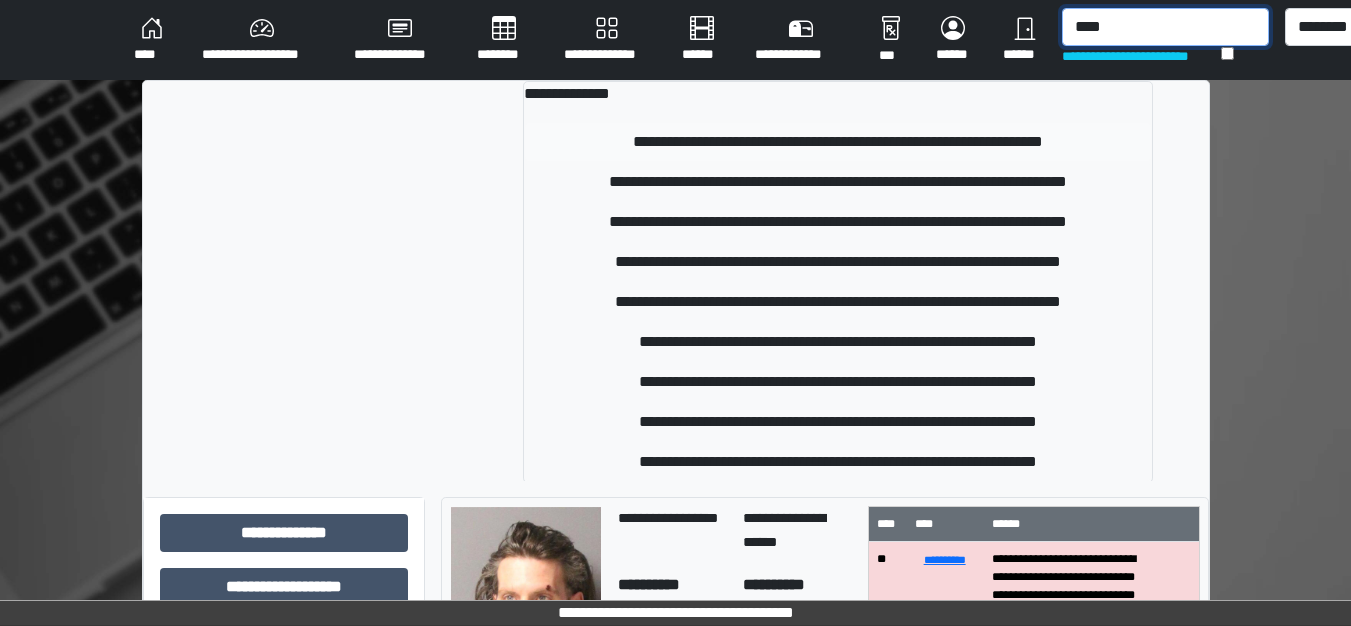 type on "****" 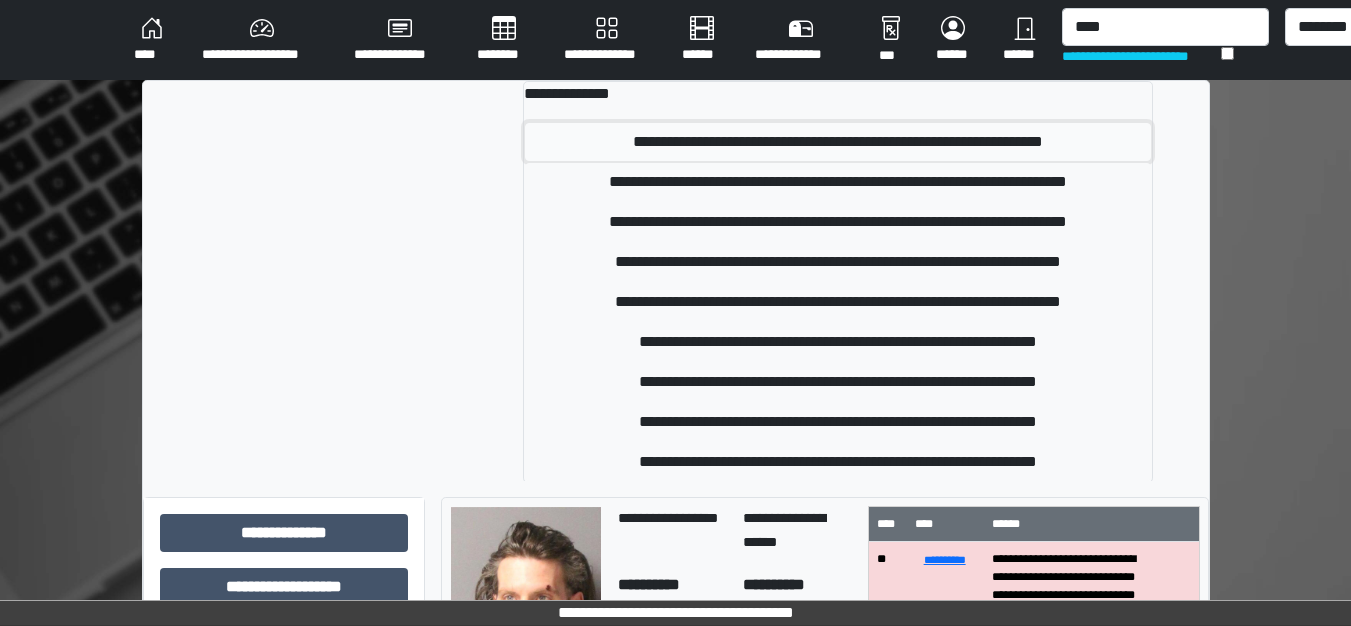 click on "**********" at bounding box center (838, 142) 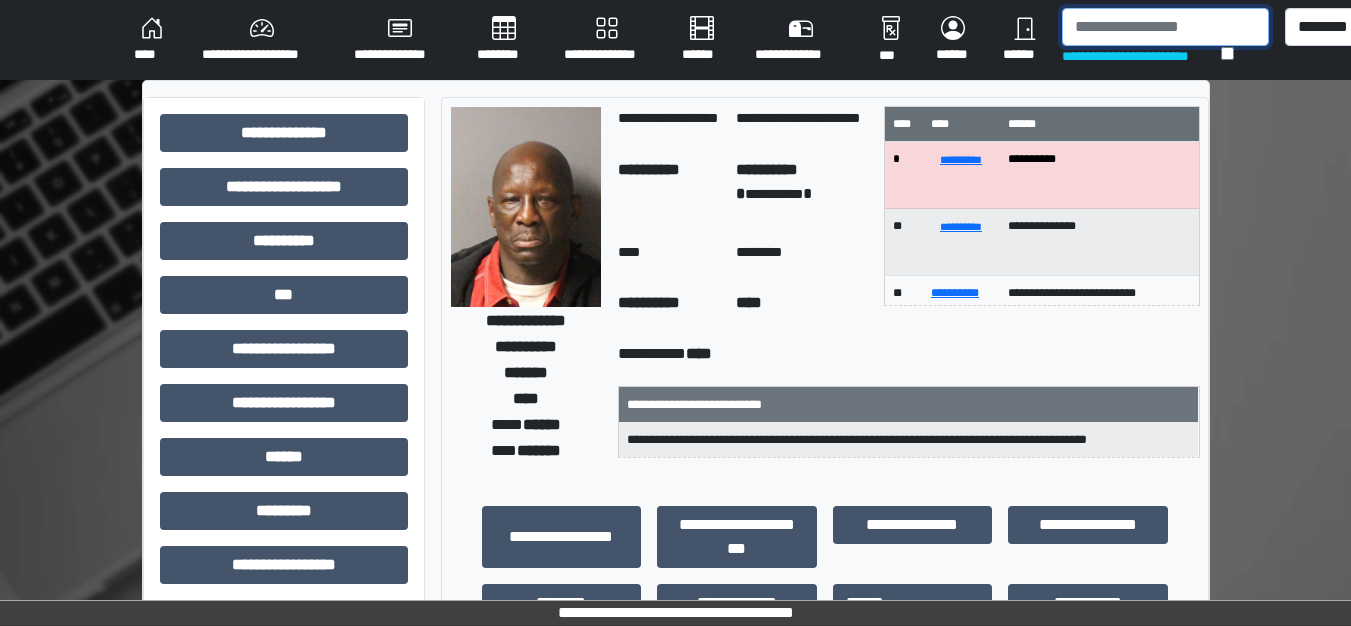 click at bounding box center [1165, 27] 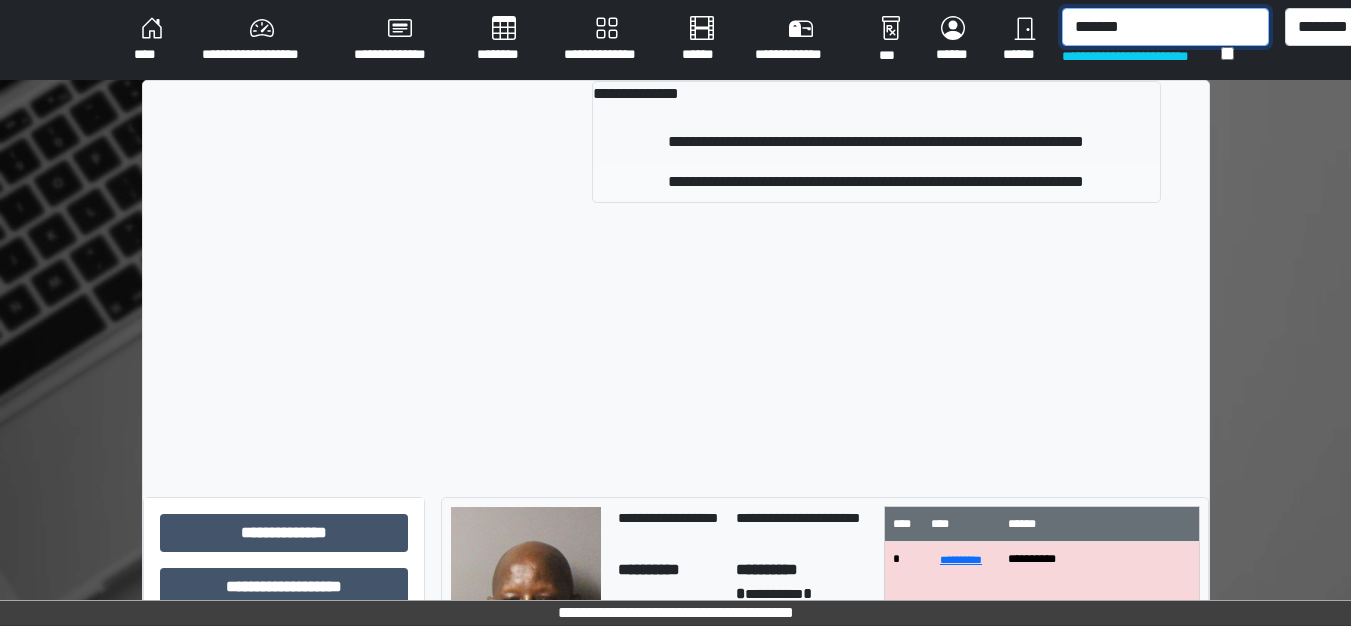 type on "*******" 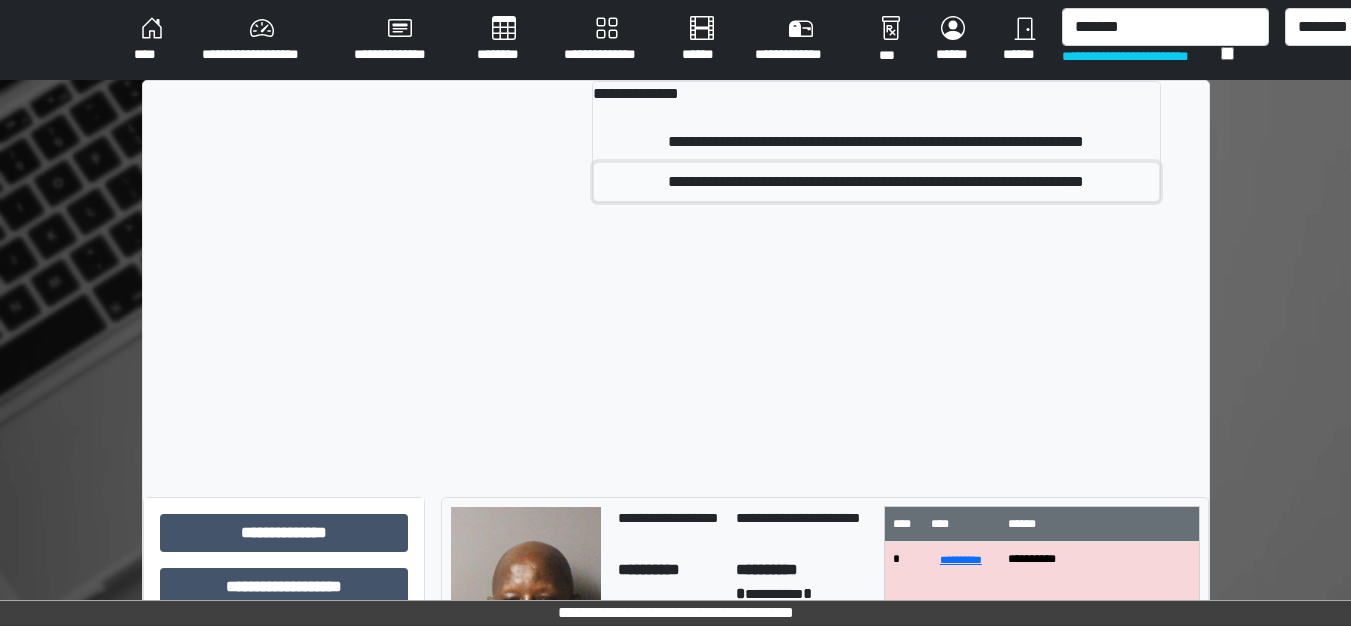click on "**********" at bounding box center [876, 182] 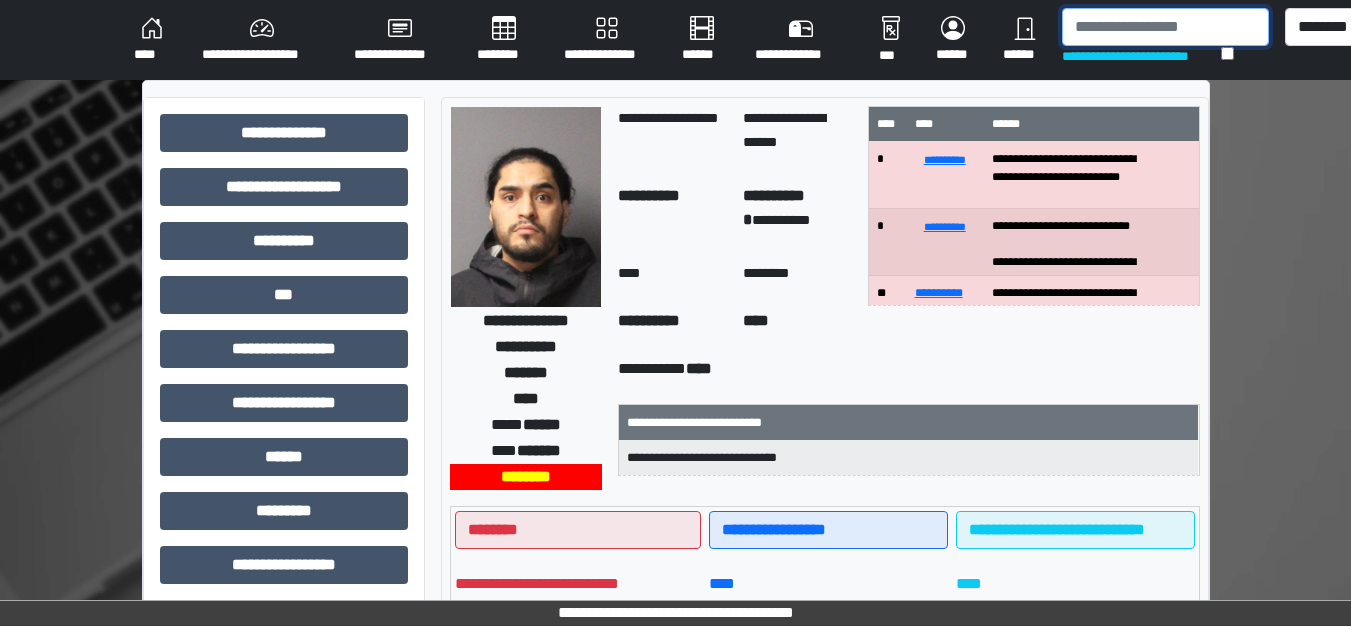click at bounding box center [1165, 27] 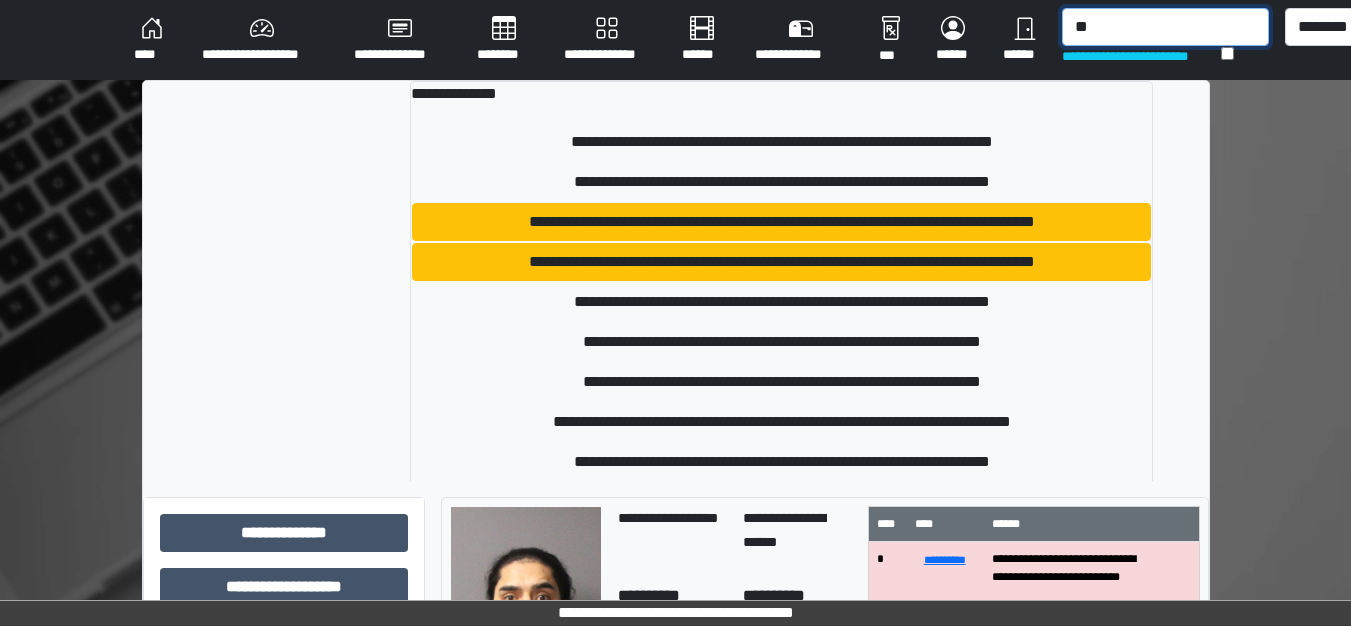 type on "*" 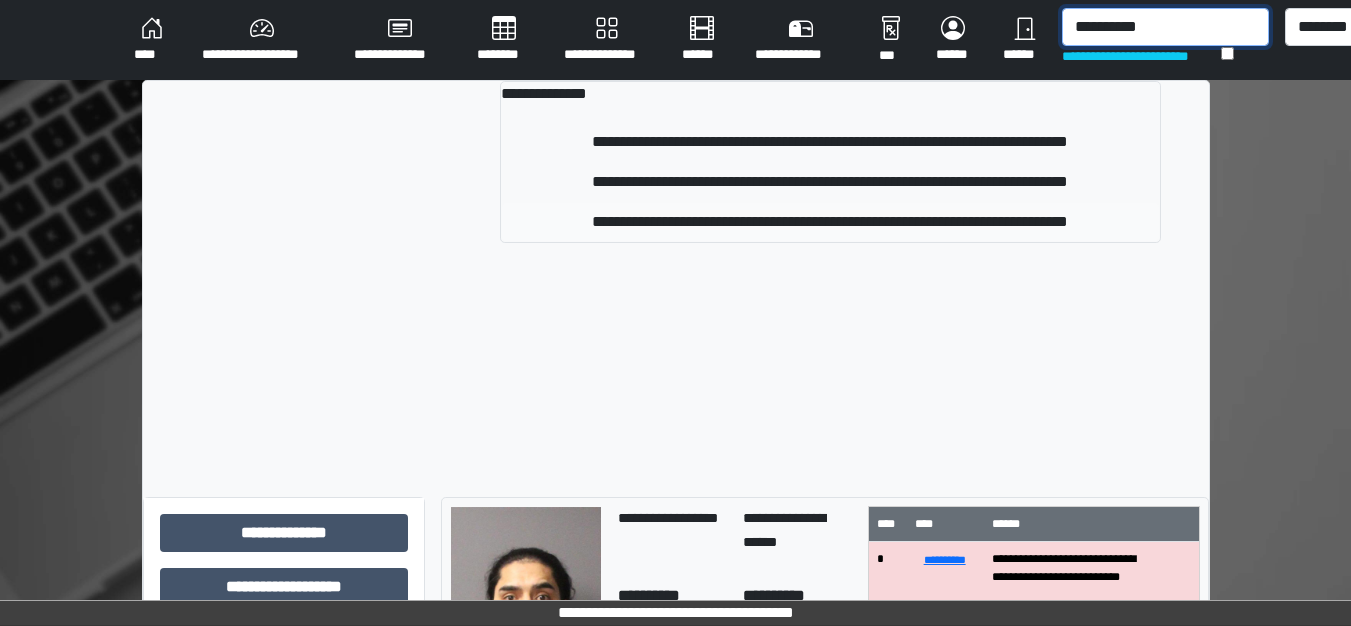 type on "**********" 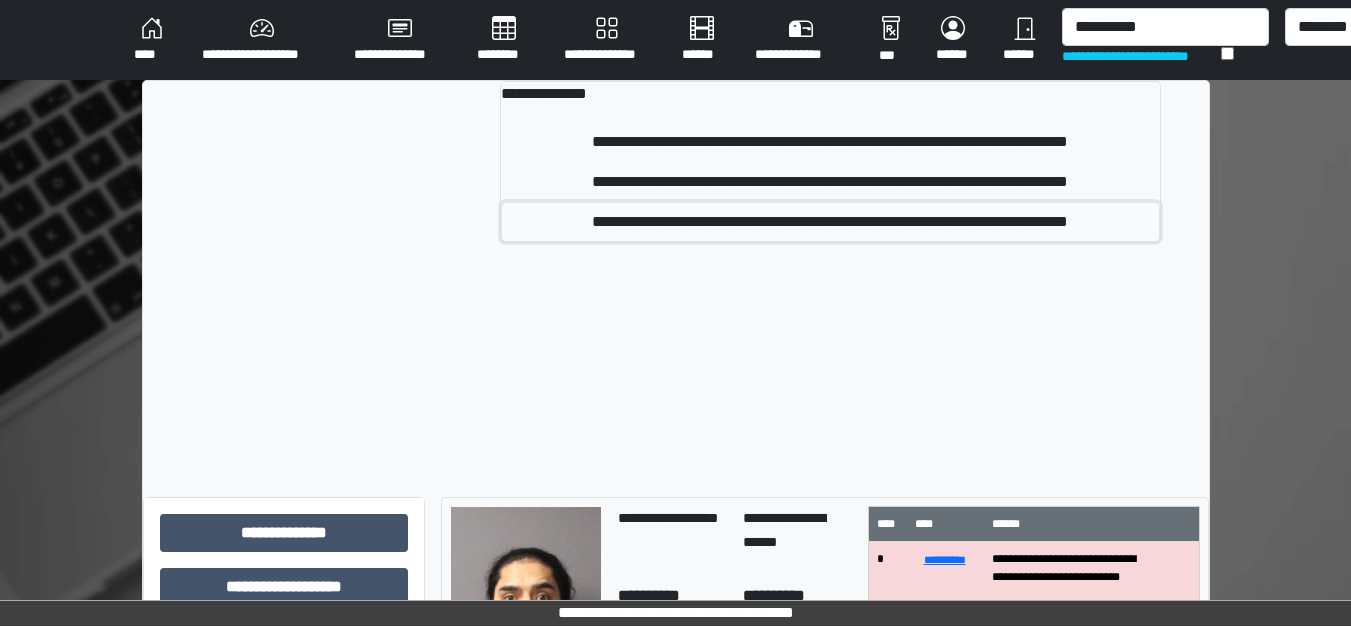 click on "**********" at bounding box center [830, 222] 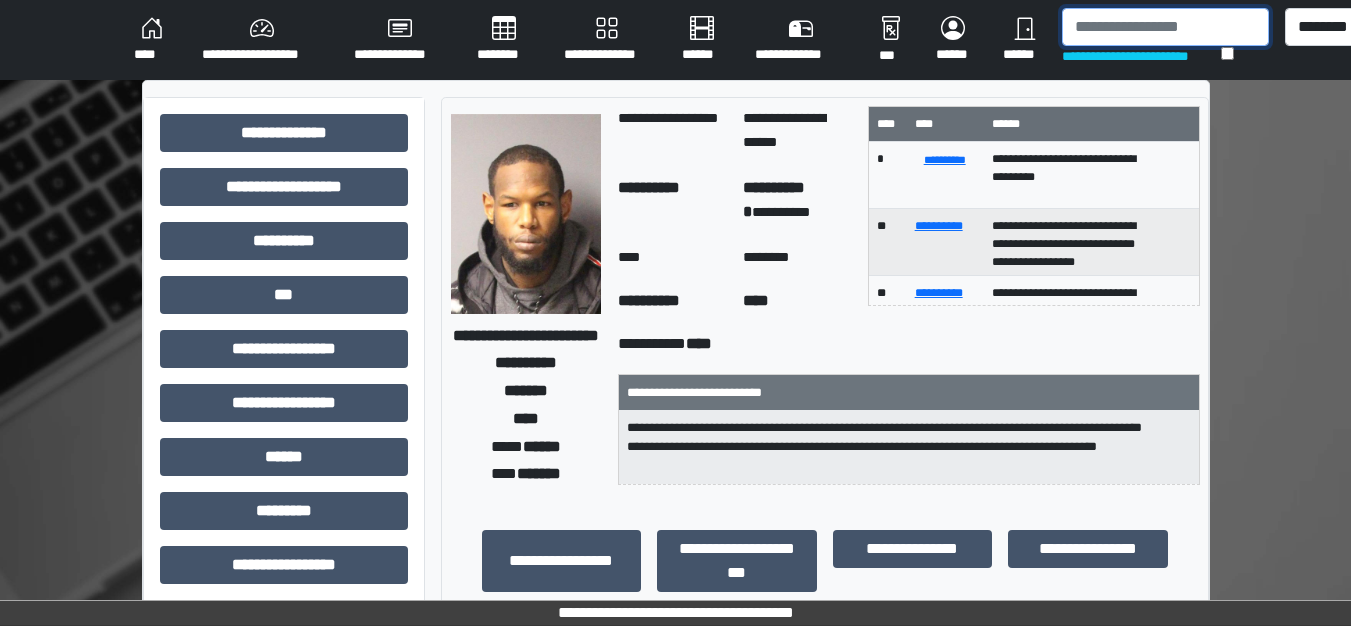 click at bounding box center [1165, 27] 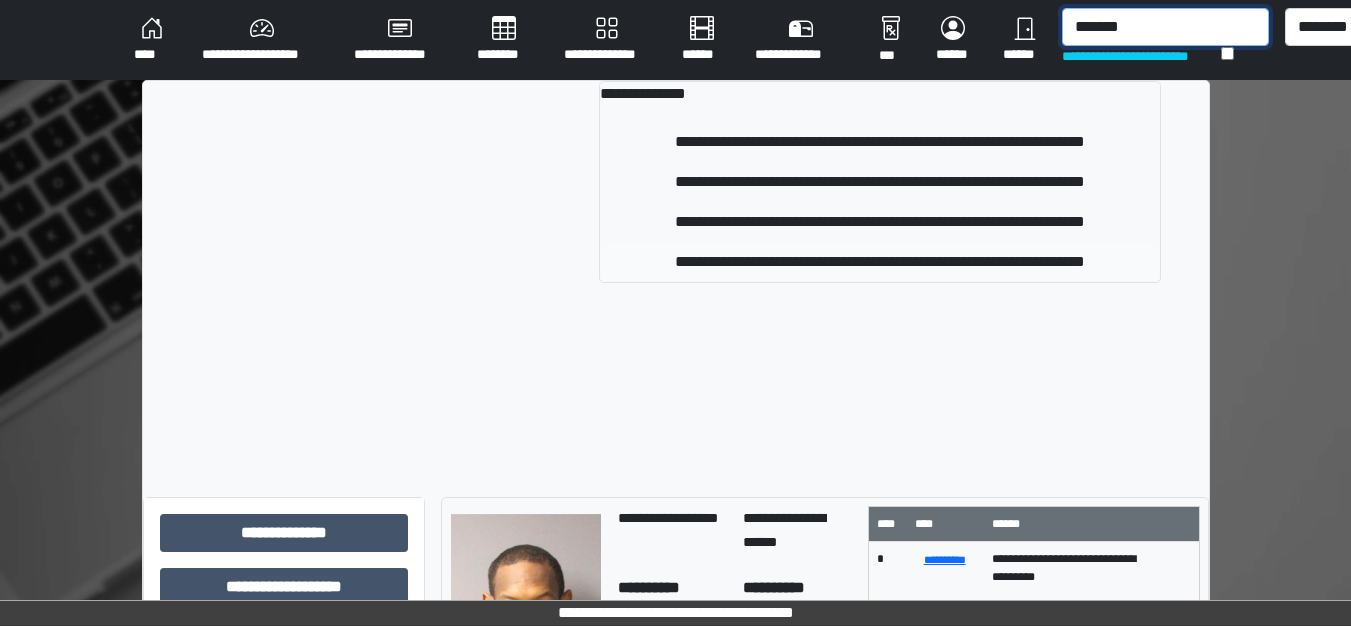type on "*******" 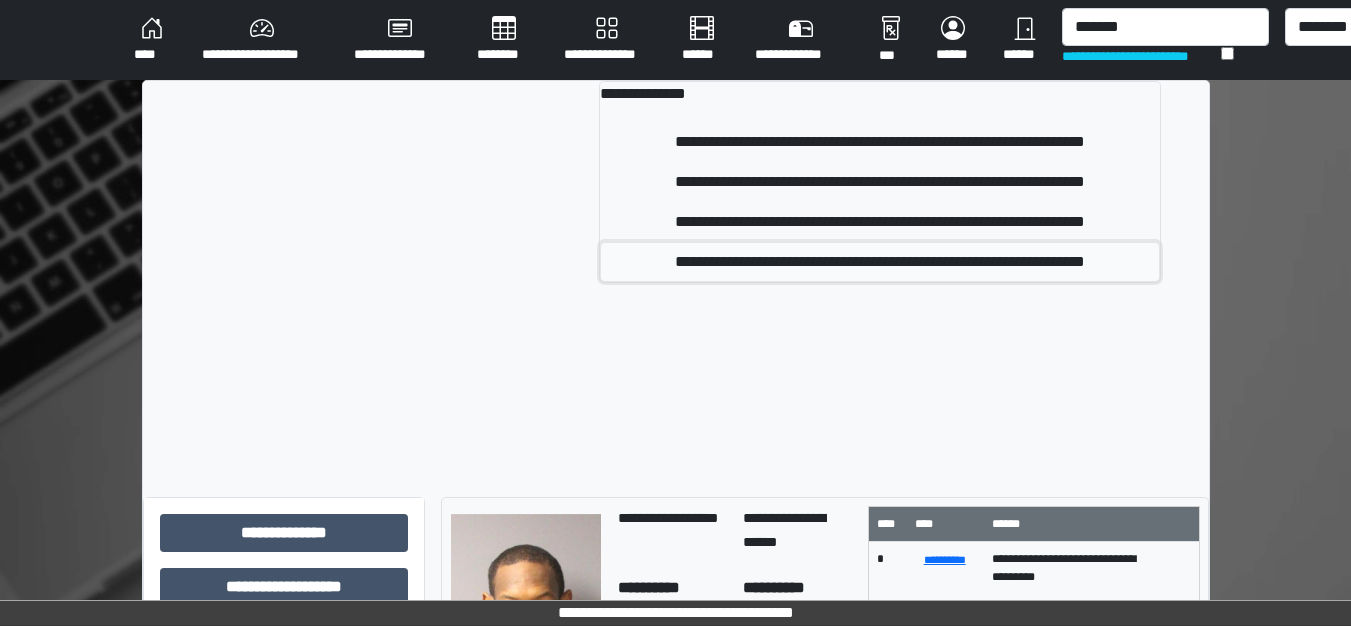 click on "**********" at bounding box center [879, 262] 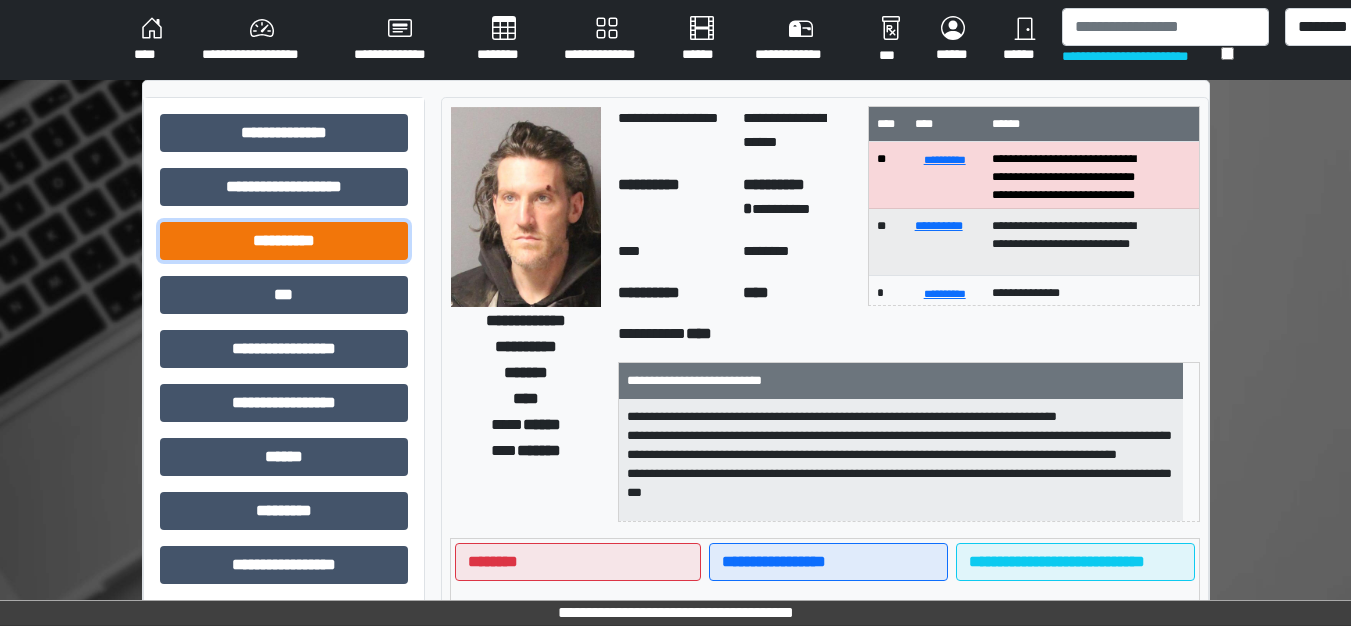 click on "**********" at bounding box center (284, 241) 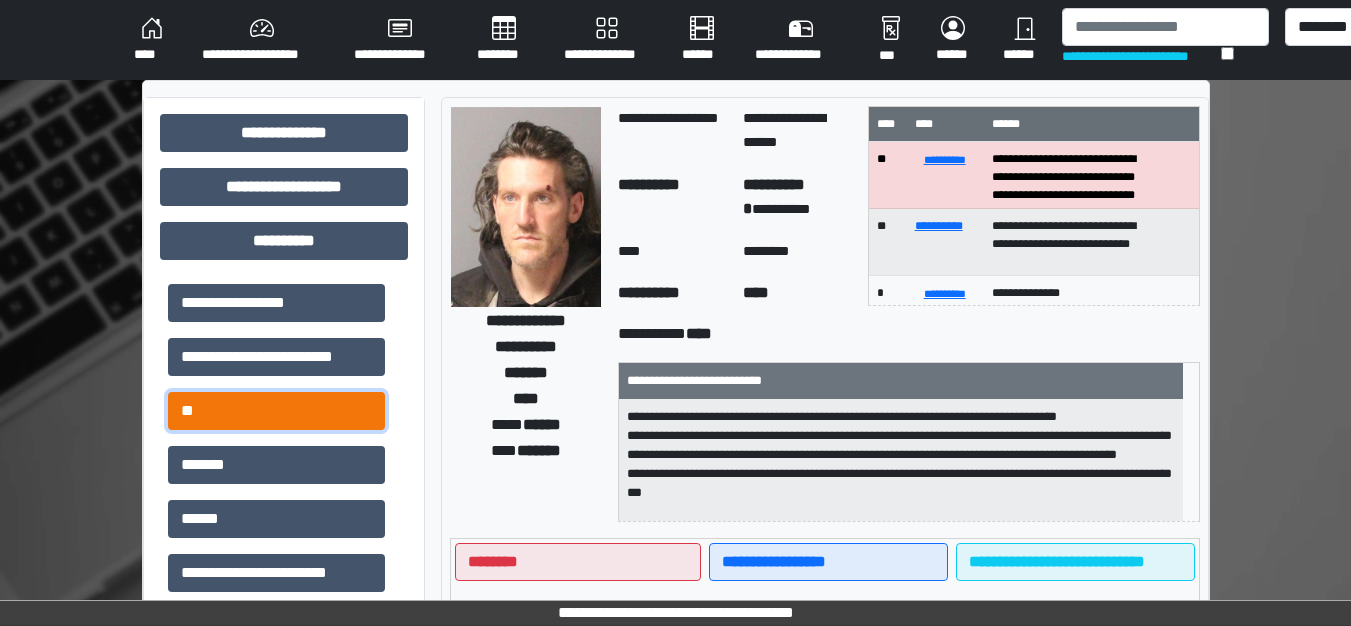 click on "**" at bounding box center (276, 411) 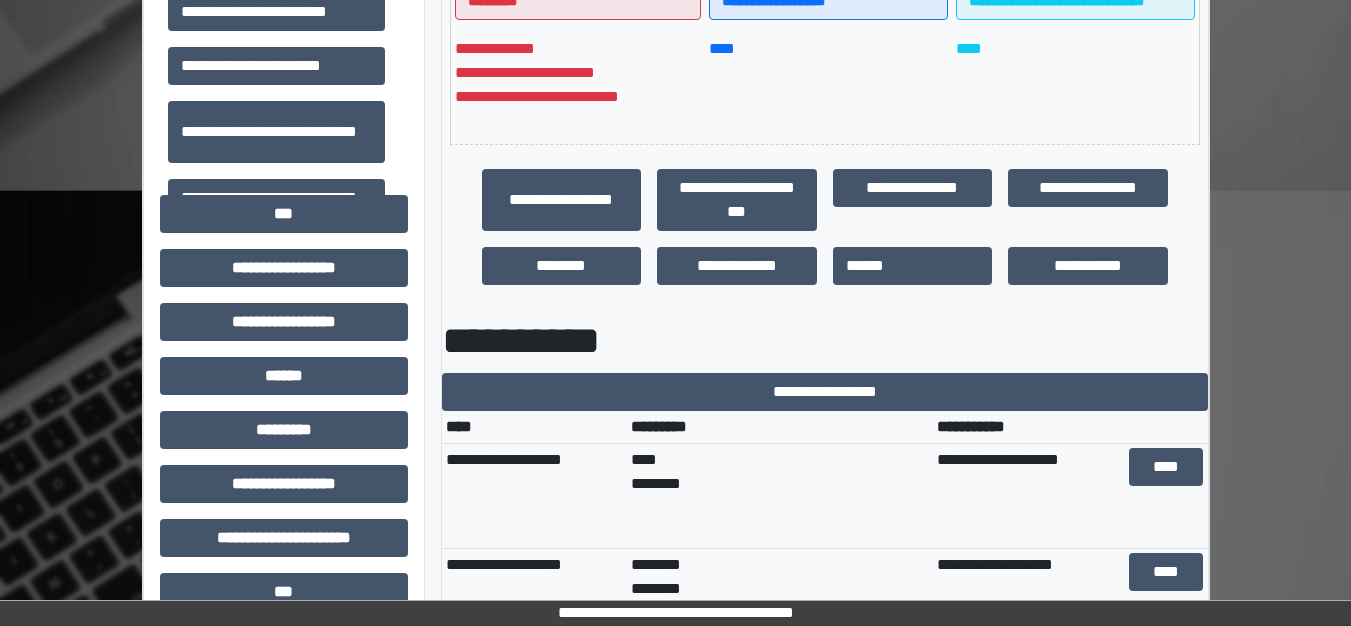 scroll, scrollTop: 600, scrollLeft: 0, axis: vertical 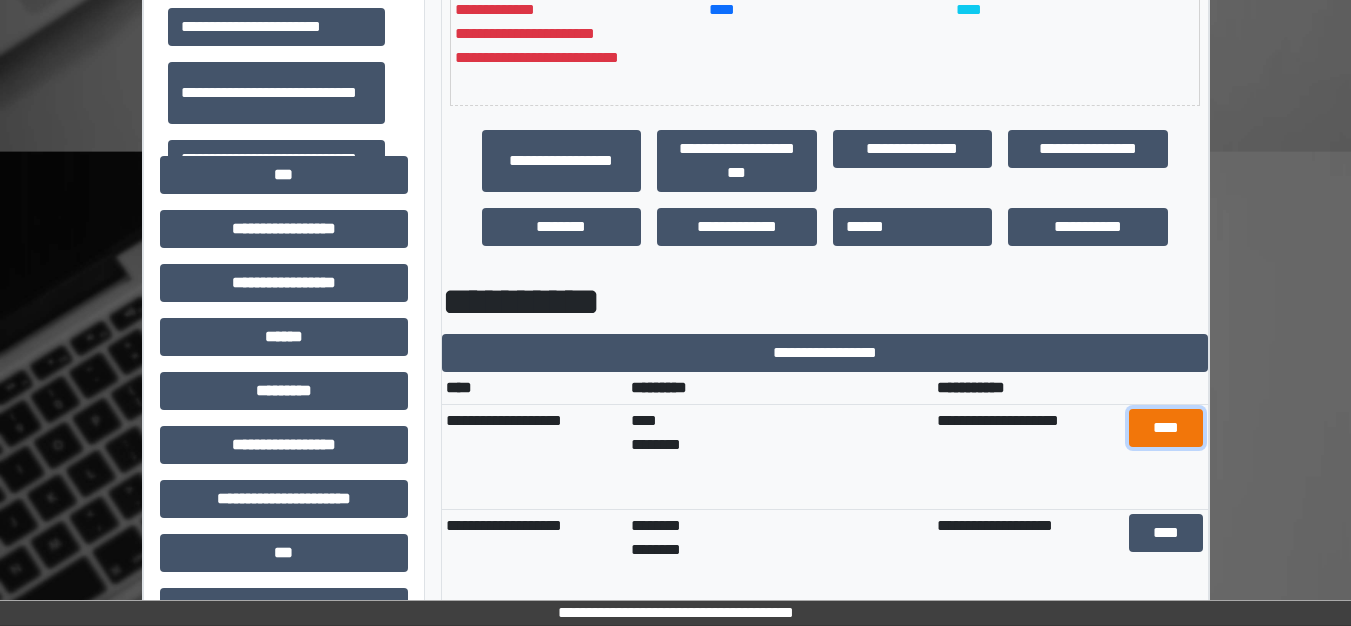 click on "****" at bounding box center [1166, 428] 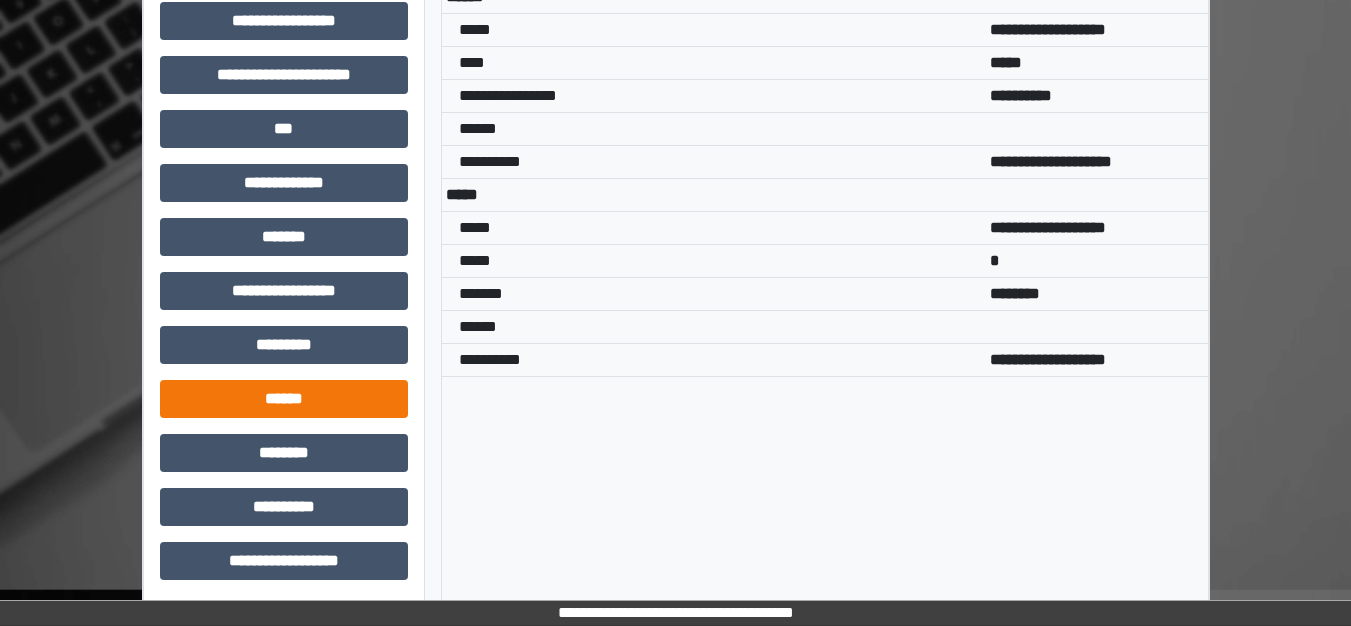scroll, scrollTop: 1028, scrollLeft: 0, axis: vertical 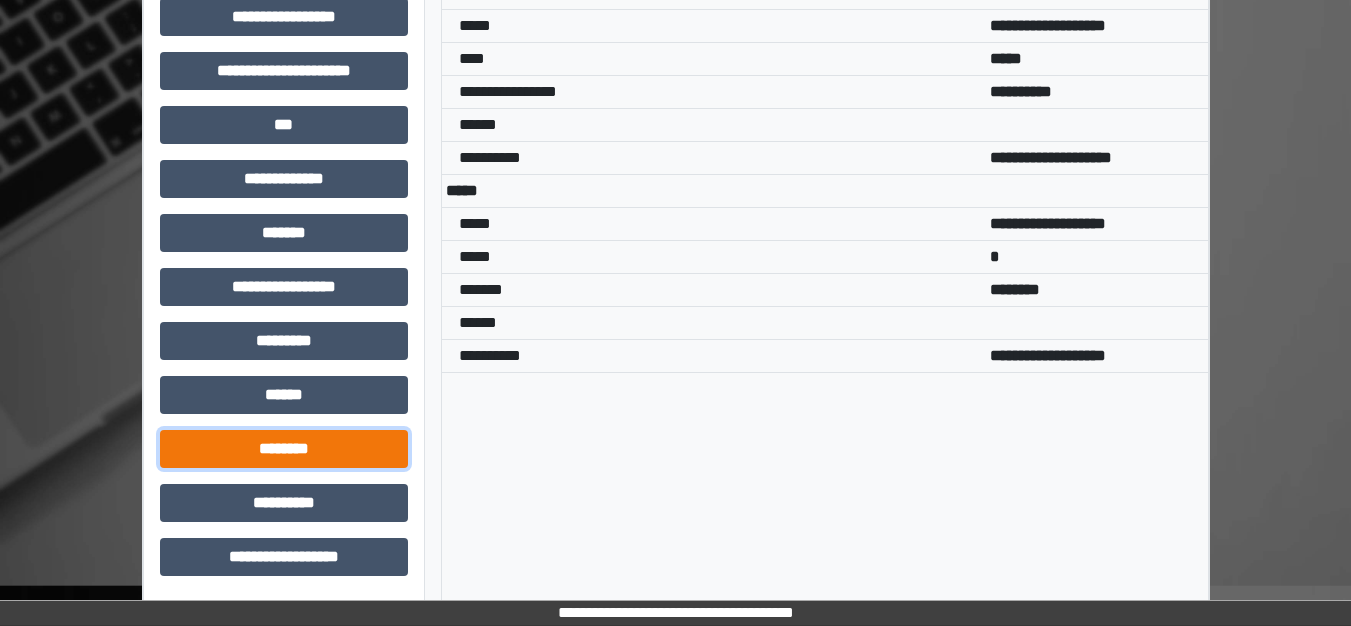 click on "********" at bounding box center (284, 449) 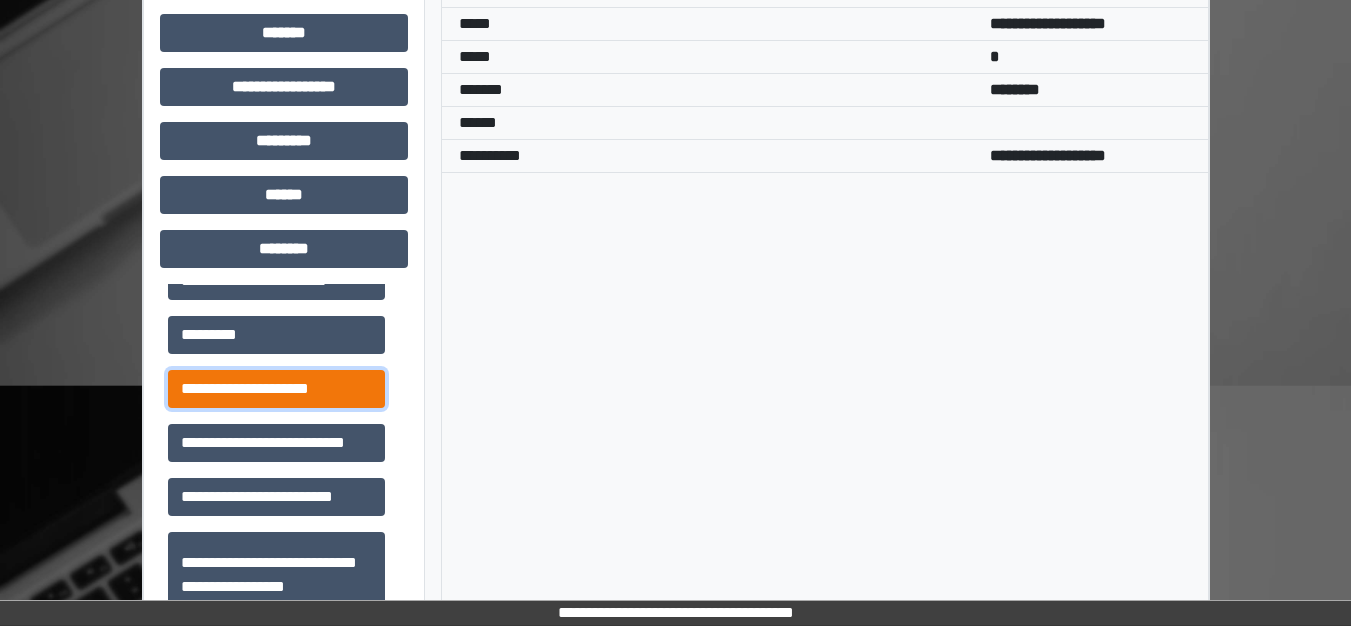 click on "**********" at bounding box center [276, 389] 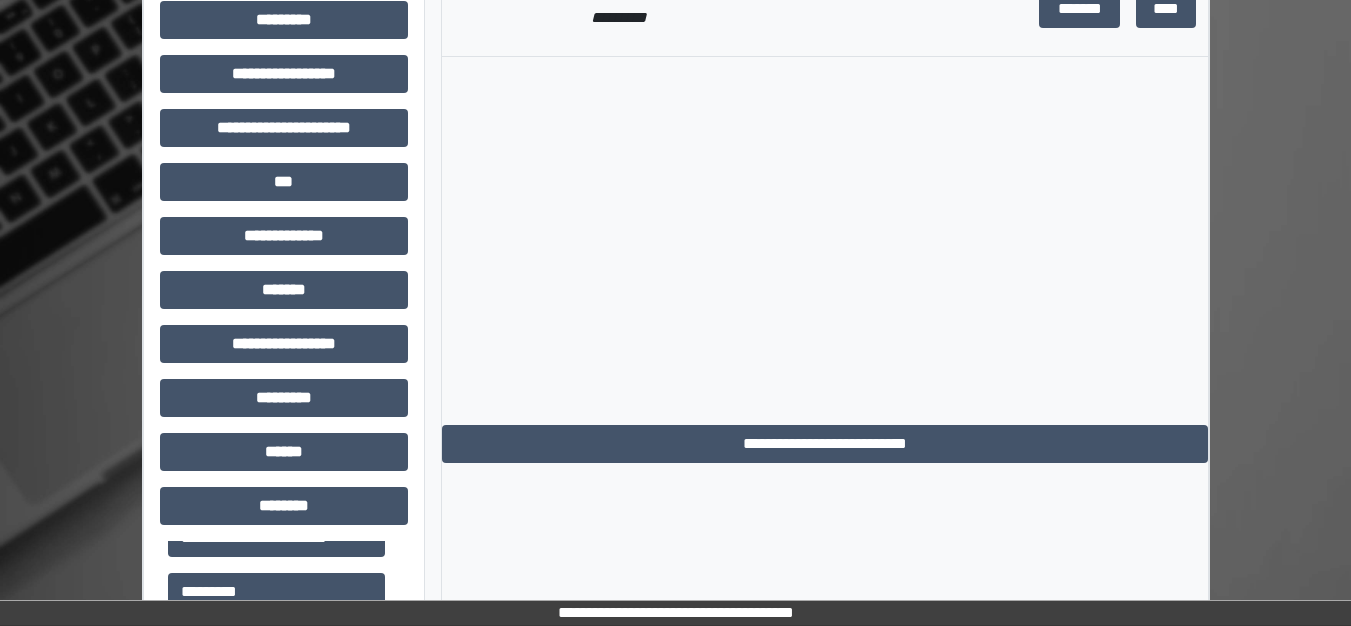 scroll, scrollTop: 928, scrollLeft: 0, axis: vertical 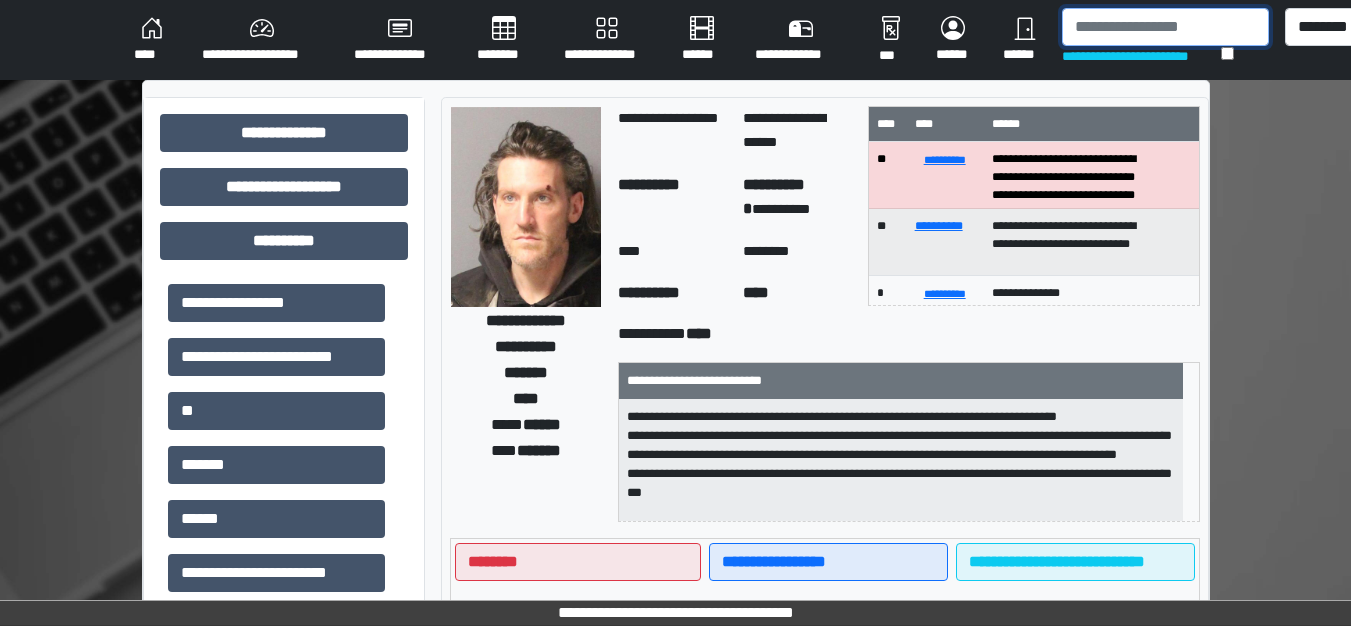 click at bounding box center (1165, 27) 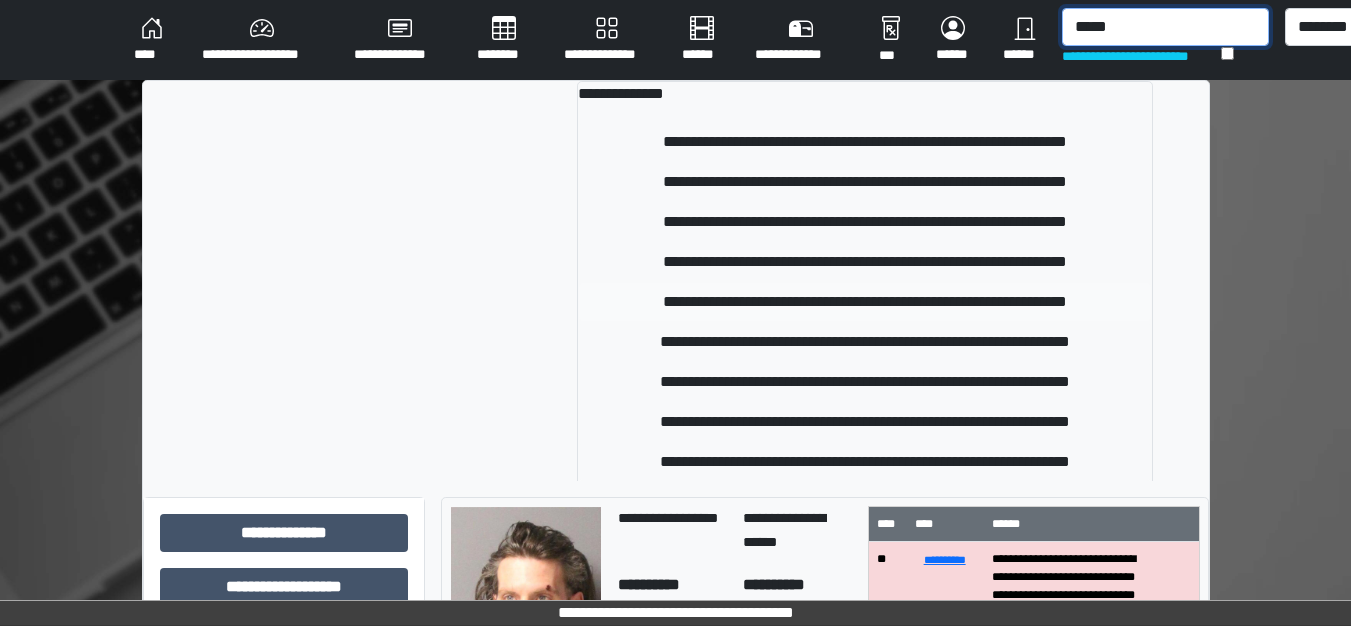 type on "*****" 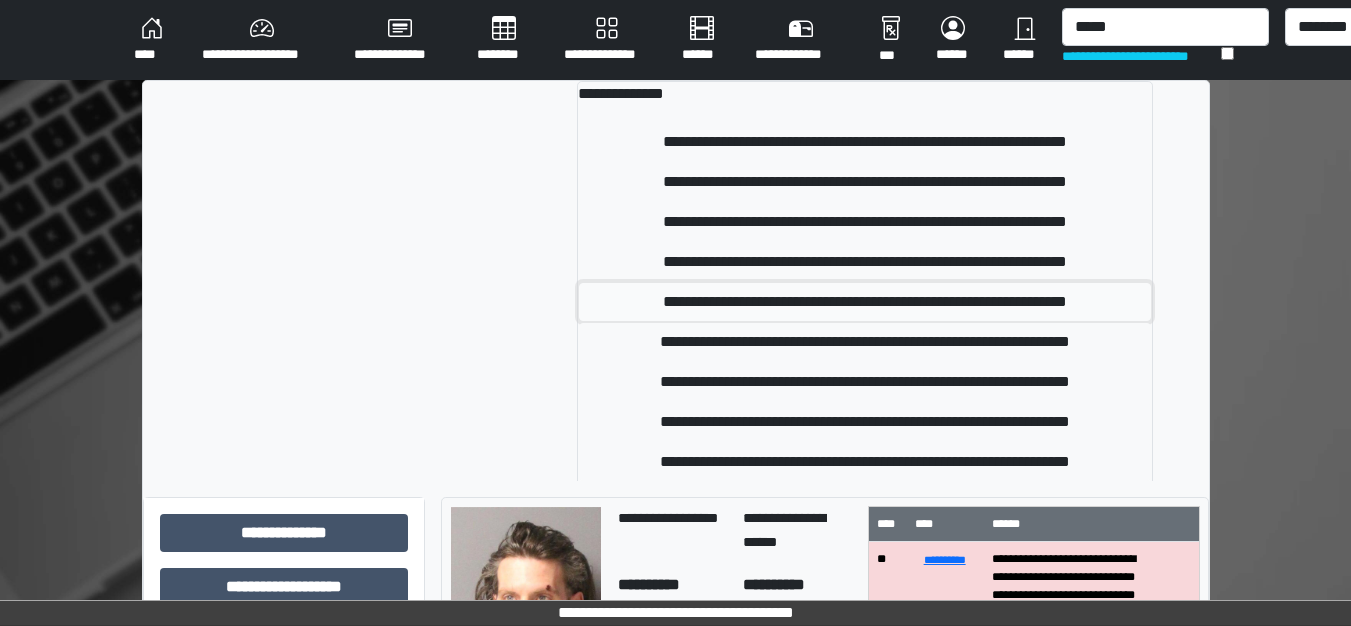 click on "**********" at bounding box center (865, 302) 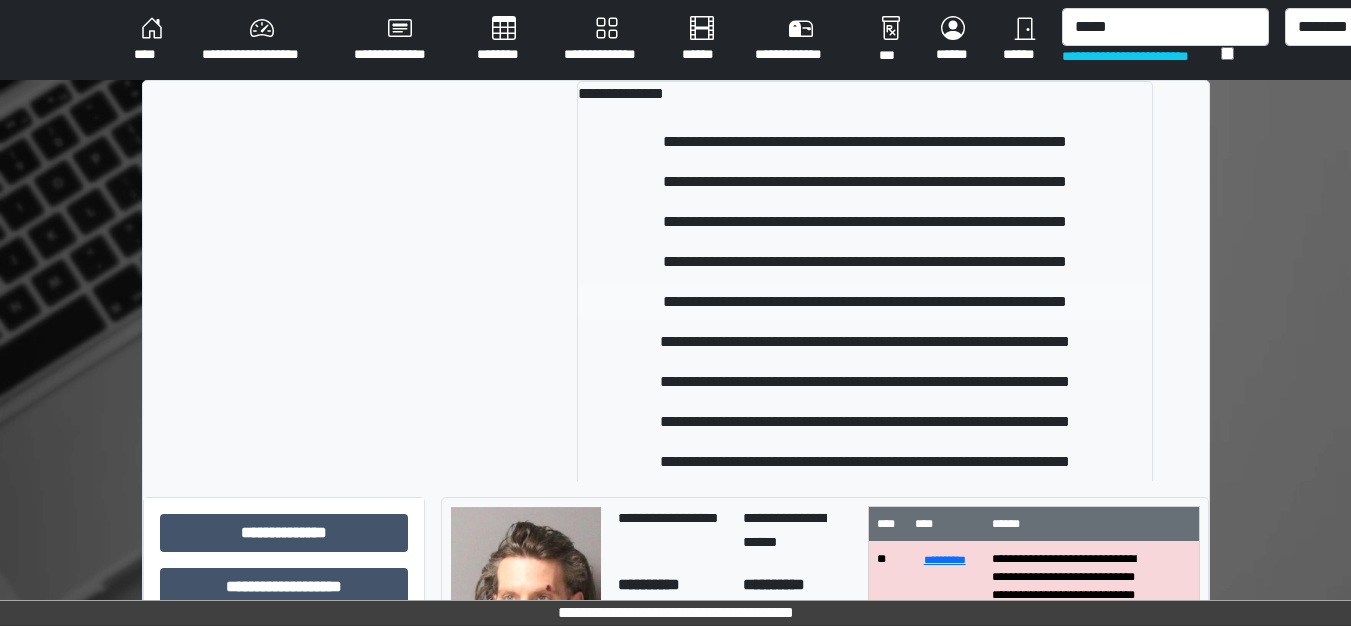 type 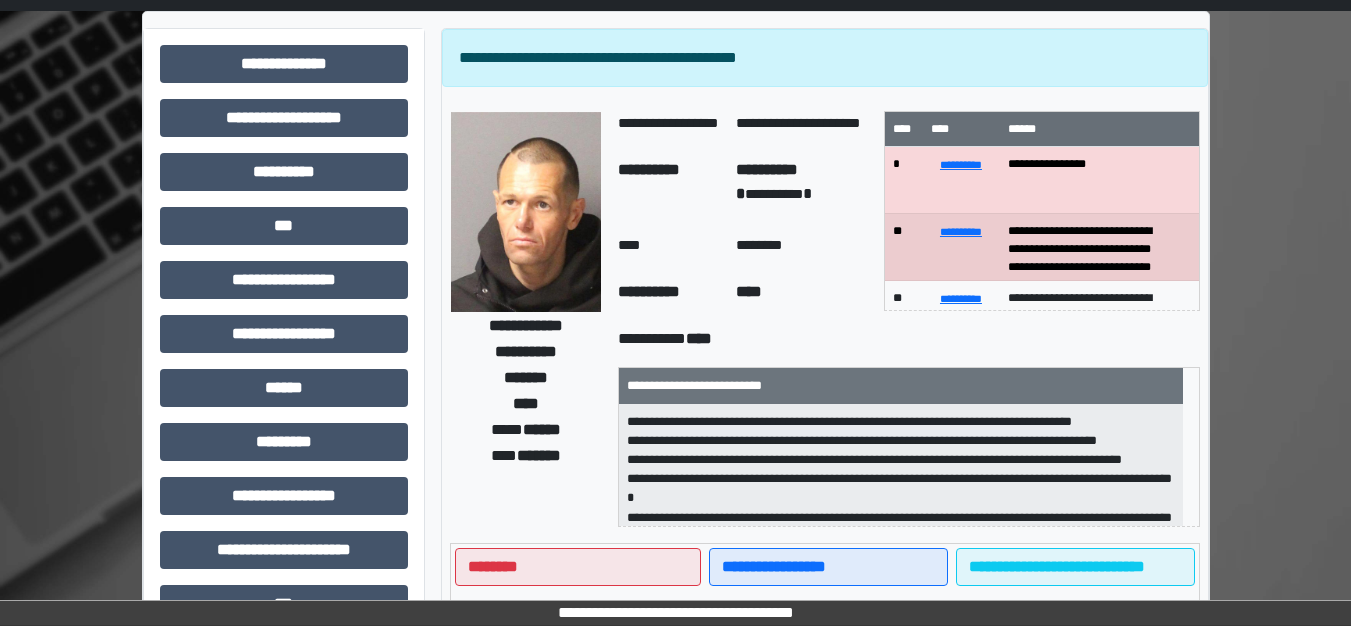 scroll, scrollTop: 200, scrollLeft: 0, axis: vertical 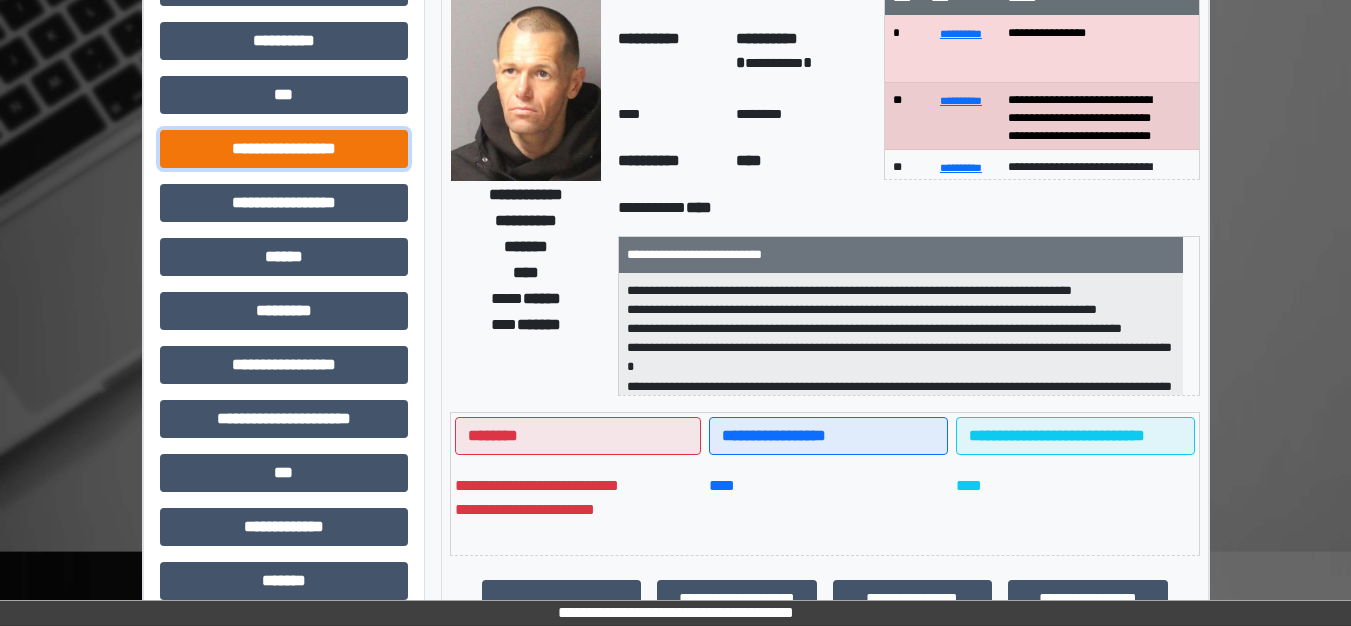 click on "**********" at bounding box center (284, 149) 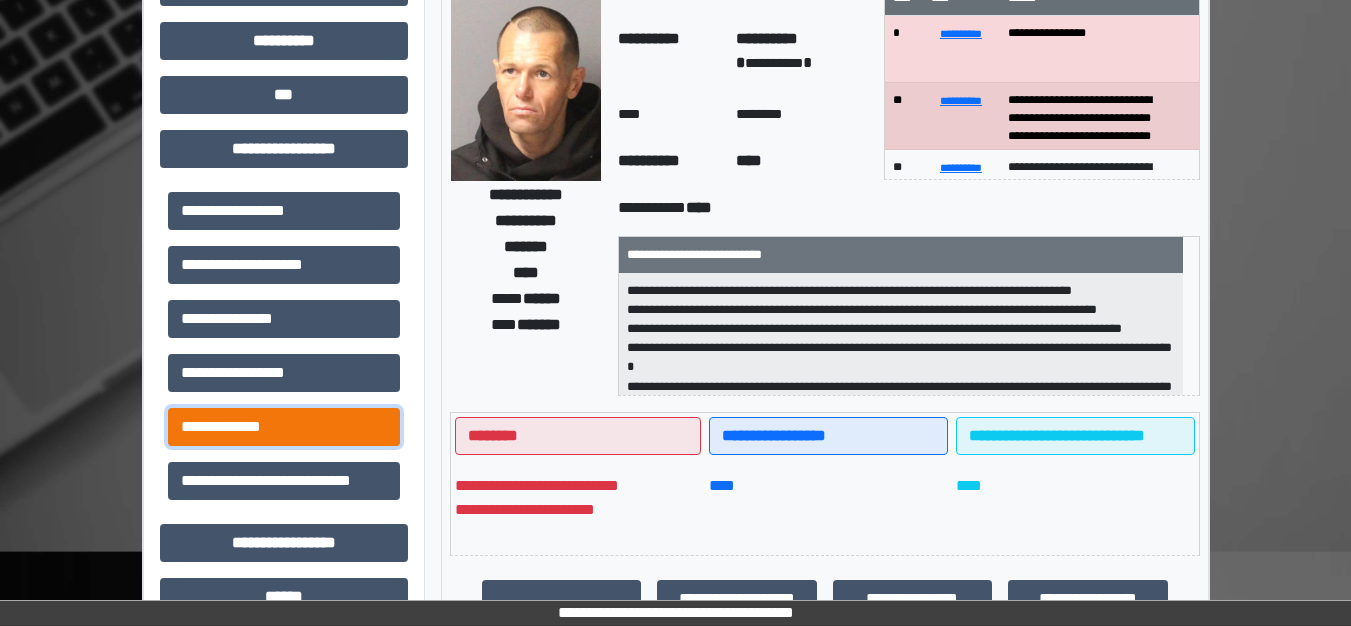 click on "**********" at bounding box center (284, 427) 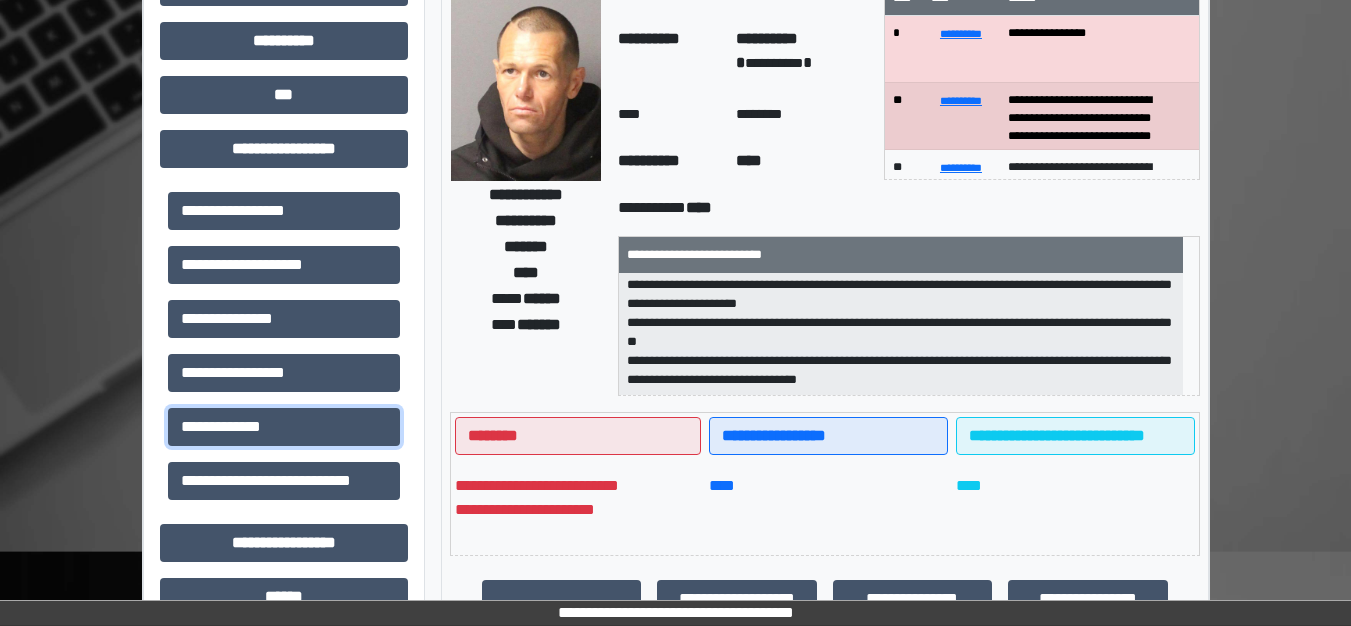 scroll, scrollTop: 140, scrollLeft: 0, axis: vertical 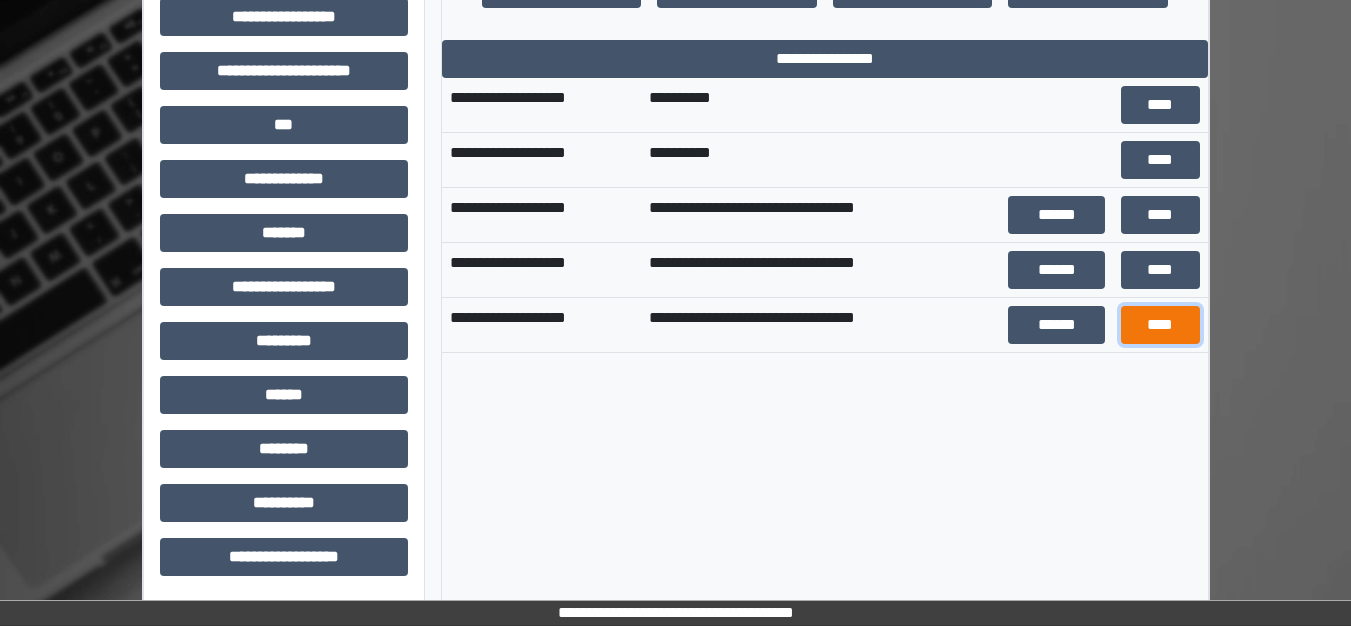 click on "****" at bounding box center [1160, 325] 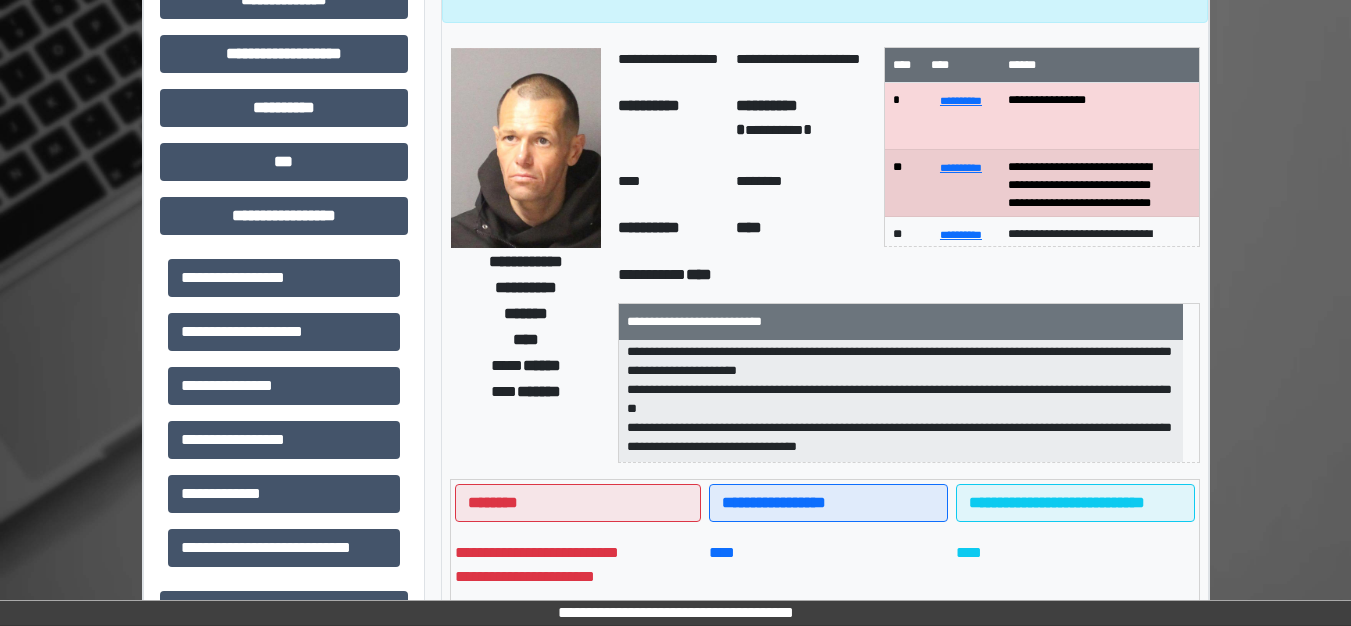 scroll, scrollTop: 88, scrollLeft: 0, axis: vertical 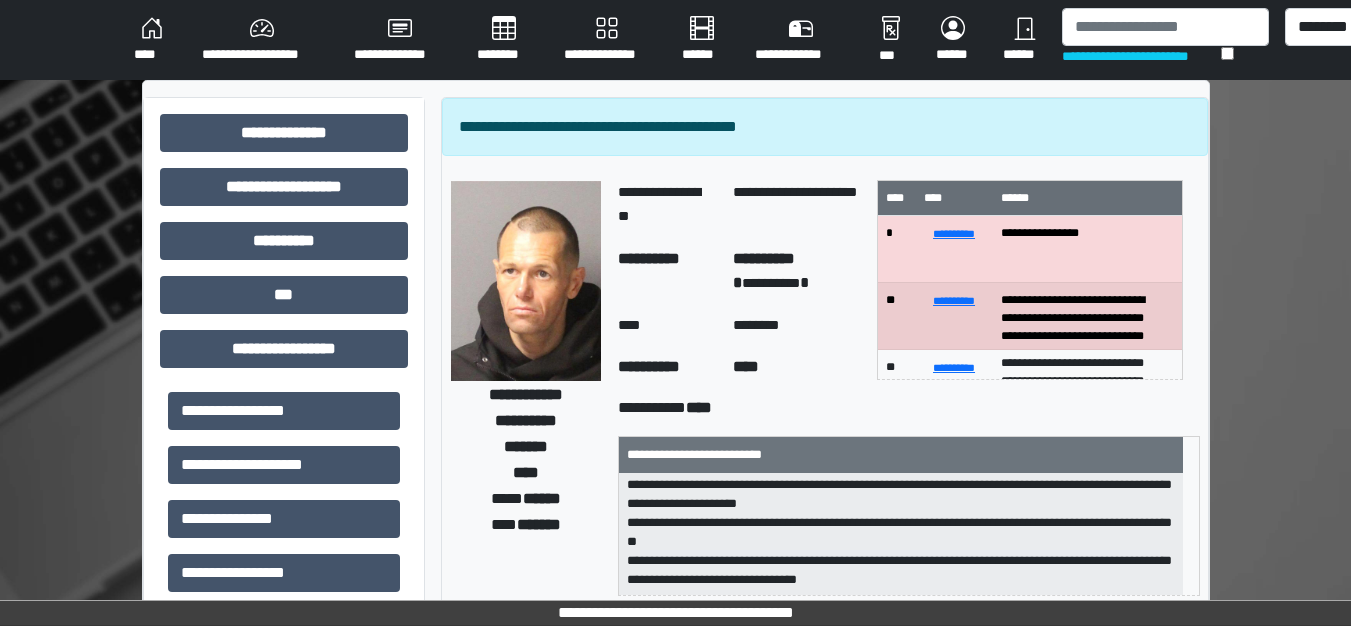 click on "**********" at bounding box center [262, 40] 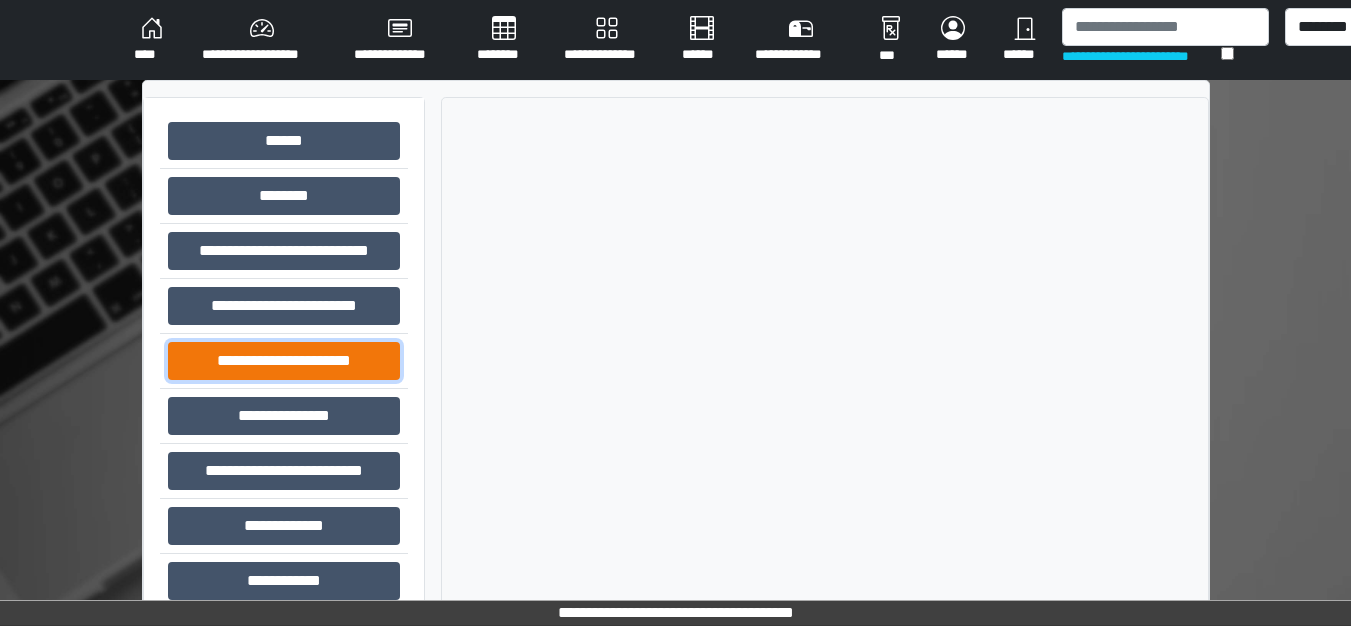 click on "**********" at bounding box center (284, 361) 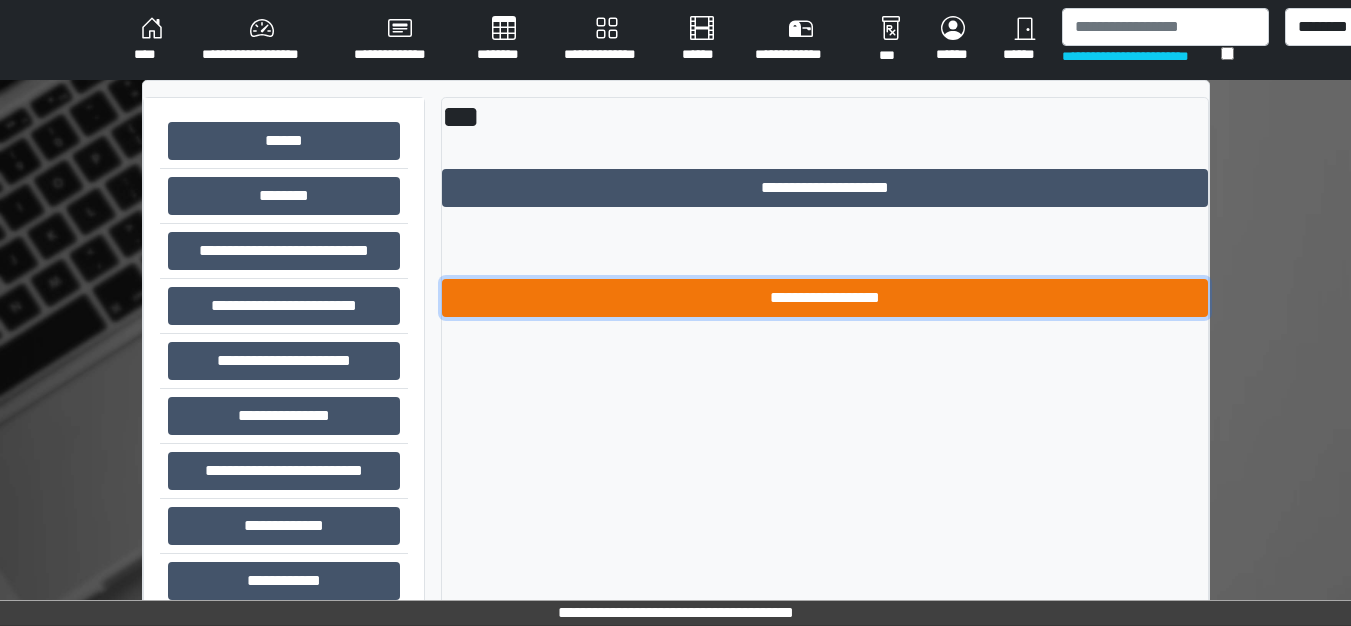 click on "**********" at bounding box center (825, 298) 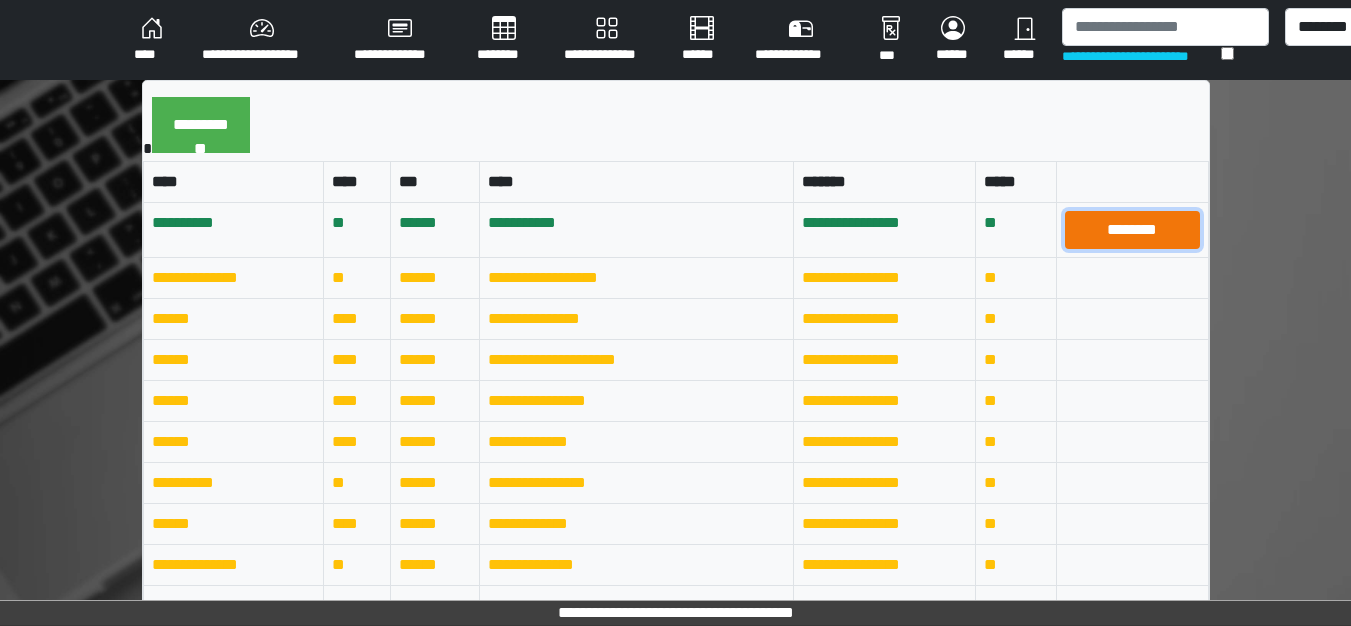 click on "********" at bounding box center [1132, 230] 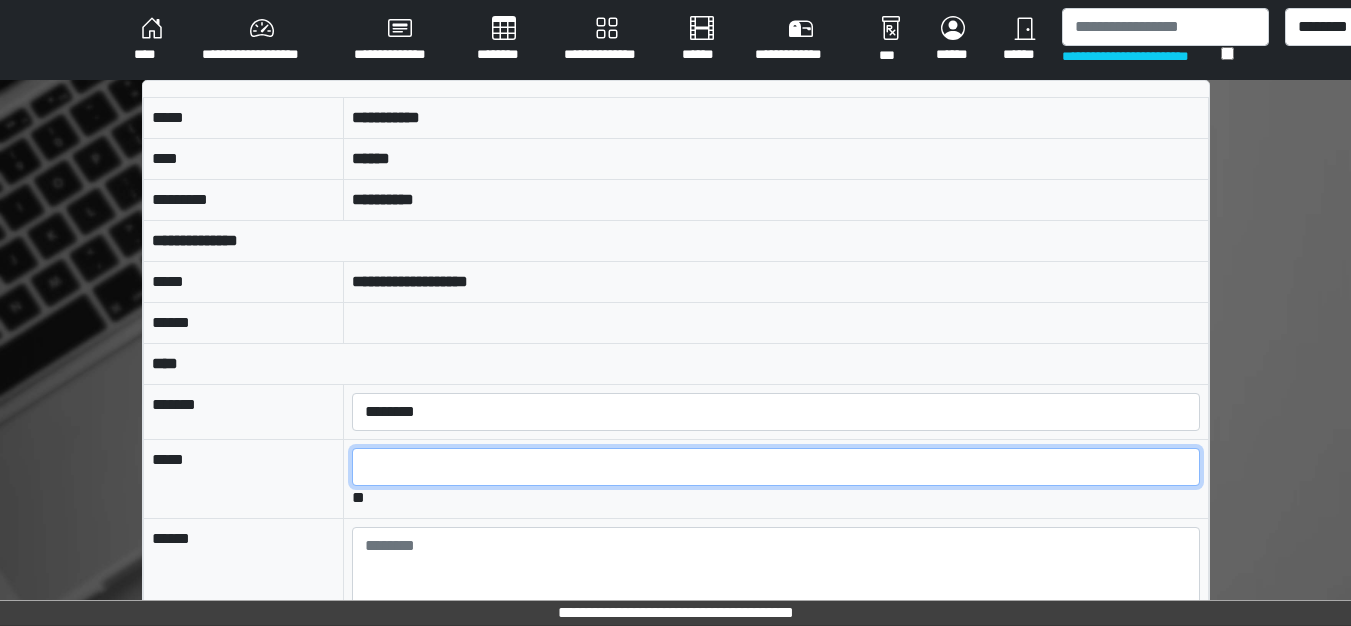 click at bounding box center (775, 467) 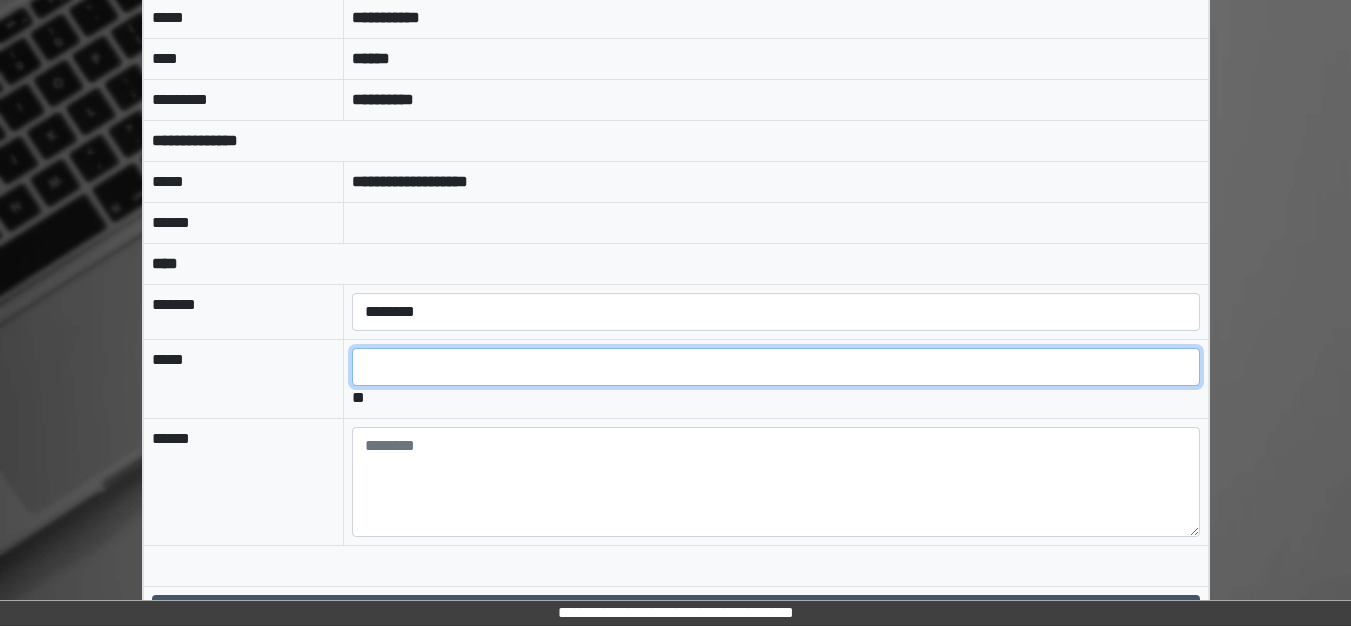 scroll, scrollTop: 149, scrollLeft: 0, axis: vertical 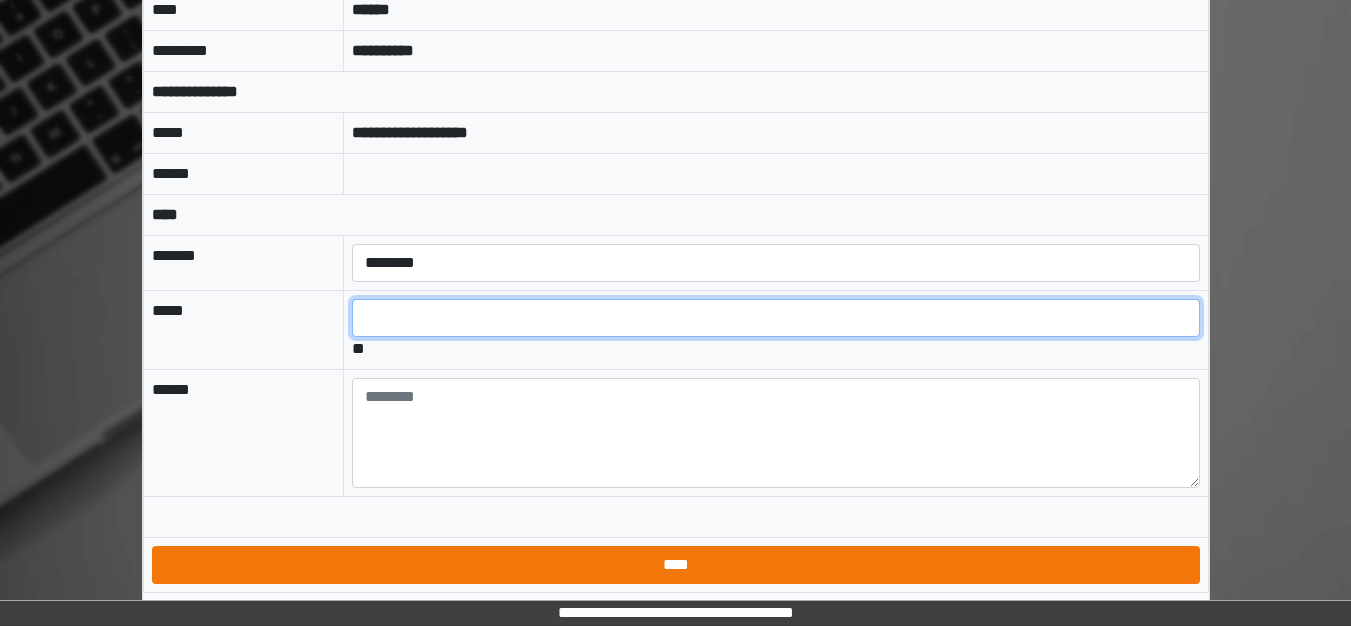 type on "*" 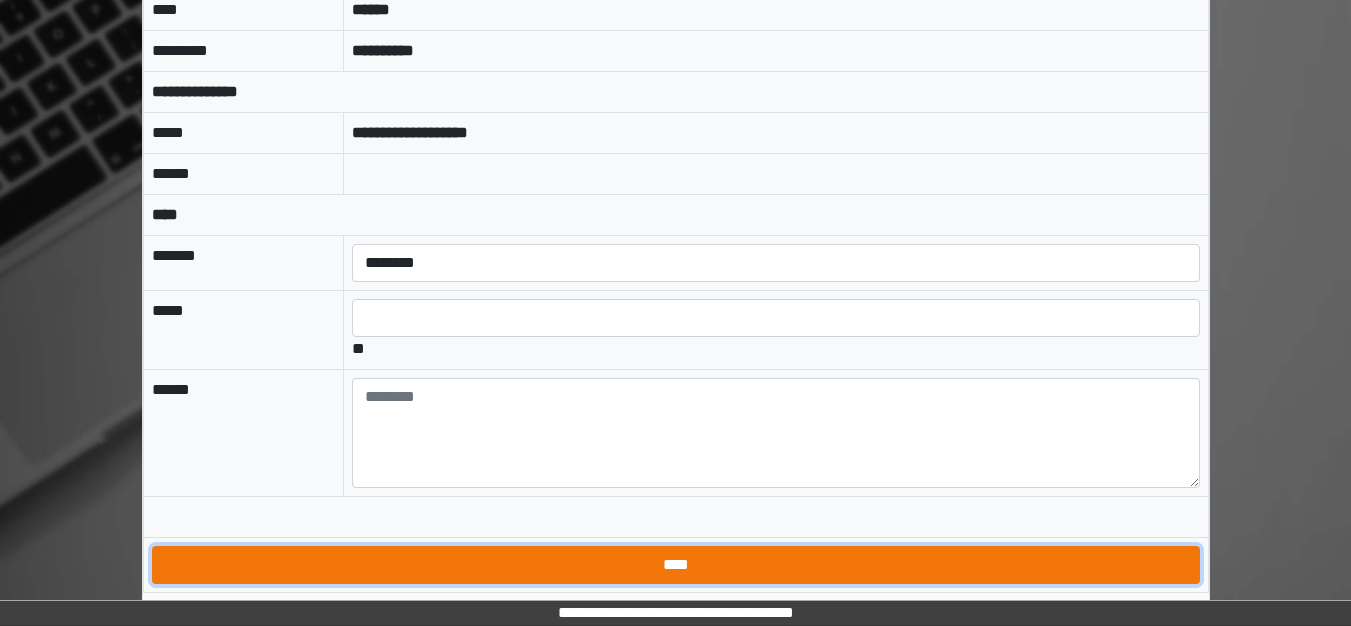 click on "****" at bounding box center [676, 565] 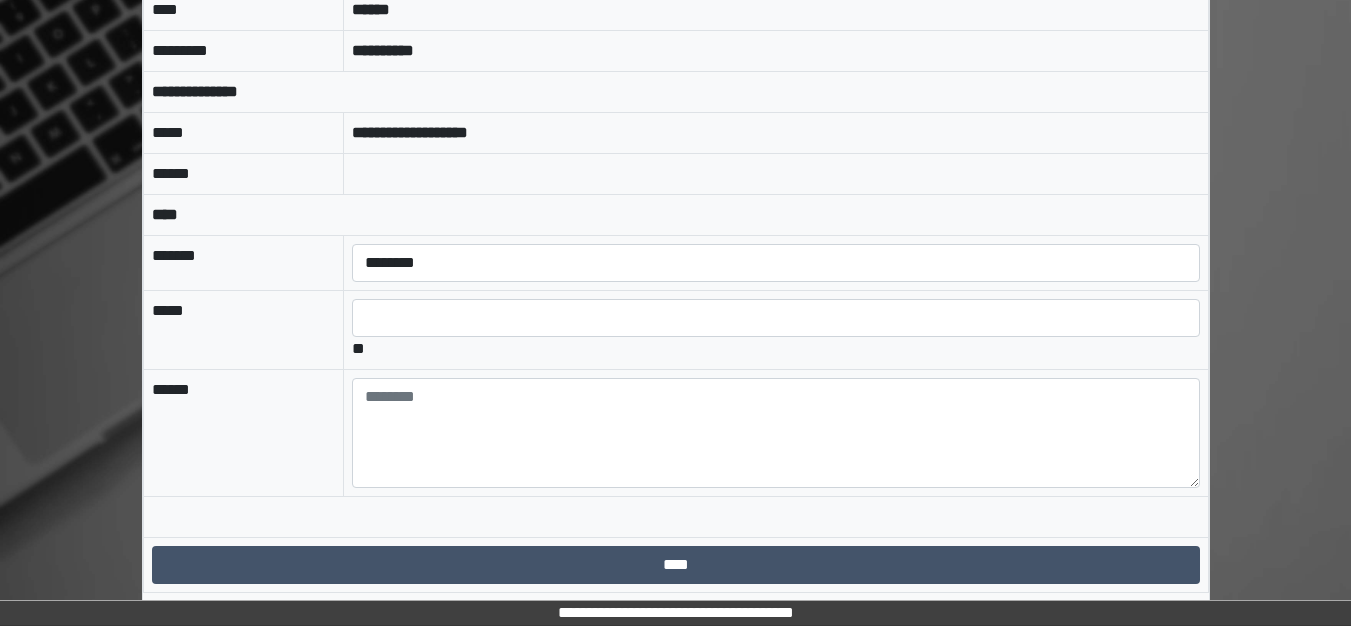 scroll, scrollTop: 15, scrollLeft: 0, axis: vertical 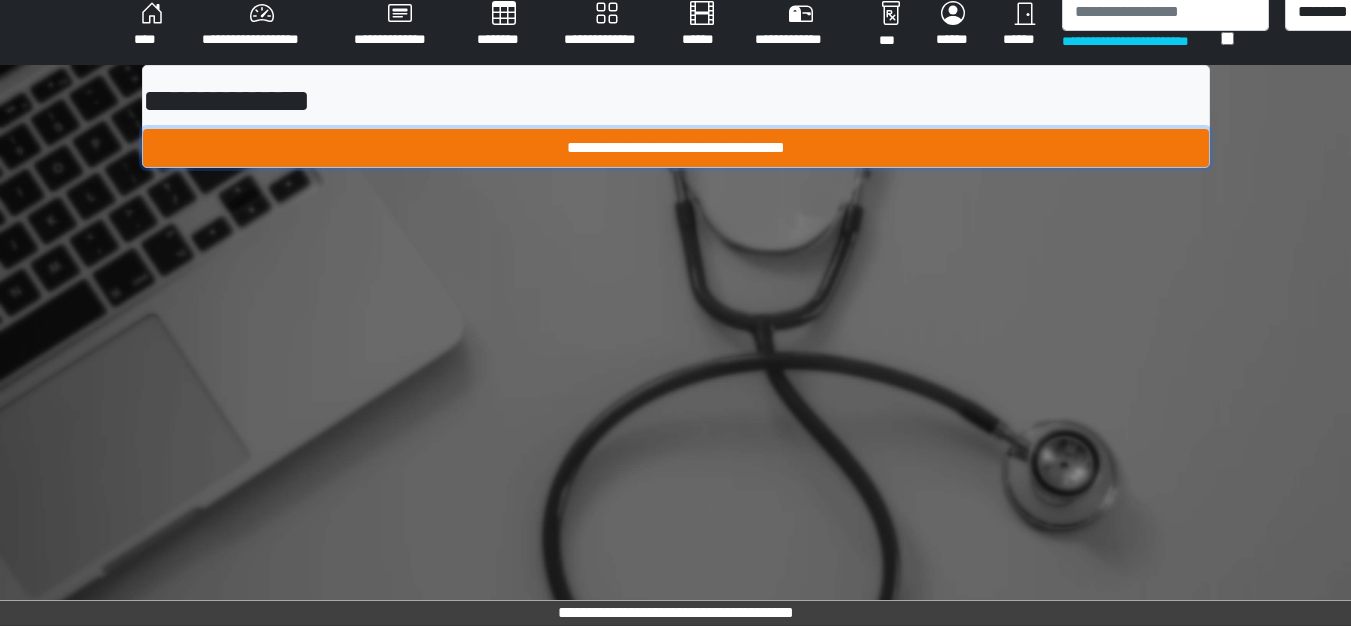 click on "**********" at bounding box center (676, 148) 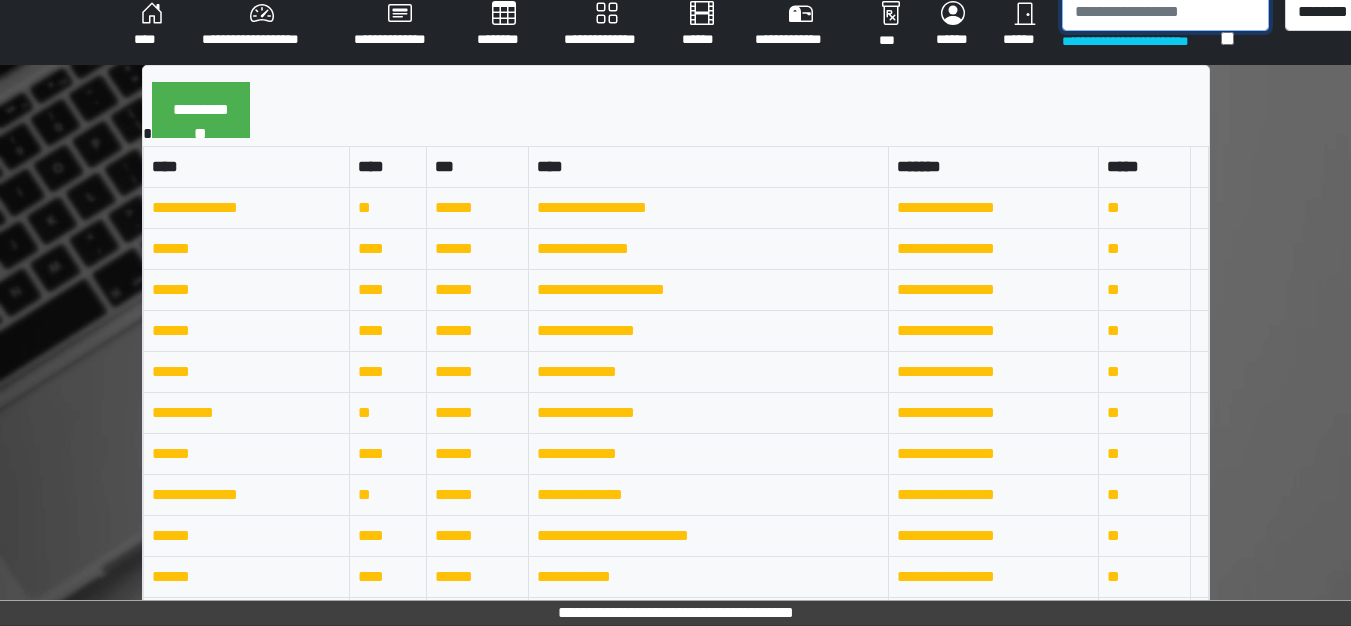 click at bounding box center (1165, 12) 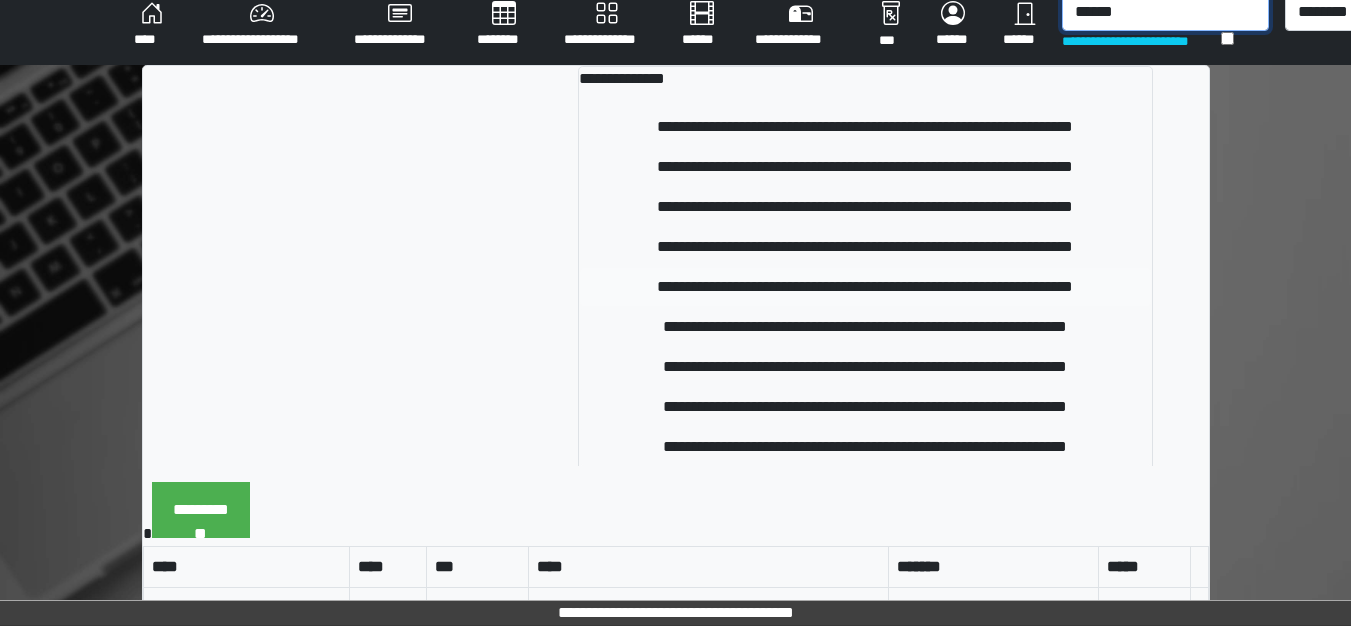 type on "******" 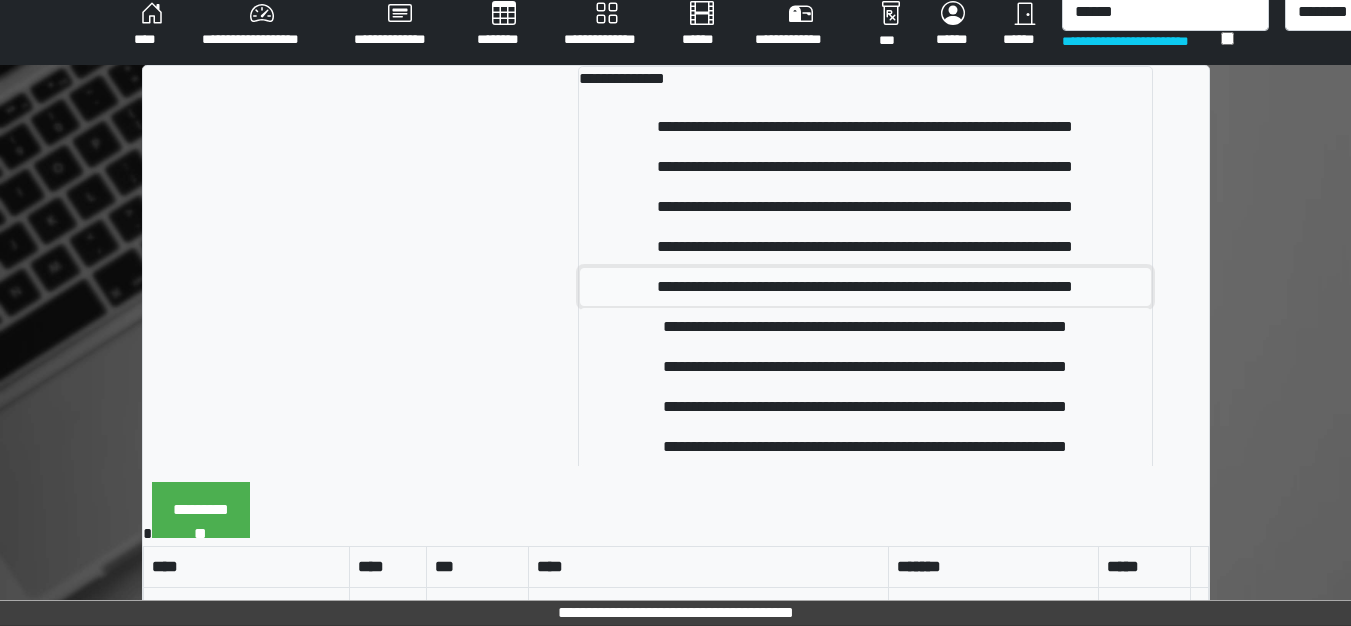 click on "**********" at bounding box center (865, 287) 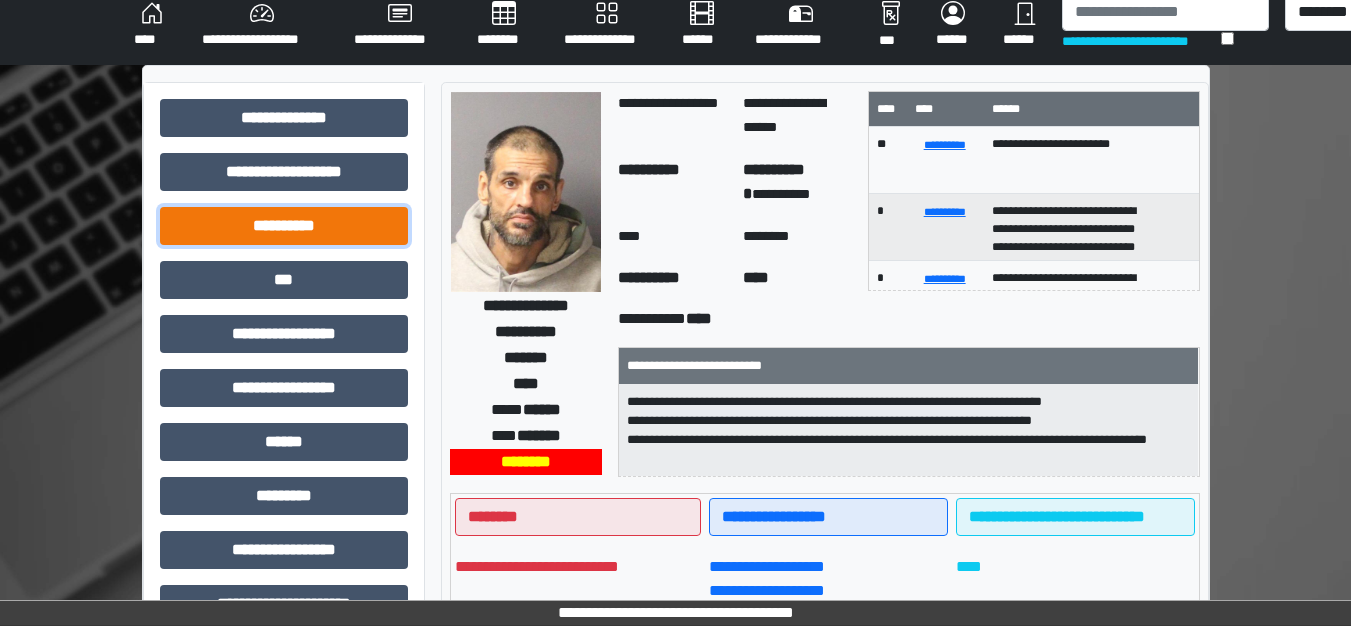 click on "**********" at bounding box center [284, 226] 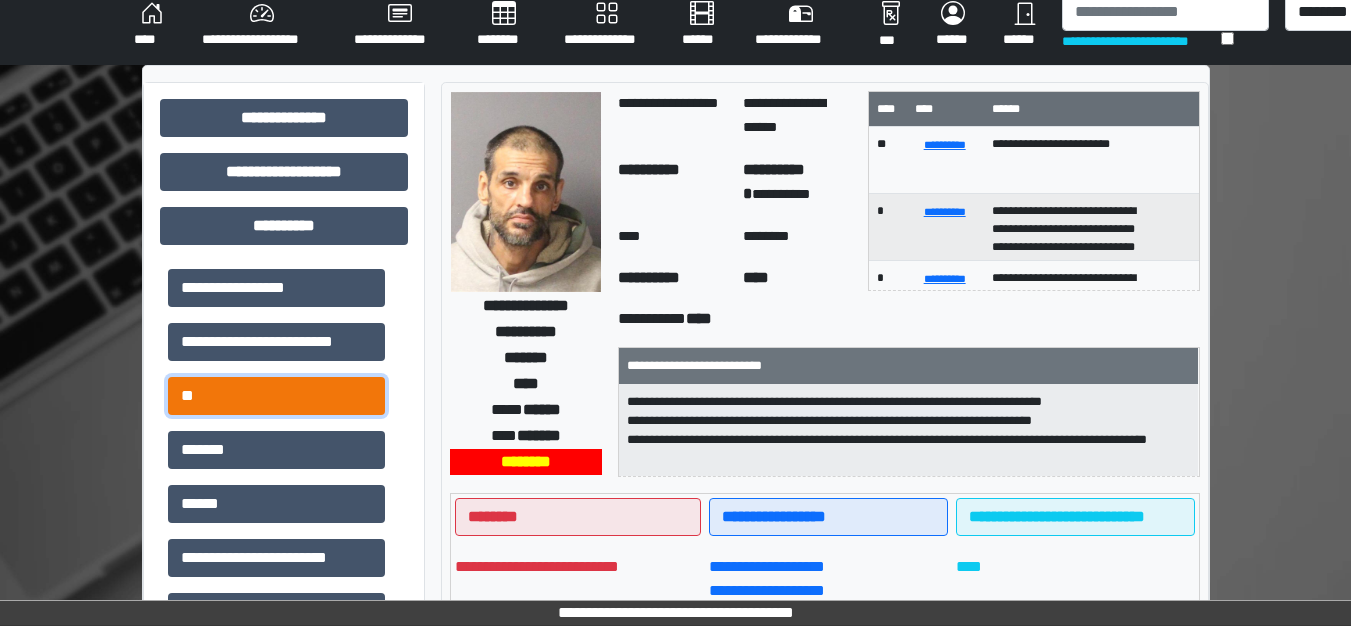 click on "**" at bounding box center (276, 396) 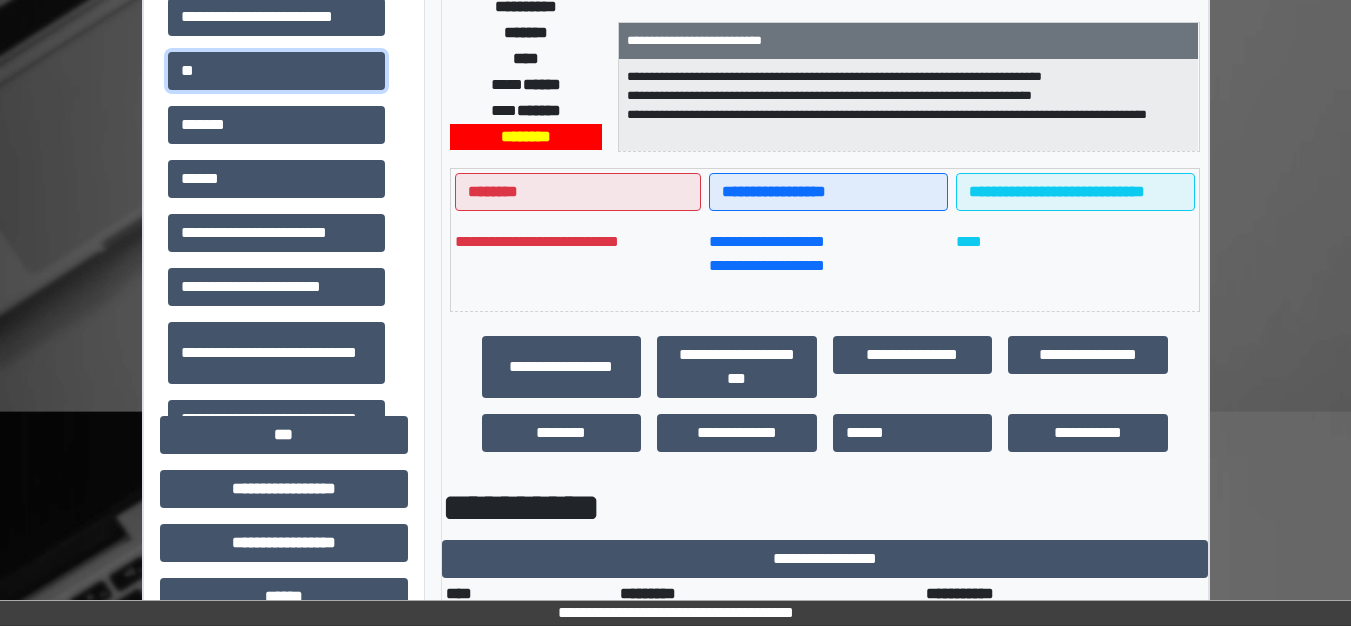 scroll, scrollTop: 415, scrollLeft: 0, axis: vertical 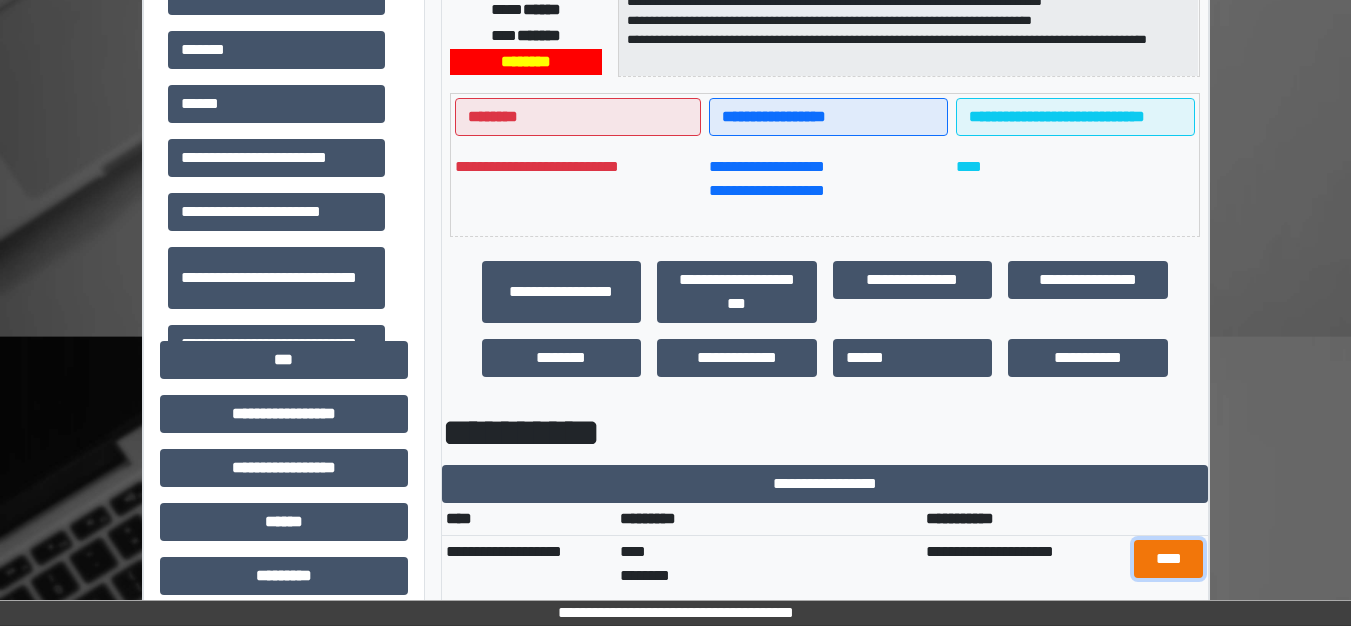 click on "****" at bounding box center [1168, 559] 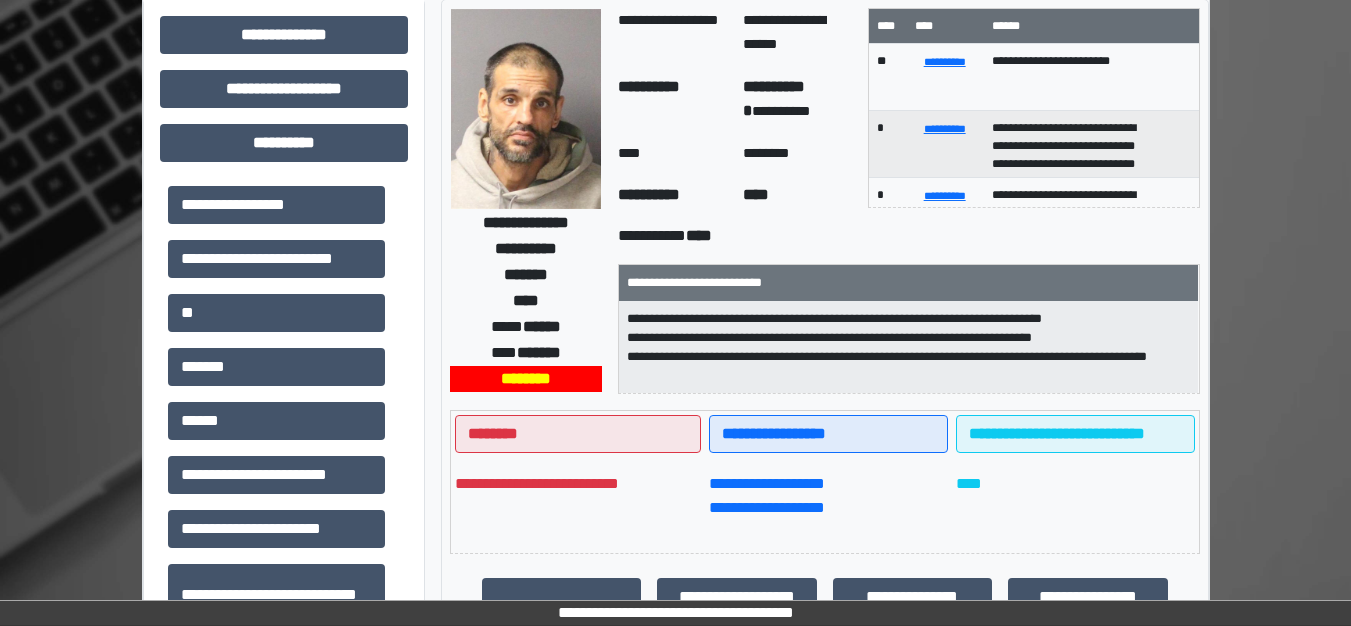 scroll, scrollTop: 62, scrollLeft: 0, axis: vertical 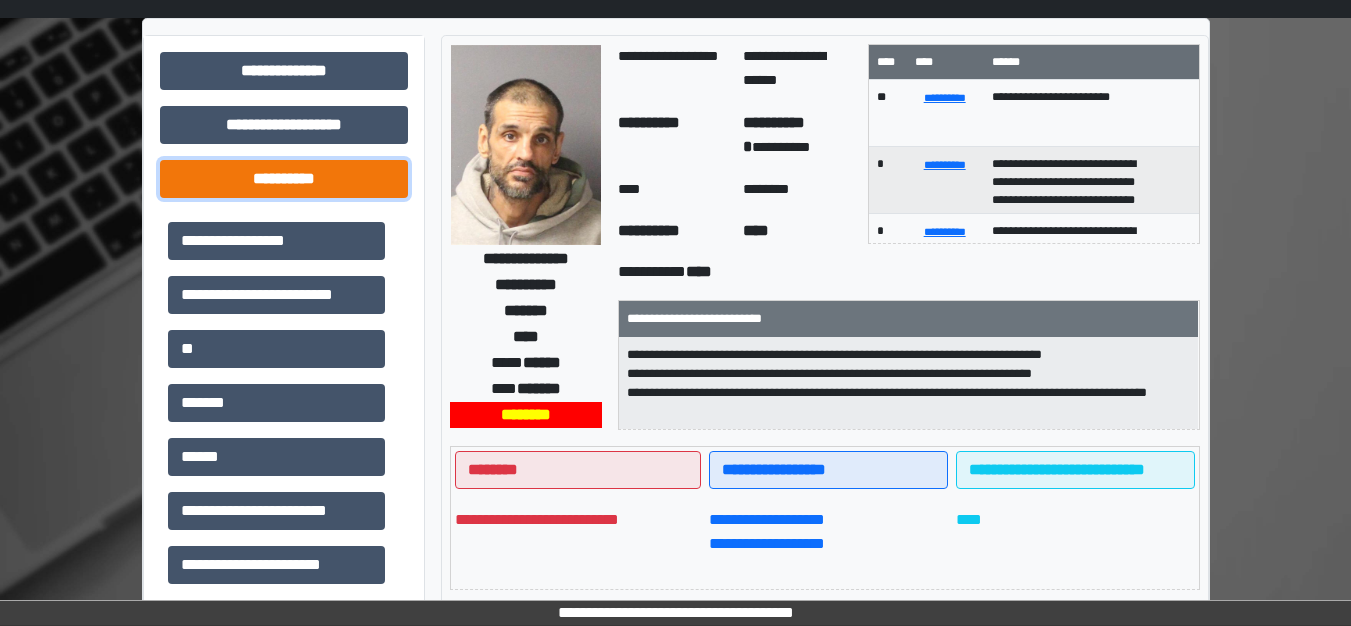 click on "**********" at bounding box center (284, 179) 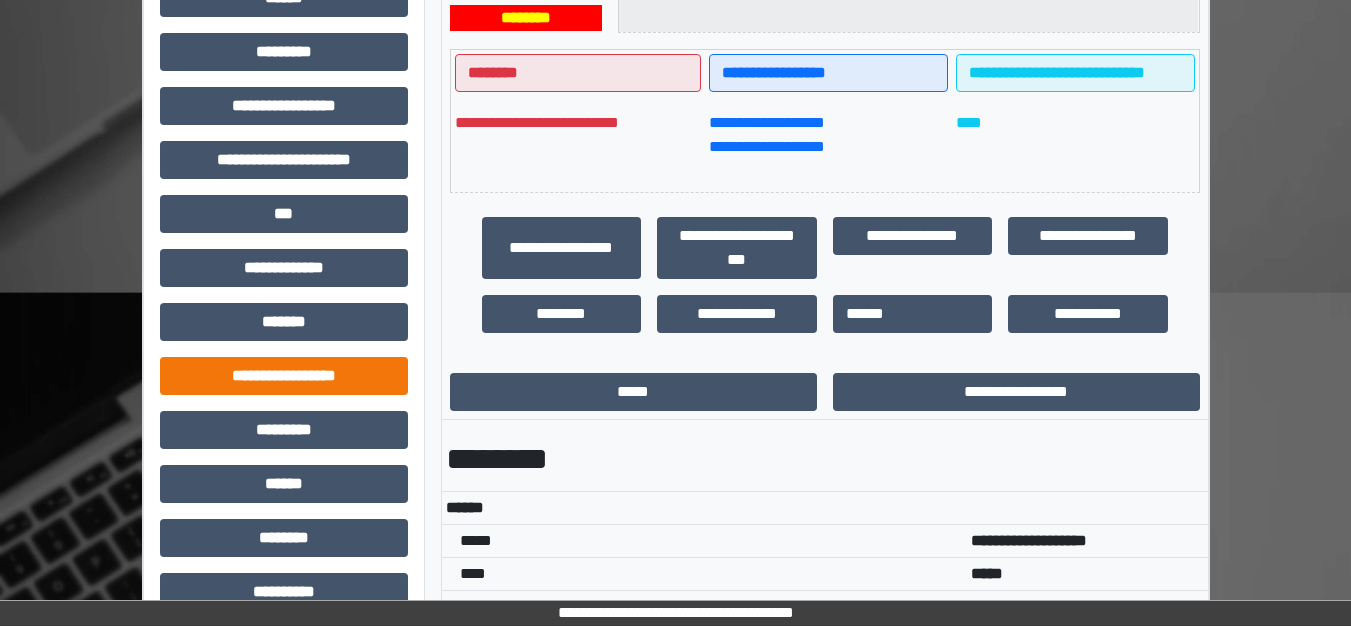 scroll, scrollTop: 462, scrollLeft: 0, axis: vertical 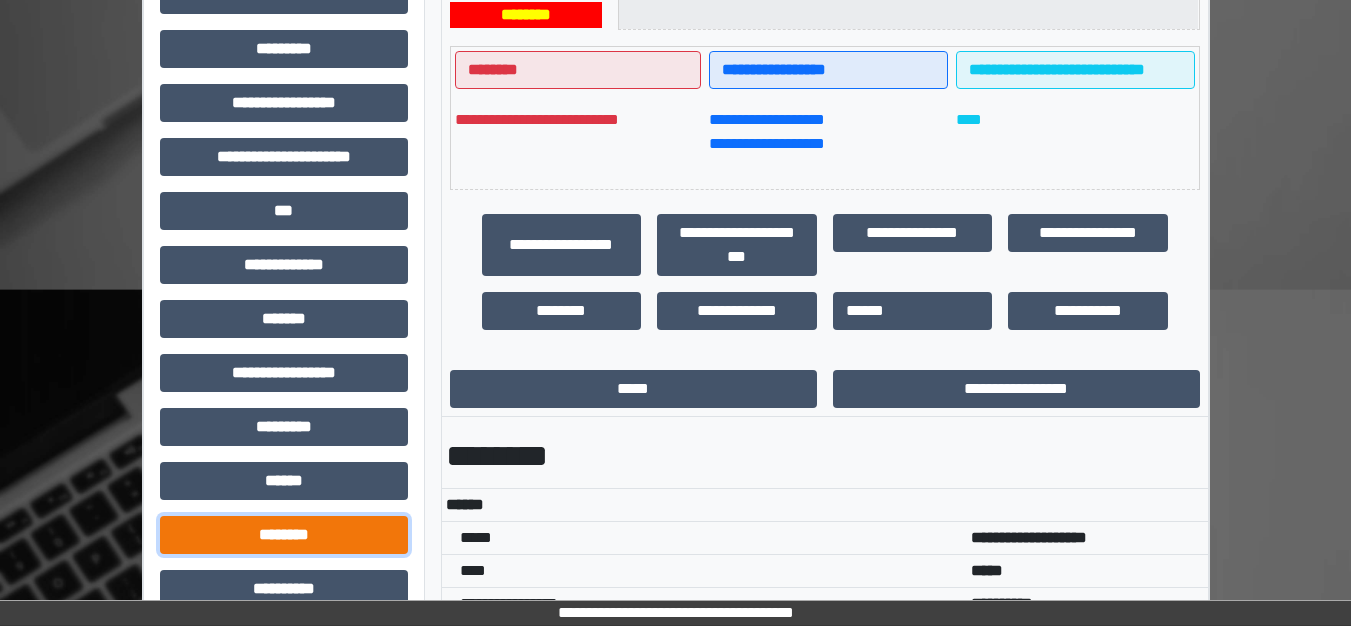 click on "********" at bounding box center (284, 535) 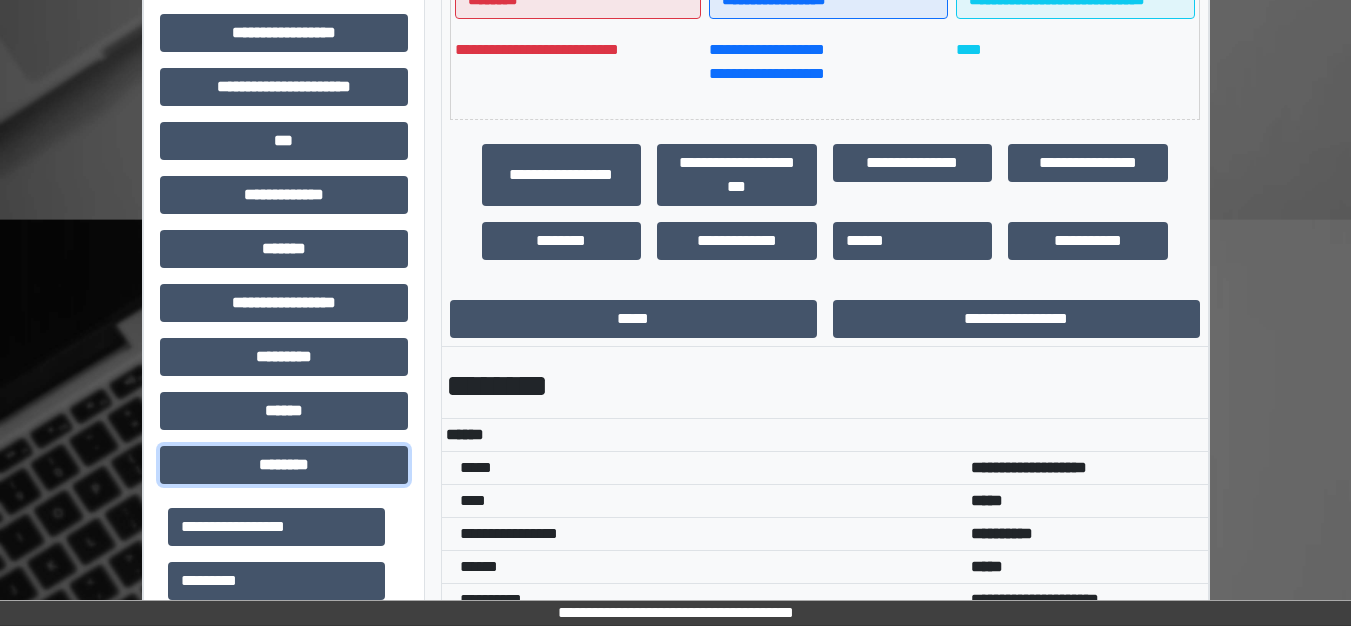 scroll, scrollTop: 762, scrollLeft: 0, axis: vertical 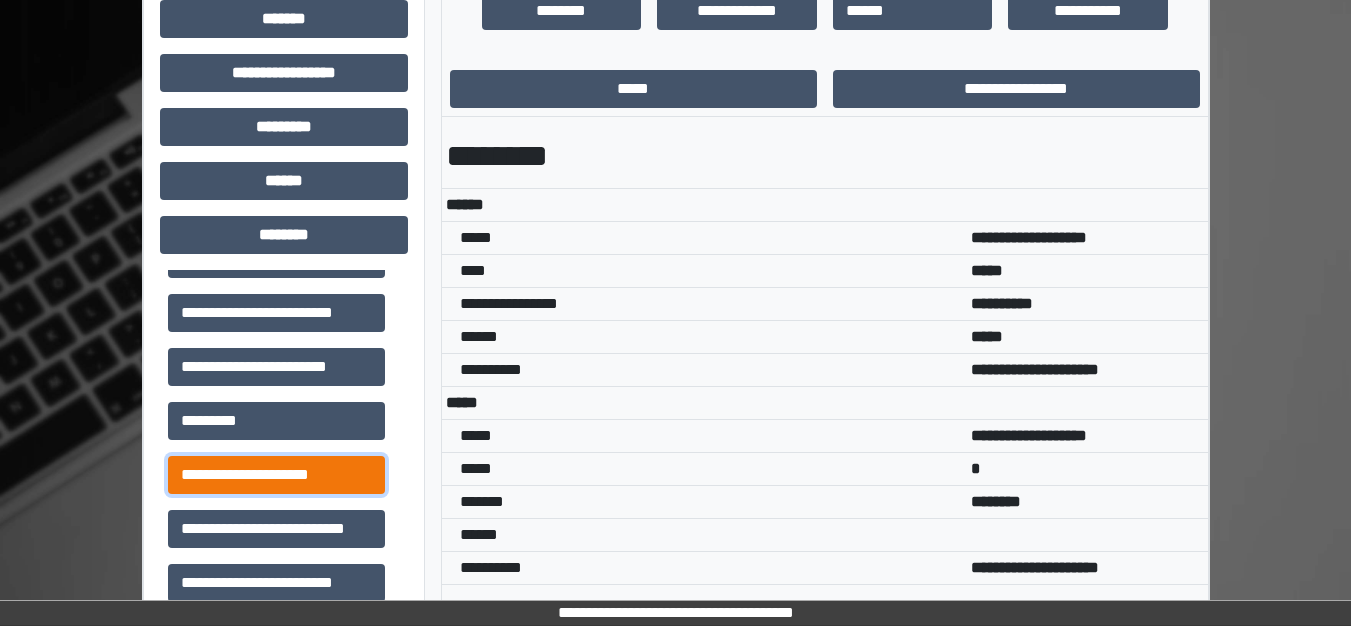 click on "**********" at bounding box center (276, 475) 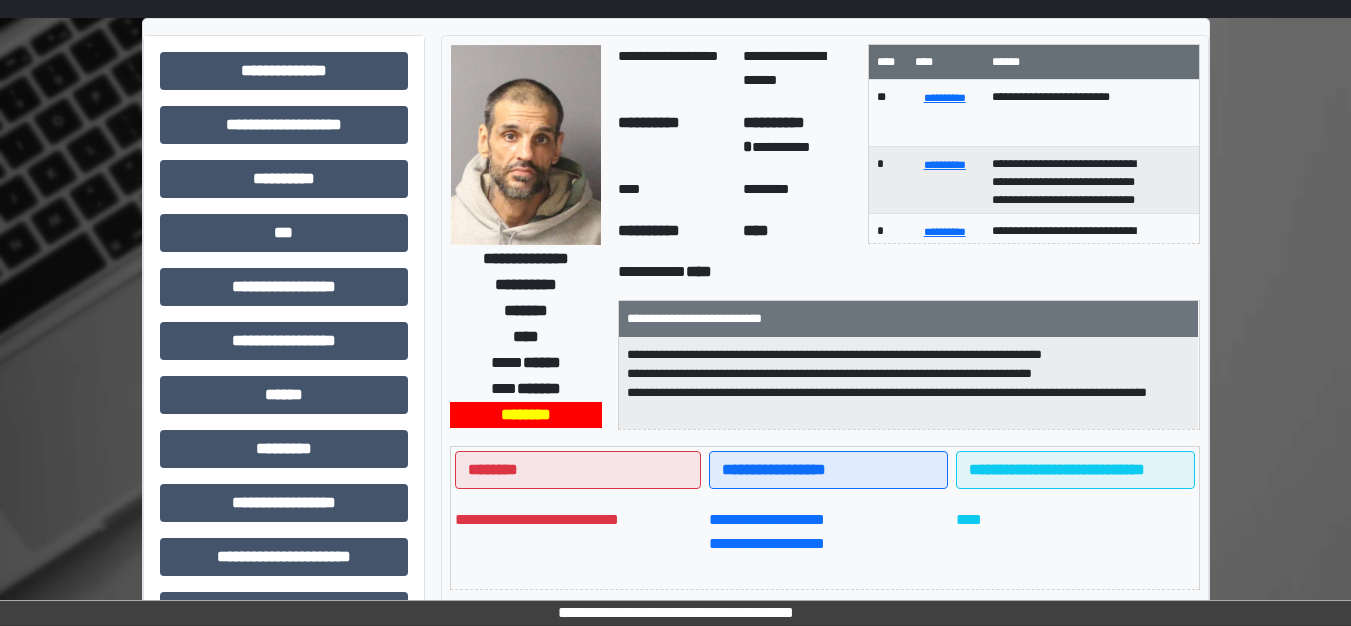 scroll, scrollTop: 0, scrollLeft: 0, axis: both 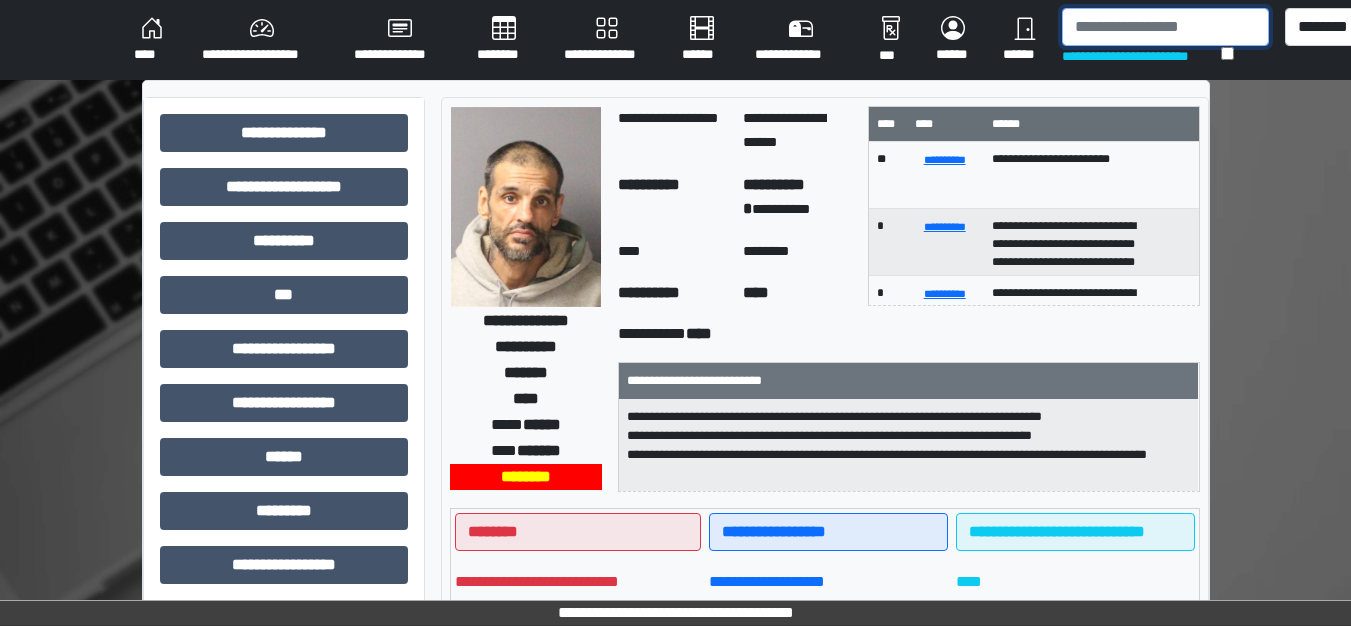 click at bounding box center [1165, 27] 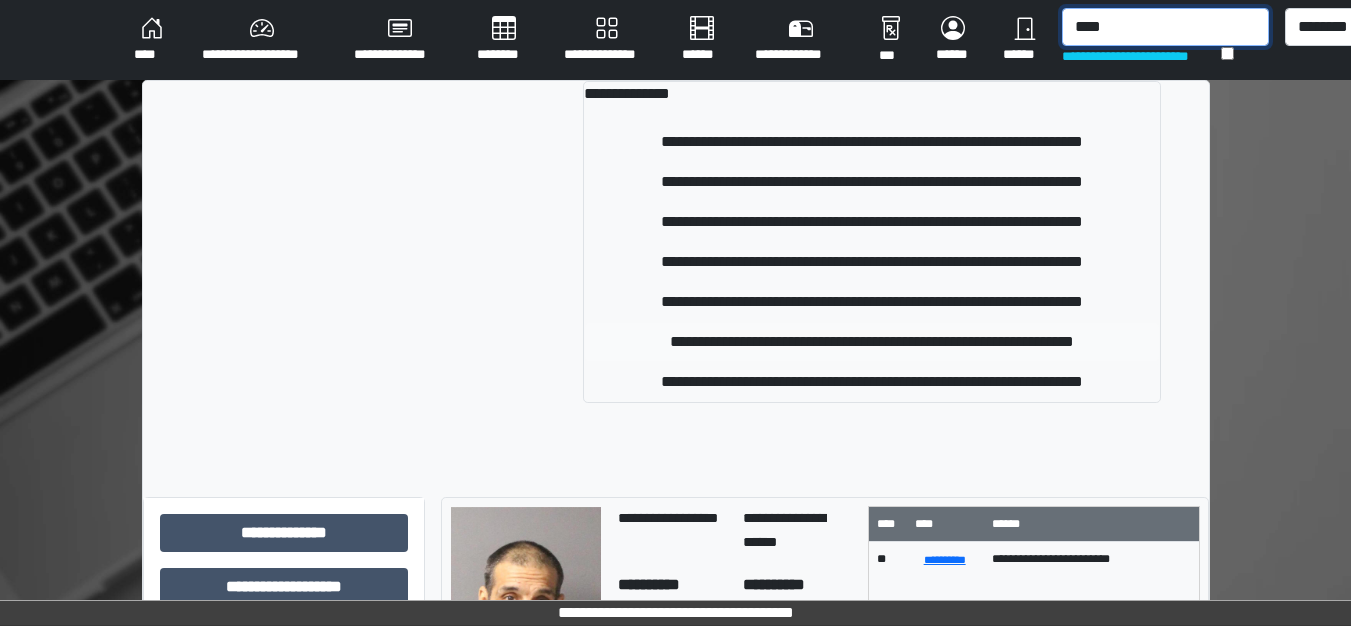 type on "****" 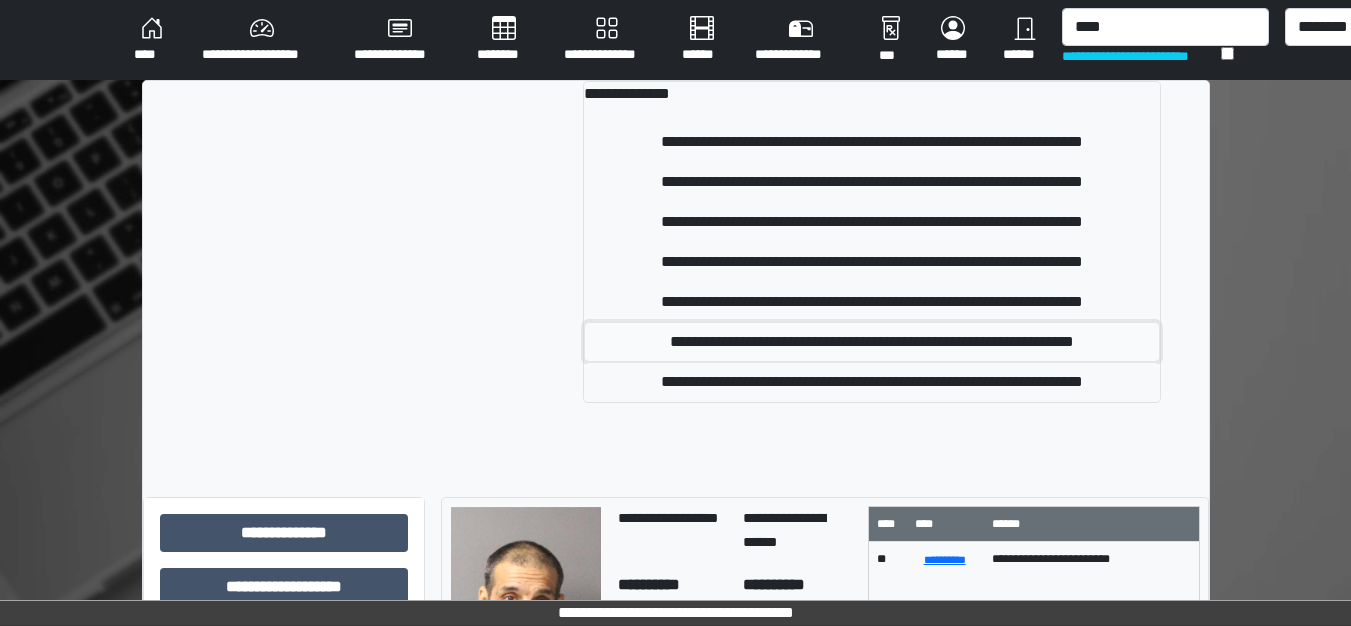 click on "**********" at bounding box center [872, 342] 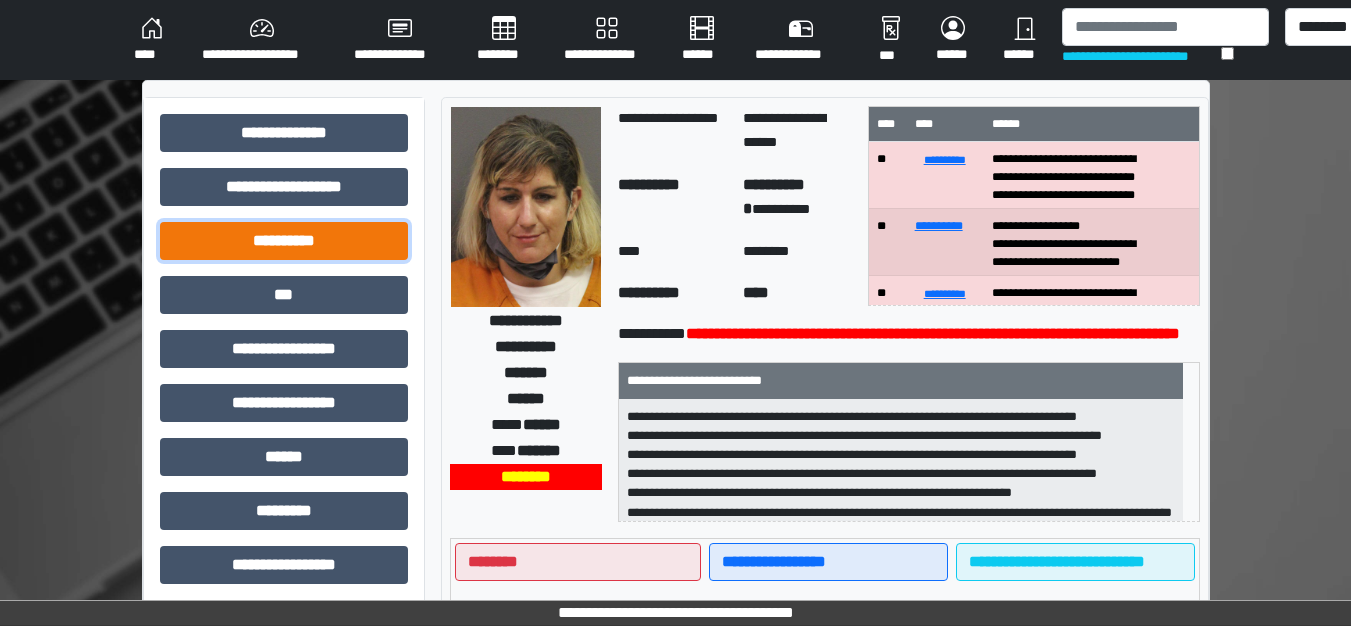 click on "**********" at bounding box center [284, 241] 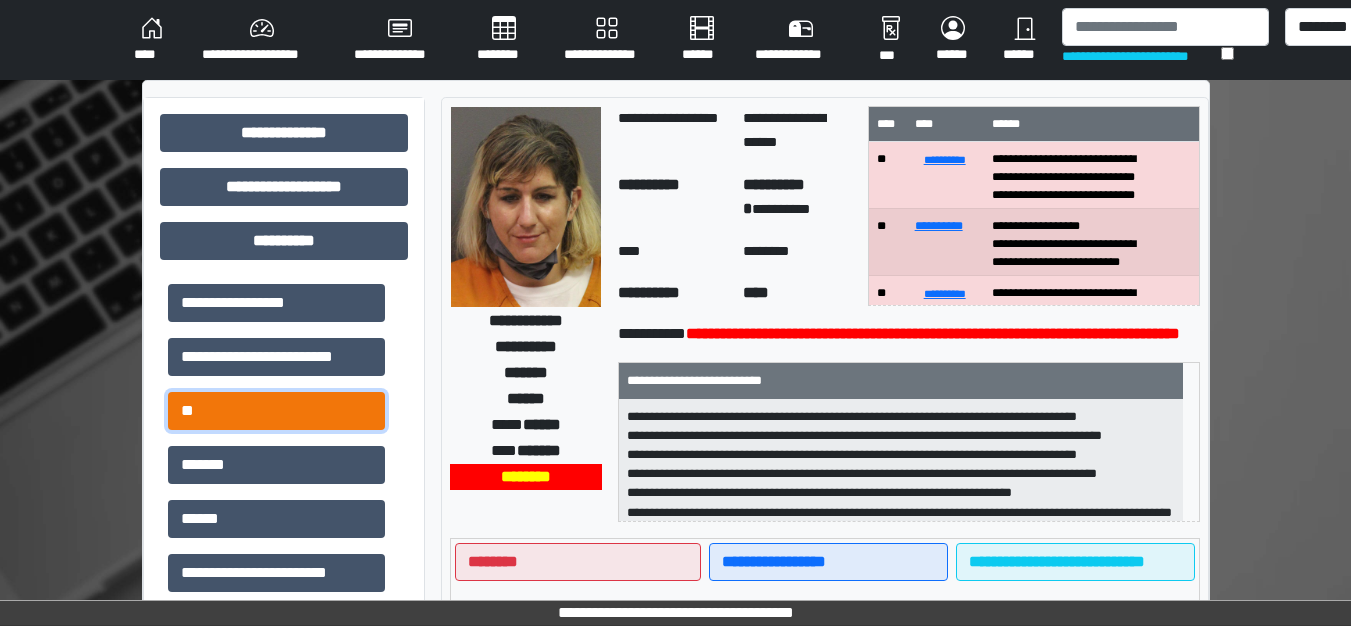 click on "**" at bounding box center [276, 411] 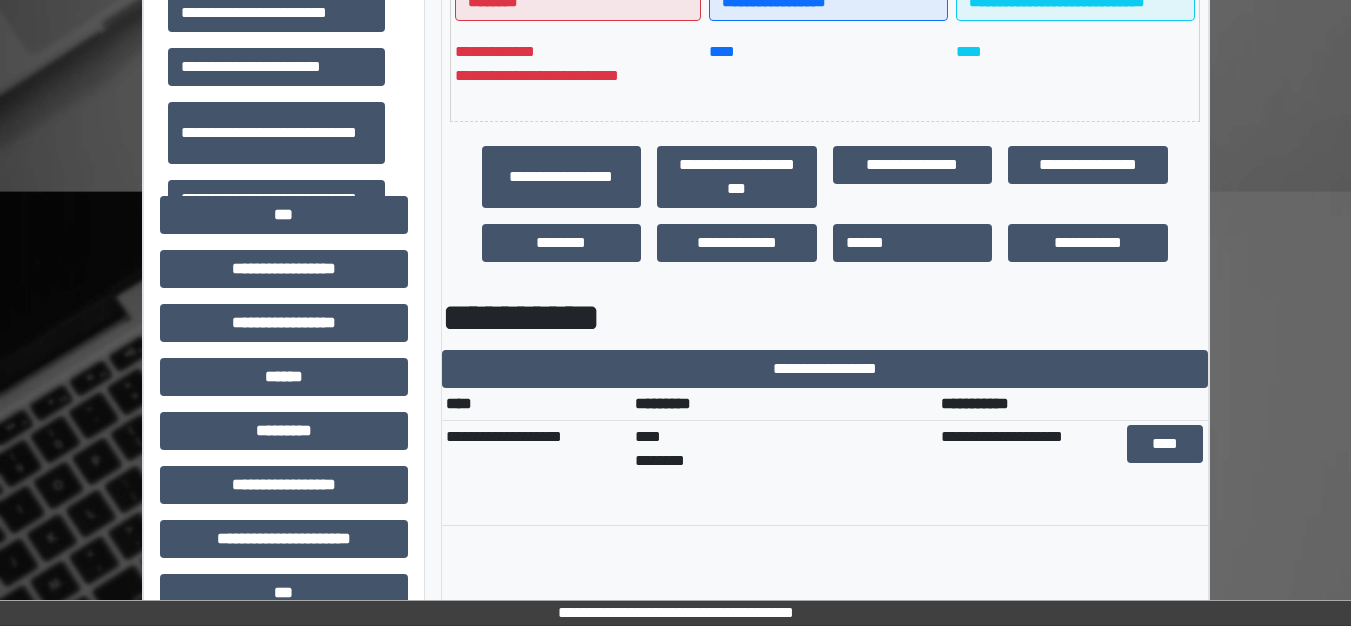 scroll, scrollTop: 600, scrollLeft: 0, axis: vertical 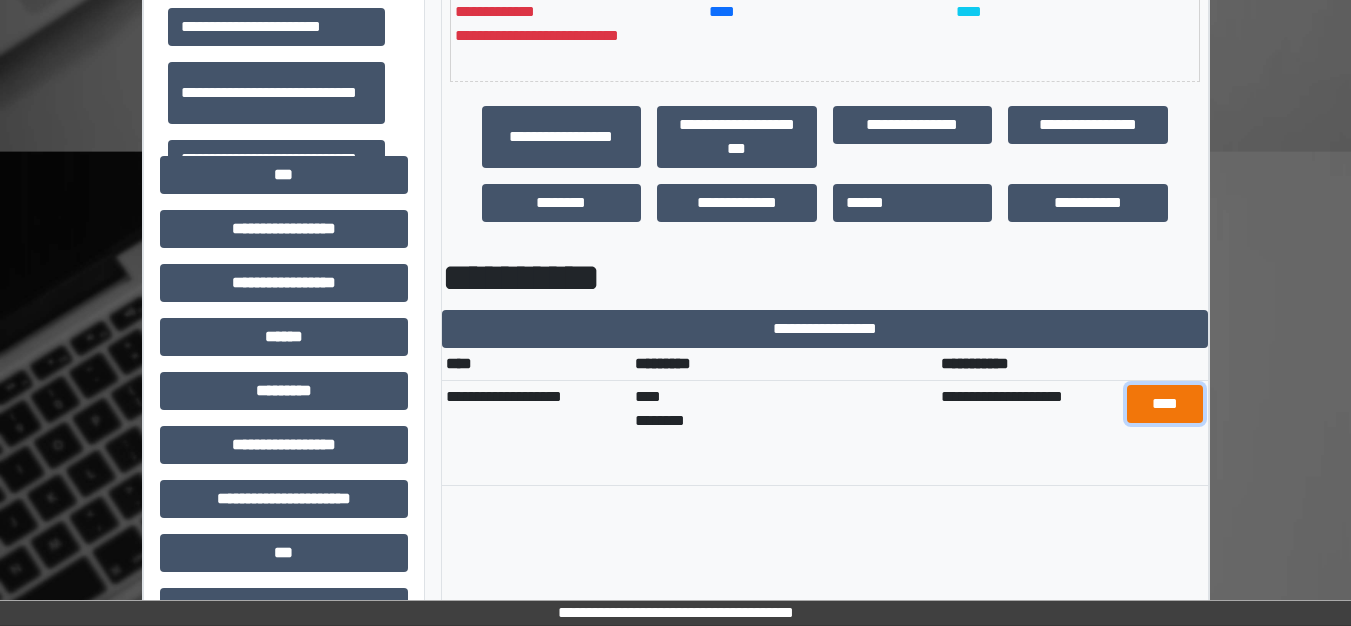 click on "****" at bounding box center [1165, 404] 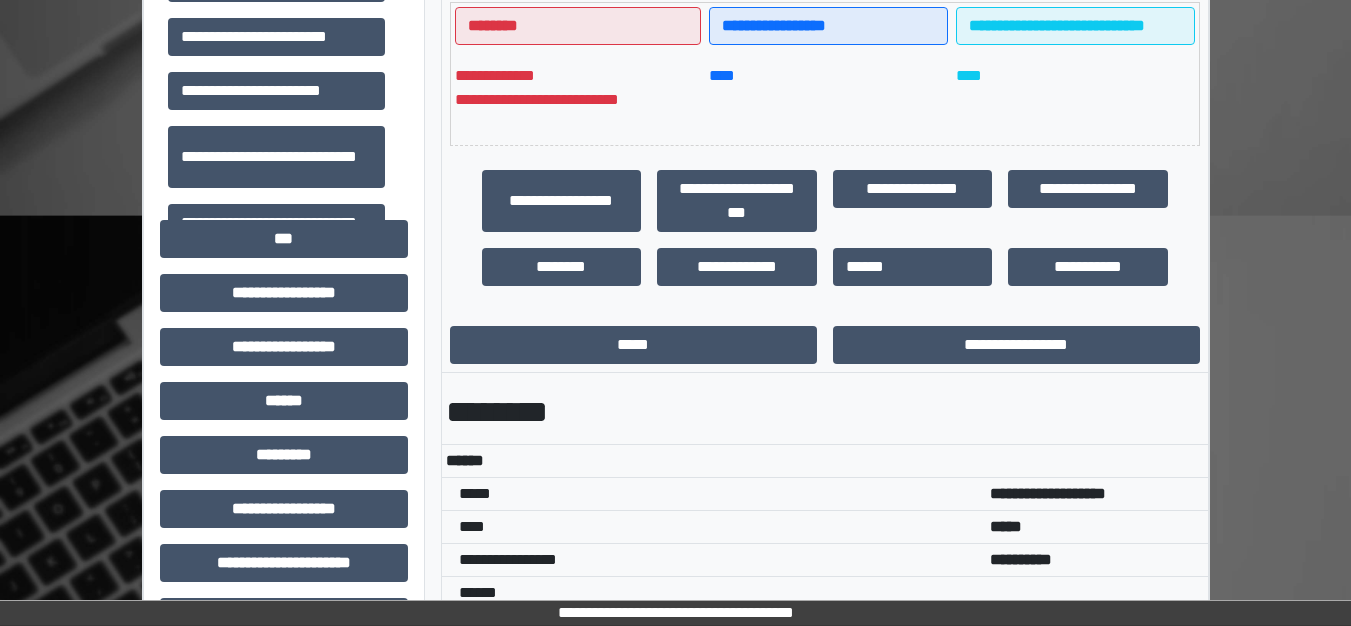 scroll, scrollTop: 500, scrollLeft: 0, axis: vertical 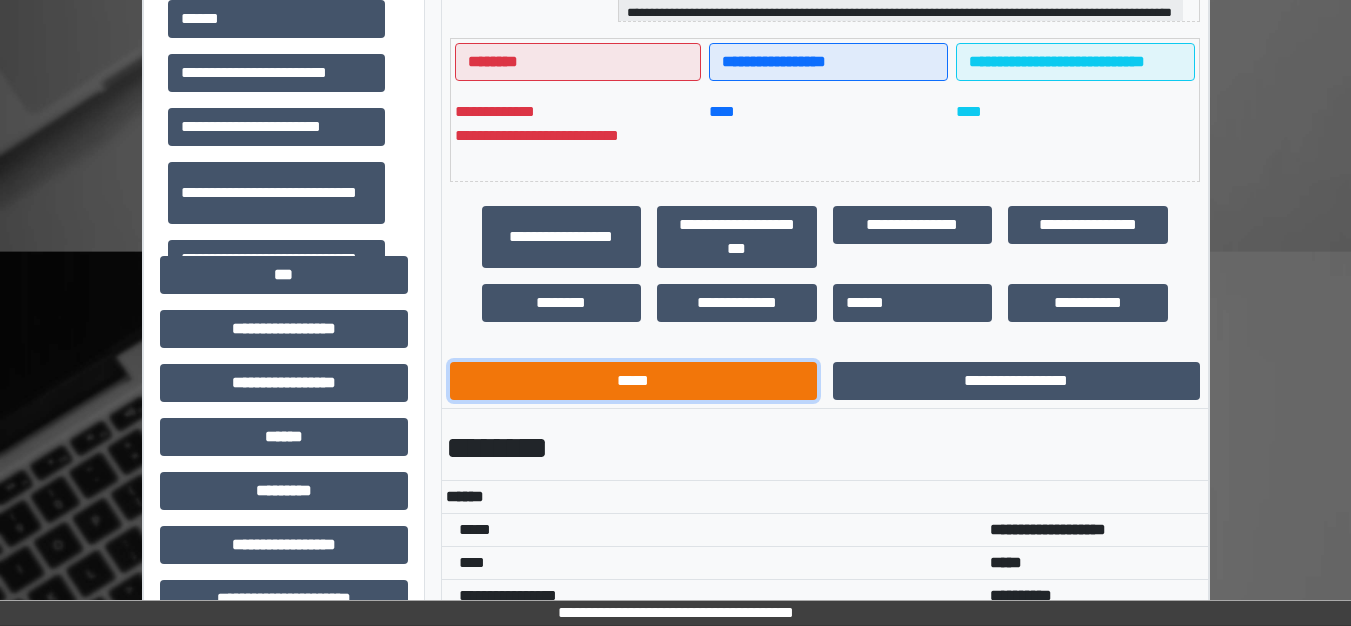 click on "*****" at bounding box center [633, 381] 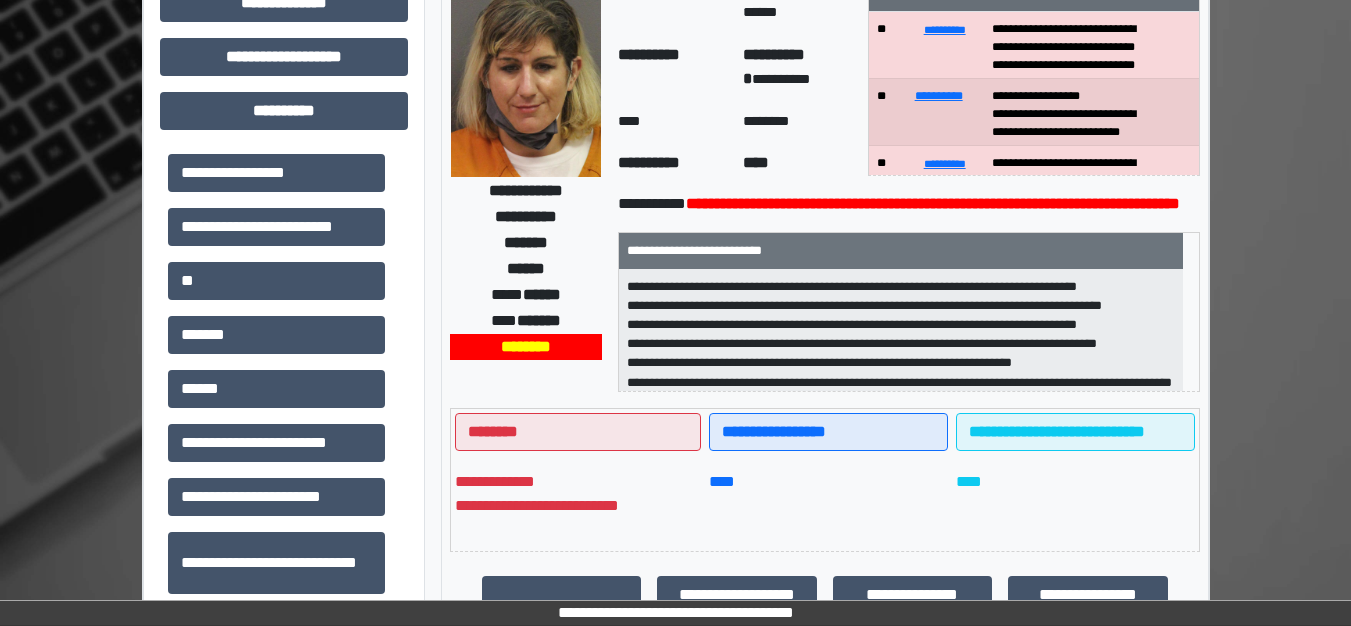 scroll, scrollTop: 100, scrollLeft: 0, axis: vertical 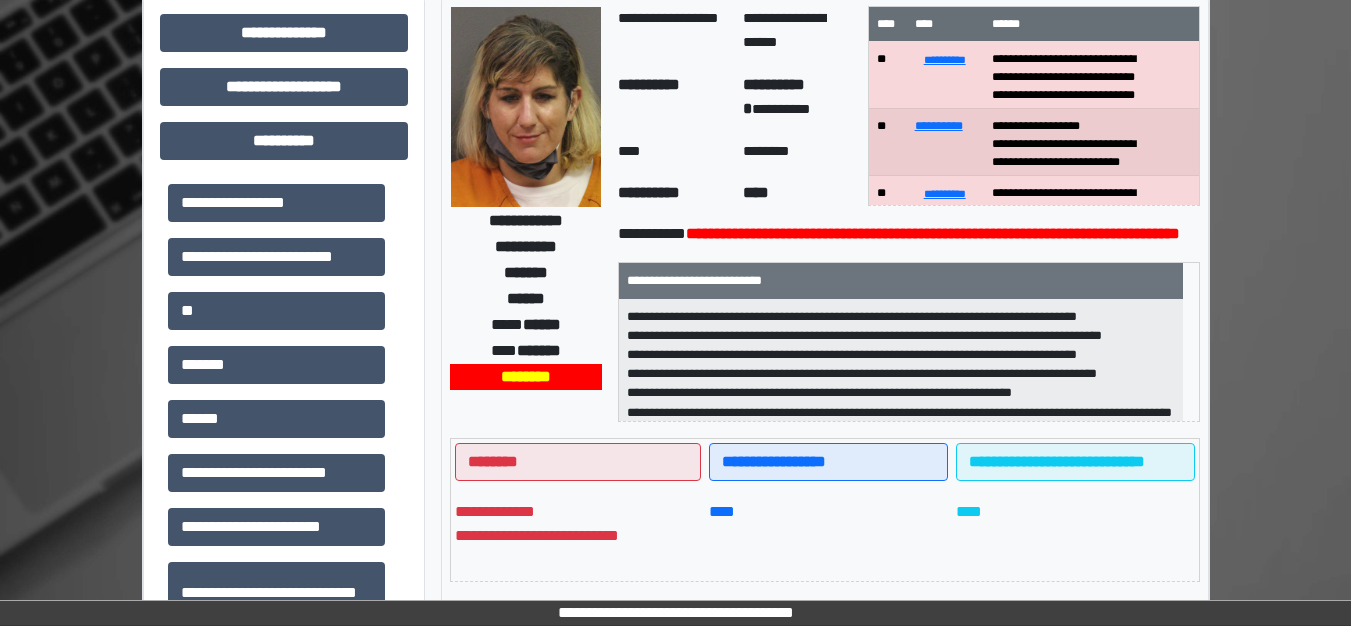 click at bounding box center [526, 107] 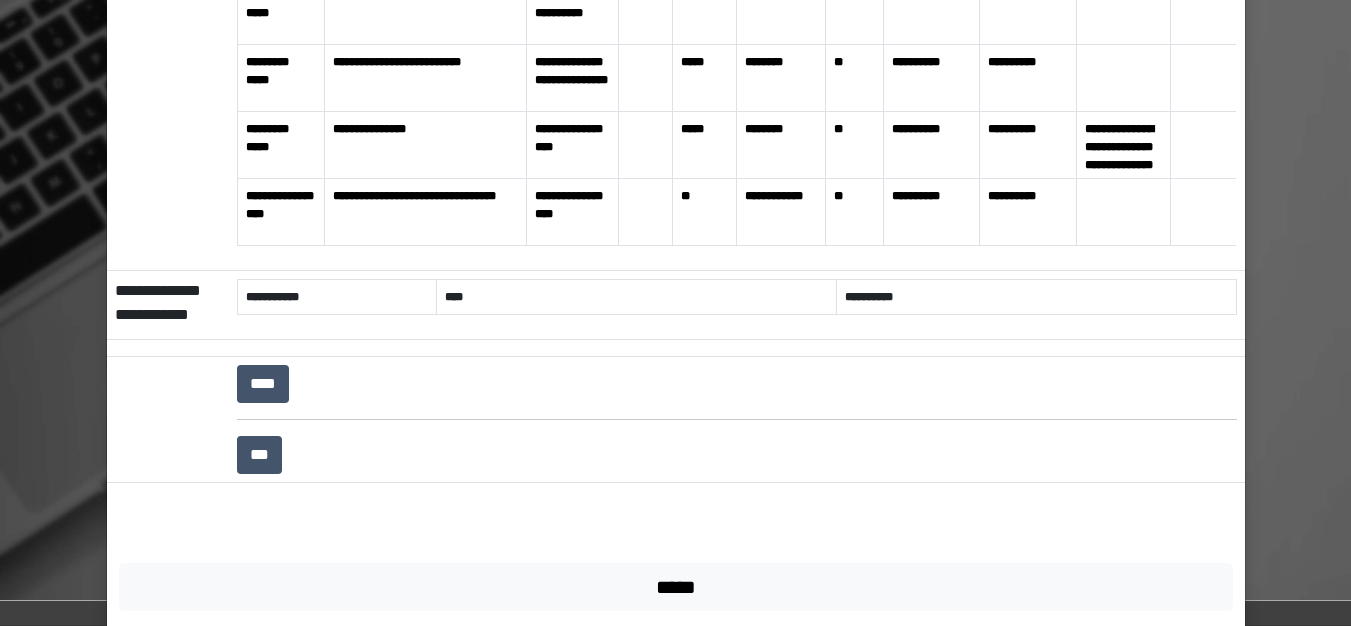 scroll, scrollTop: 1100, scrollLeft: 0, axis: vertical 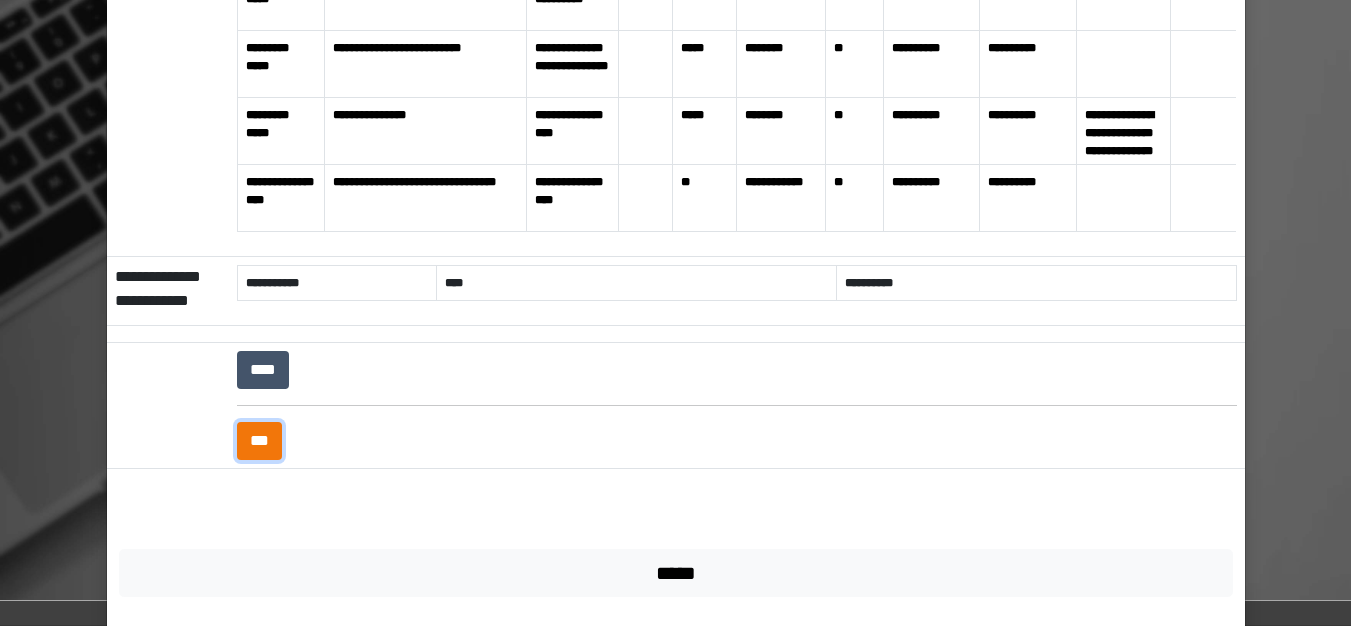 click on "***" at bounding box center [259, 441] 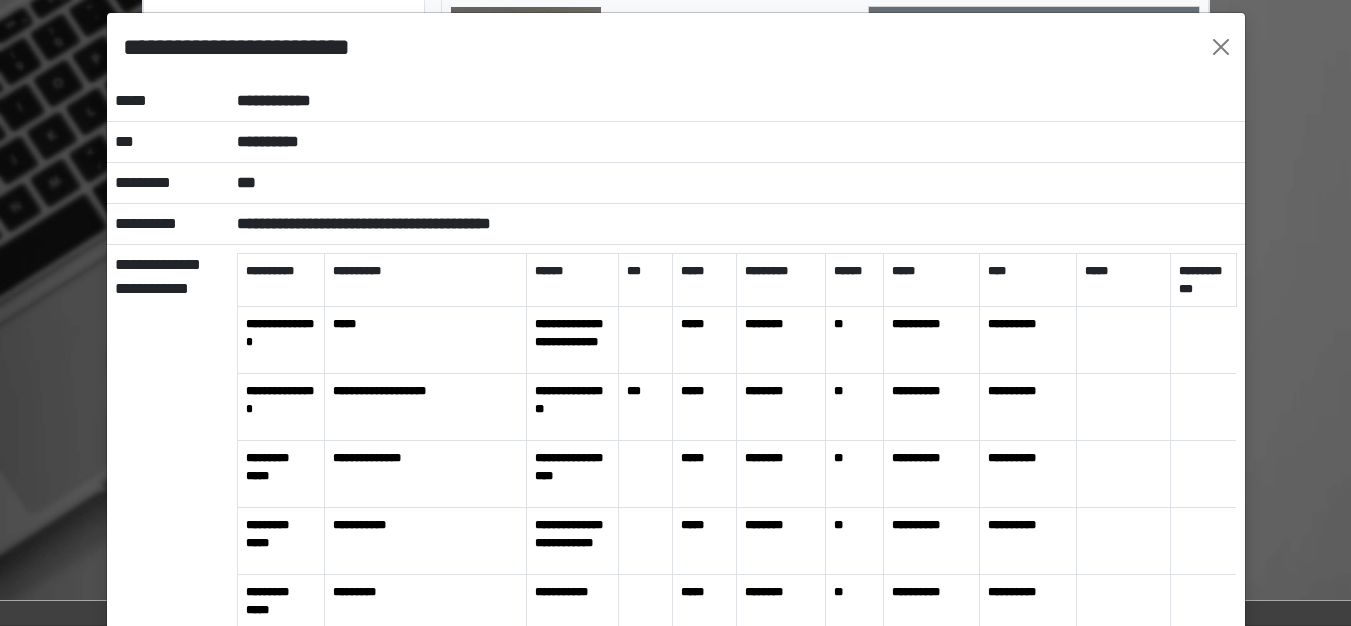 scroll, scrollTop: 0, scrollLeft: 0, axis: both 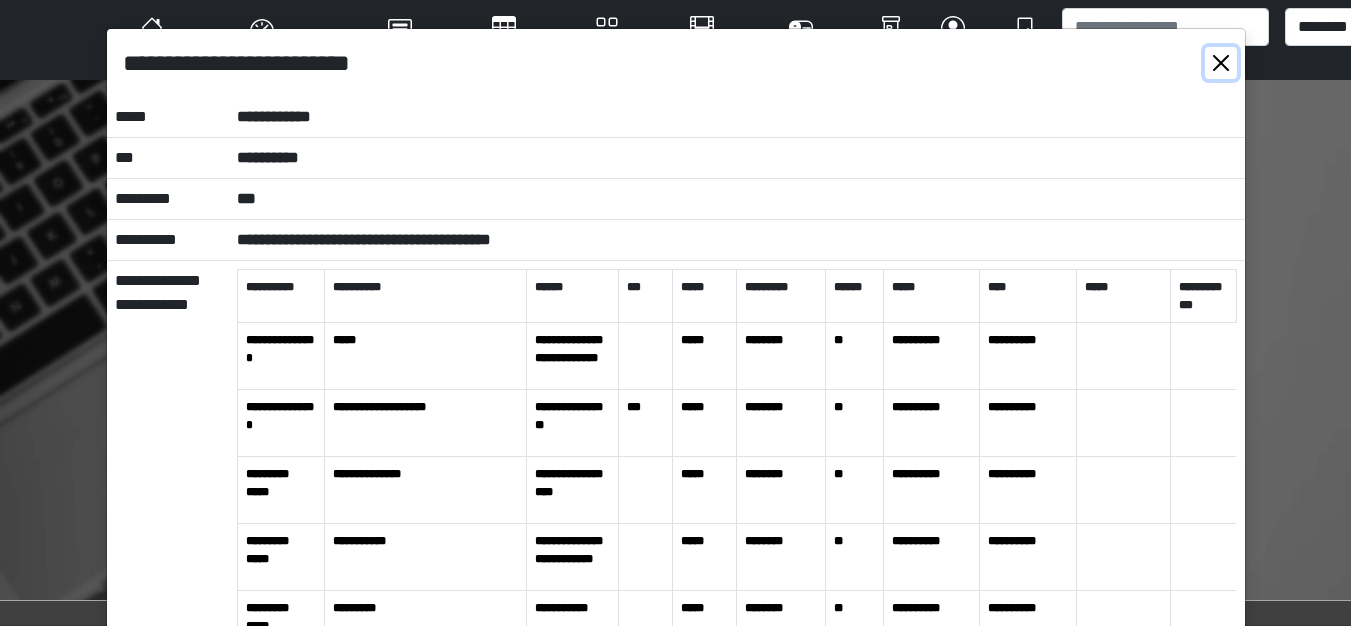 click at bounding box center [1221, 63] 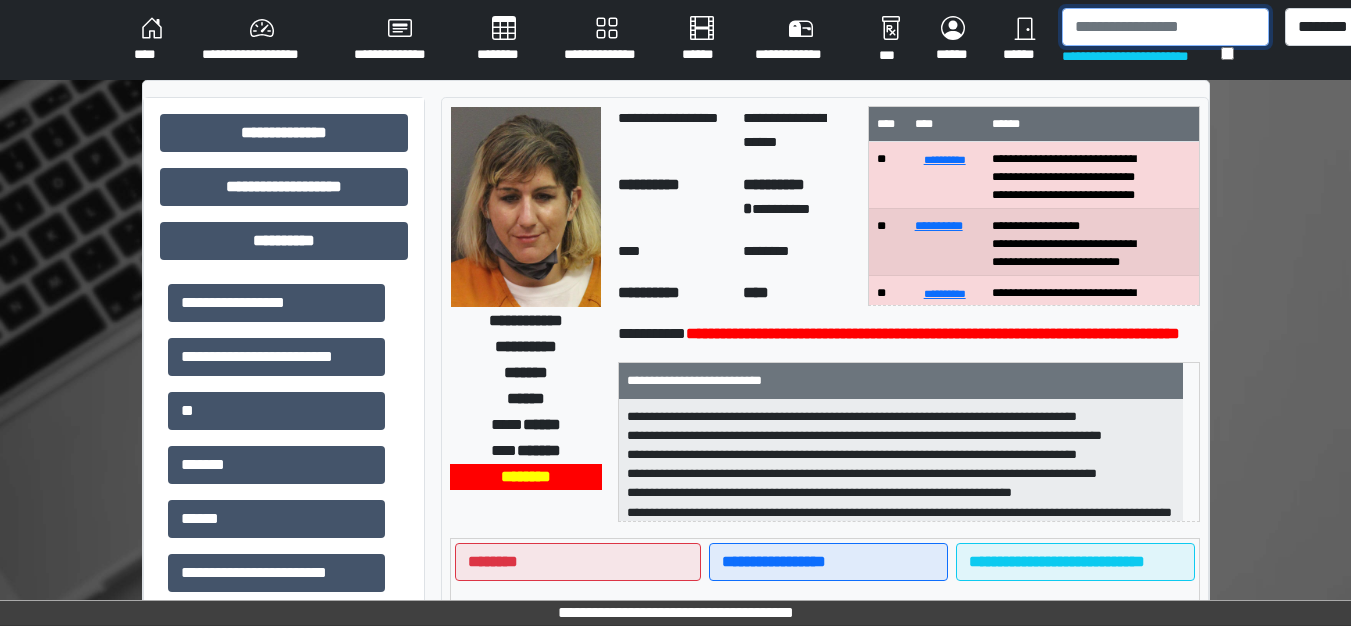 click at bounding box center [1165, 27] 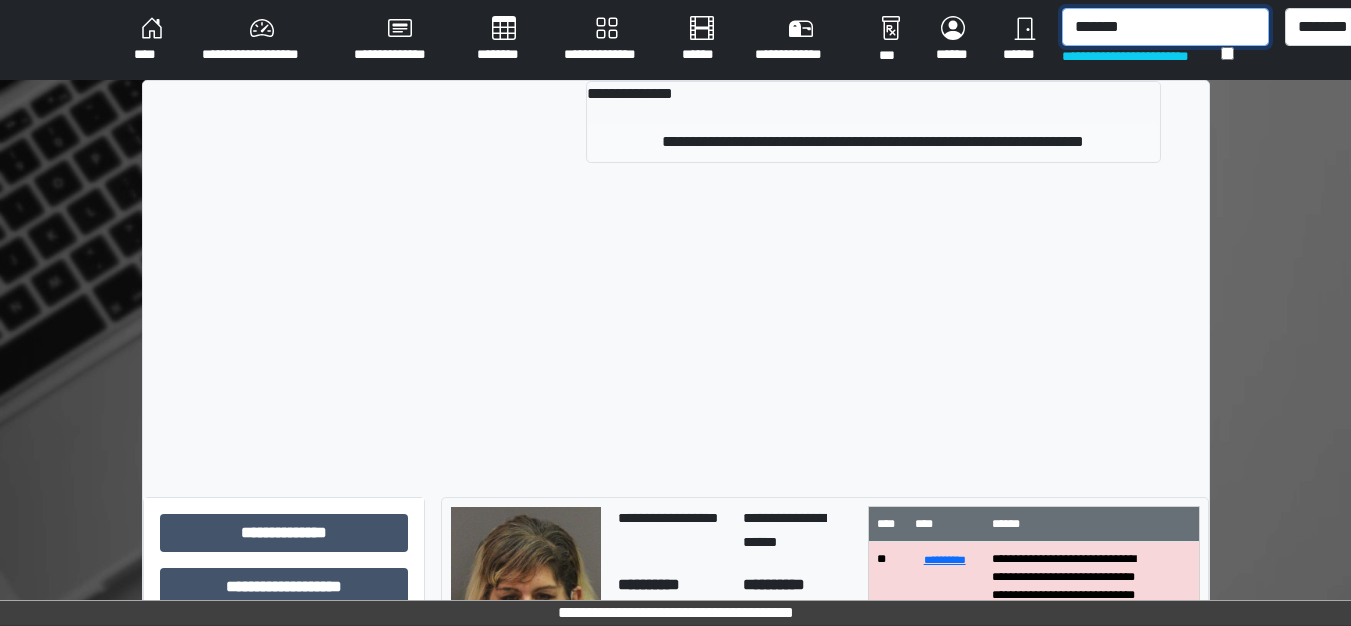 type on "*******" 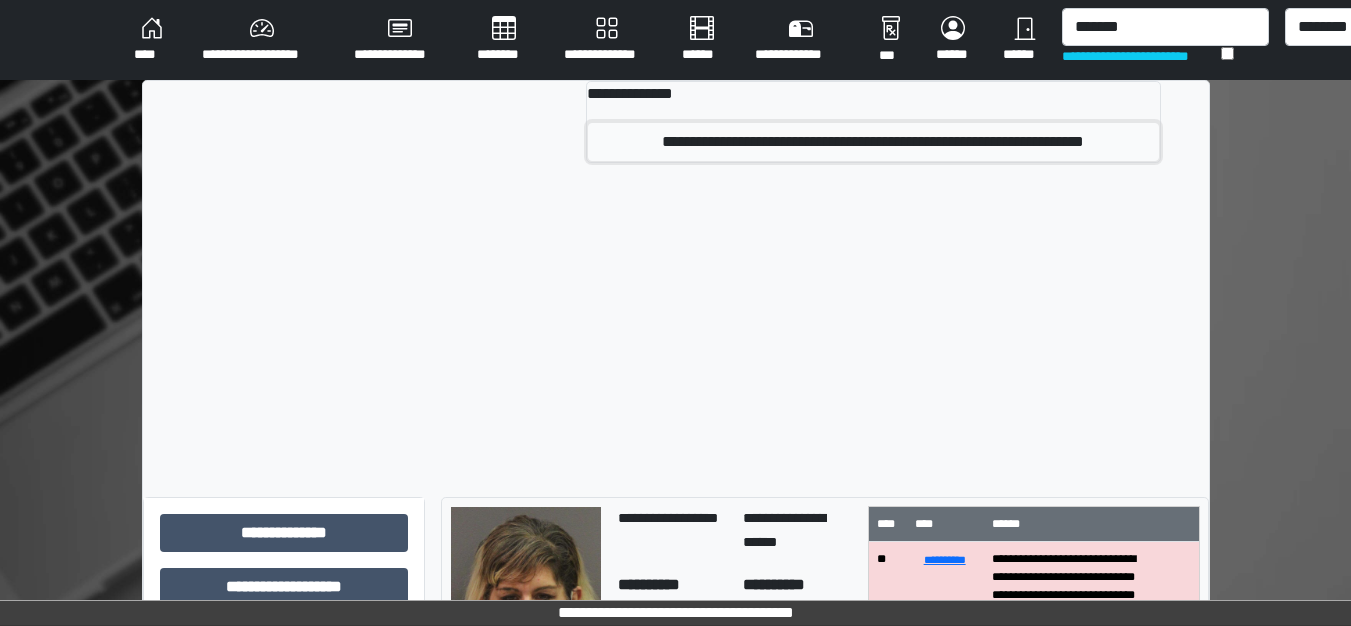 click on "**********" at bounding box center (873, 142) 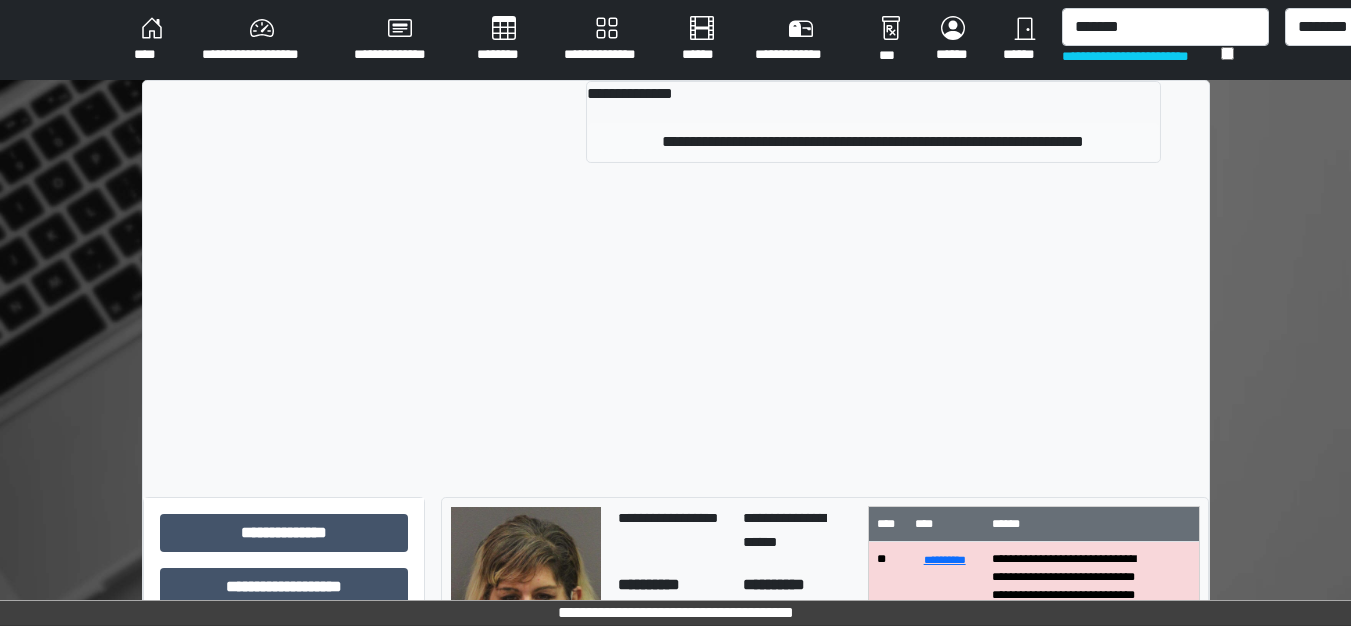 type 